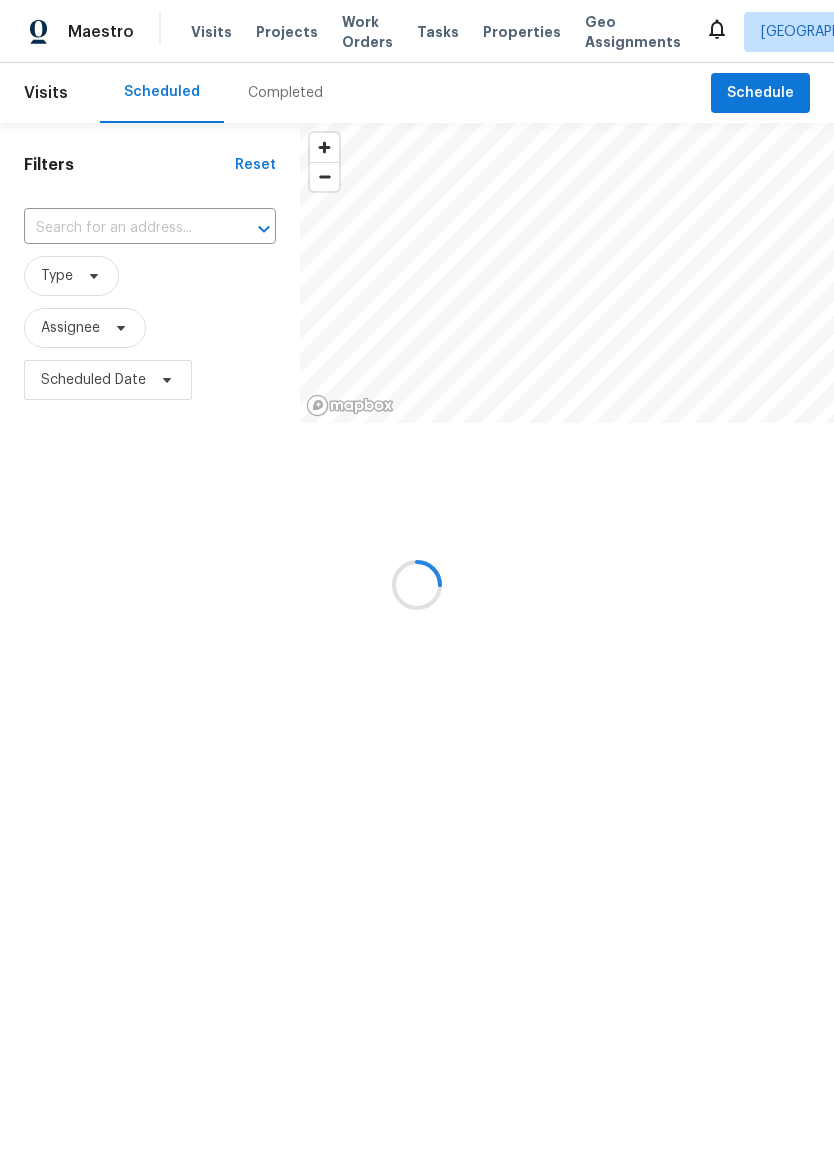 scroll, scrollTop: 0, scrollLeft: 0, axis: both 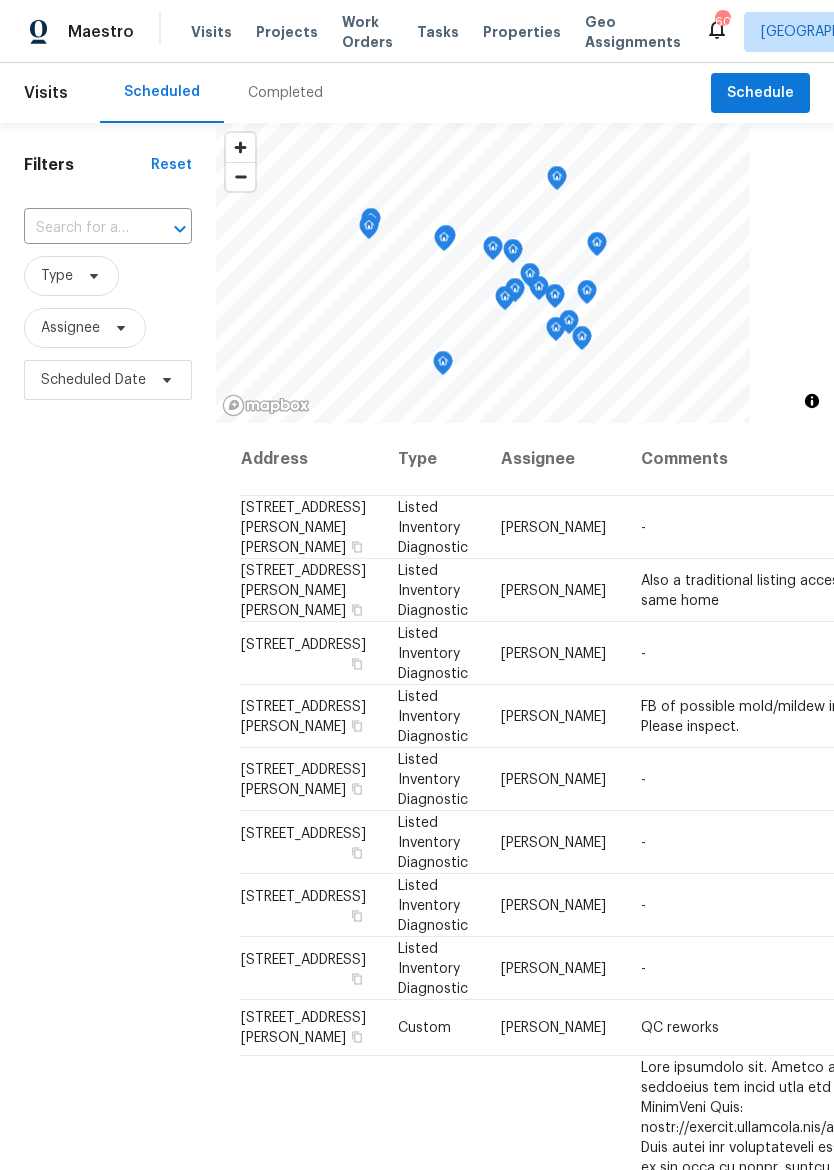 click on "Visits Projects Work Orders Tasks Properties Geo Assignments" at bounding box center (448, 32) 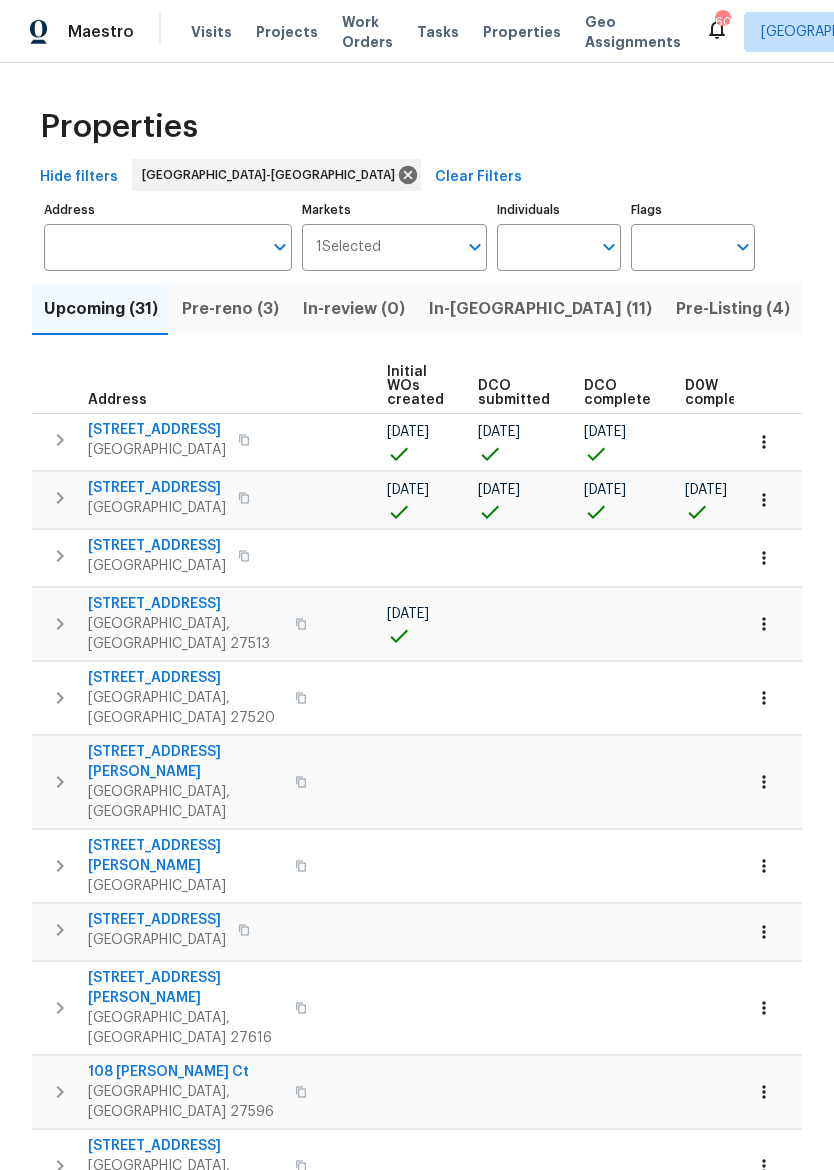 scroll, scrollTop: 0, scrollLeft: 197, axis: horizontal 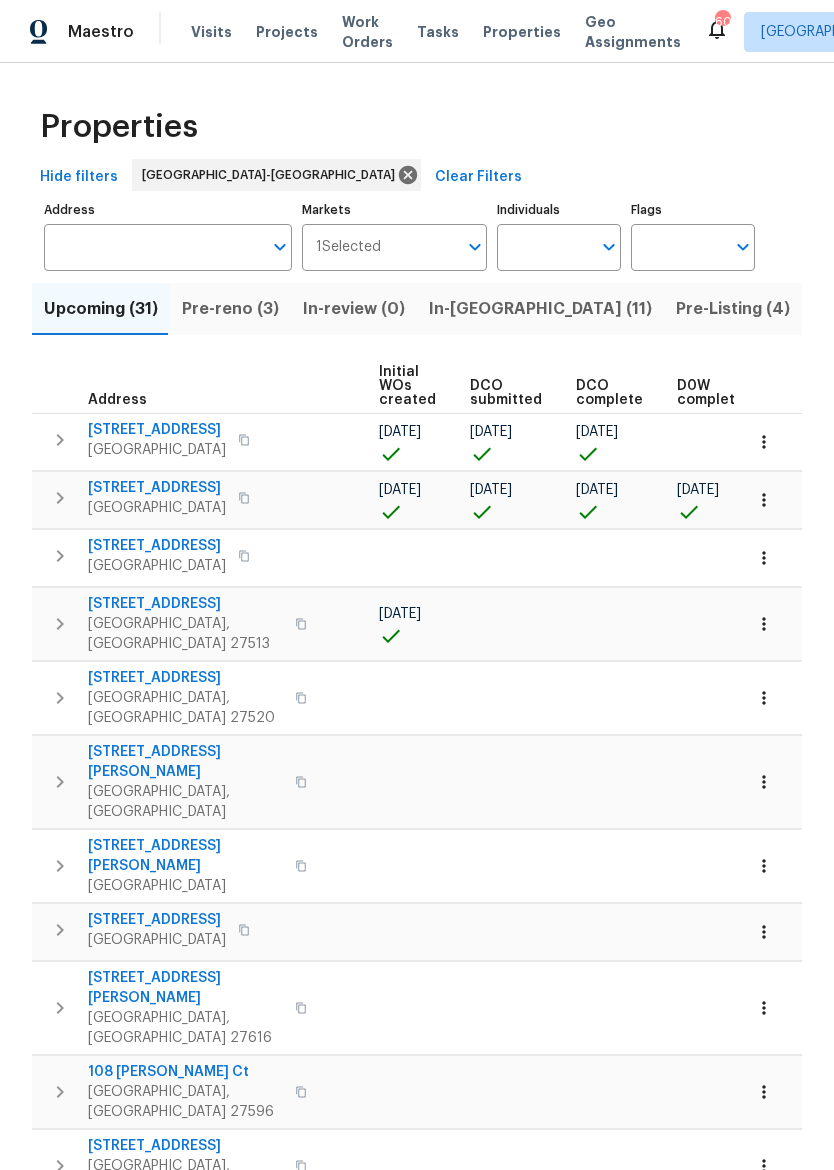 click on "In-reno (11)" at bounding box center [540, 309] 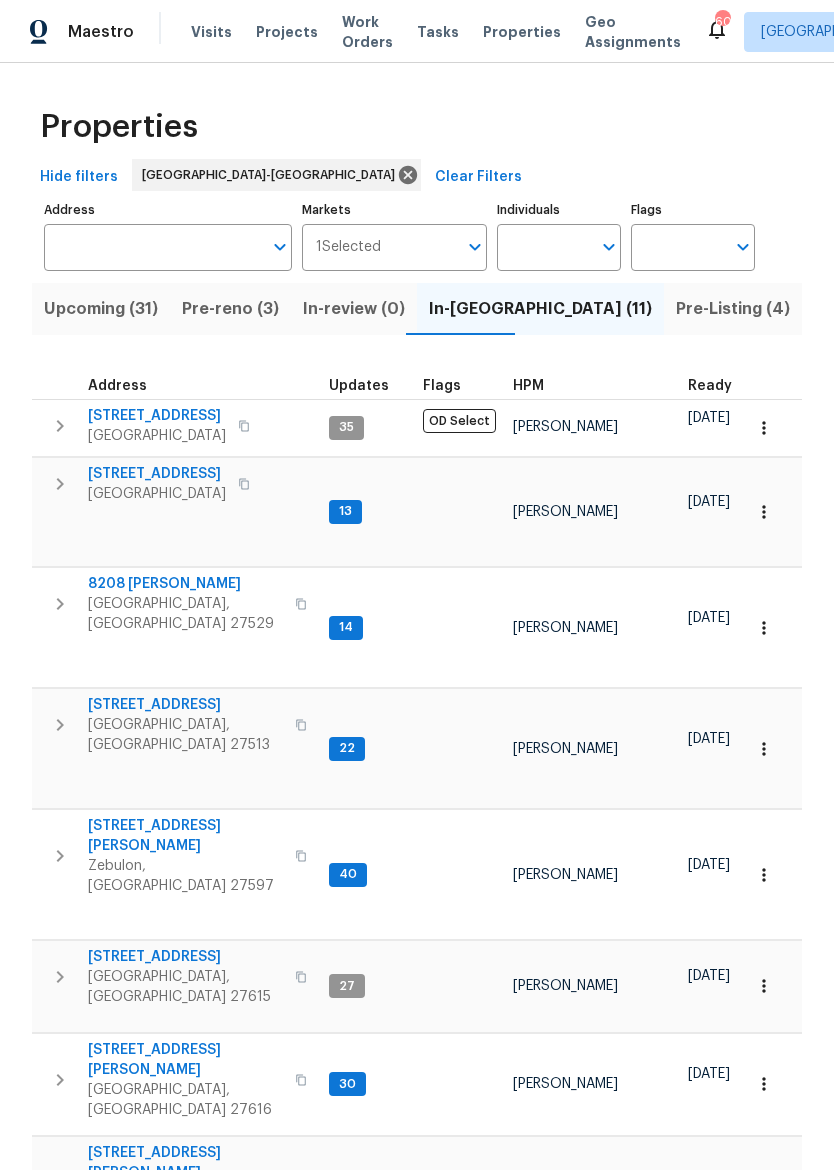 click on "8208 [PERSON_NAME]" at bounding box center (185, 584) 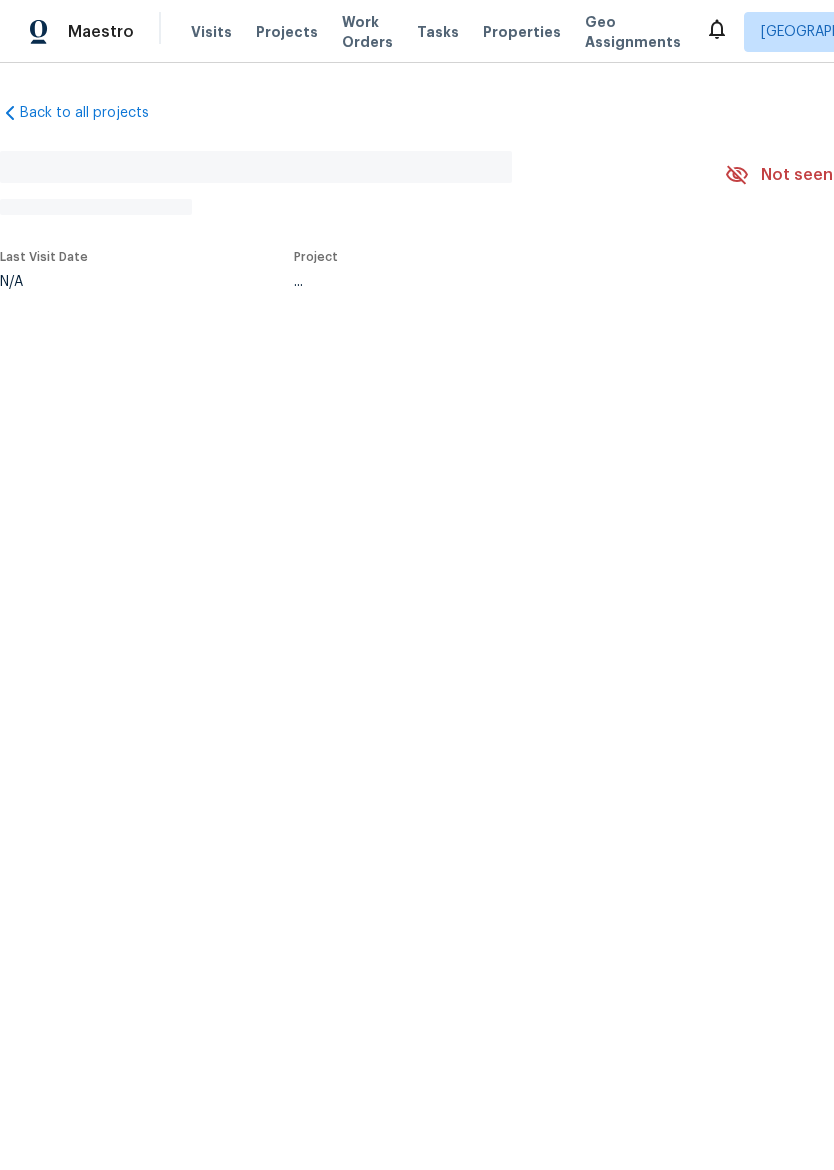 scroll, scrollTop: 0, scrollLeft: 0, axis: both 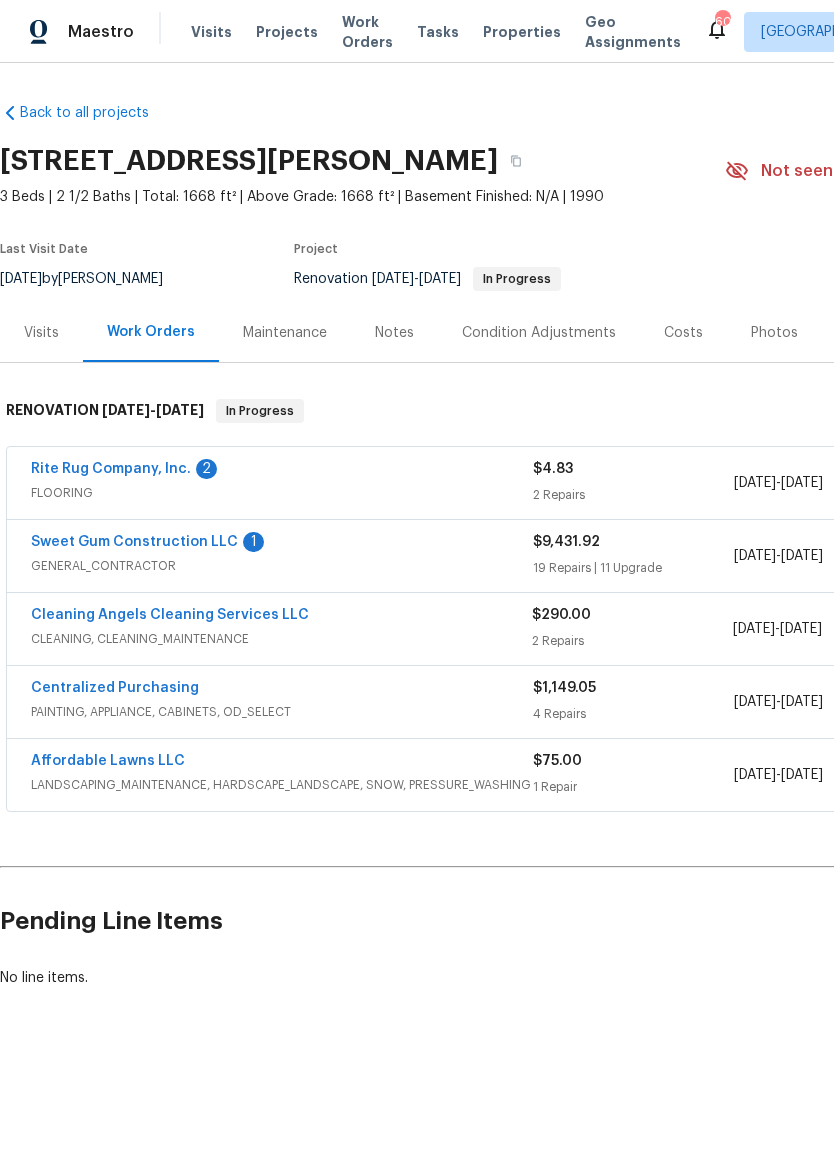 click on "Sweet Gum Construction LLC" at bounding box center [134, 542] 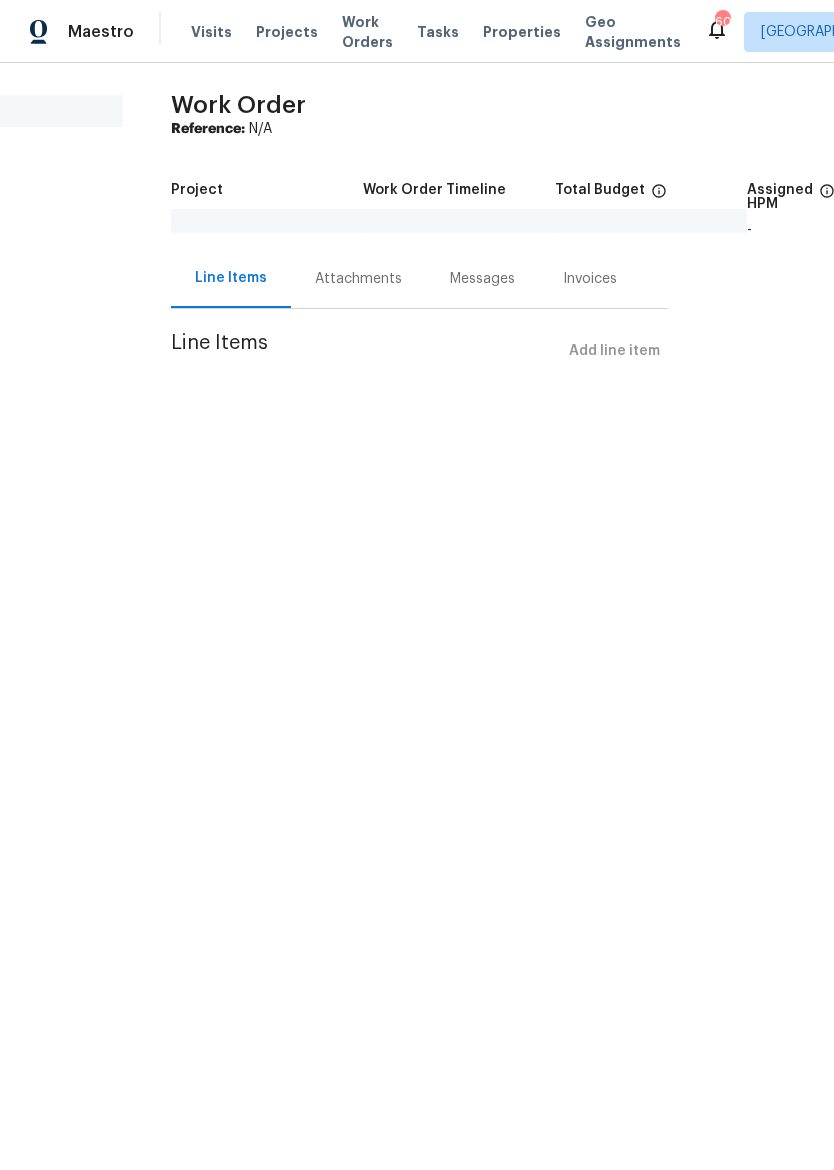 scroll, scrollTop: 0, scrollLeft: 126, axis: horizontal 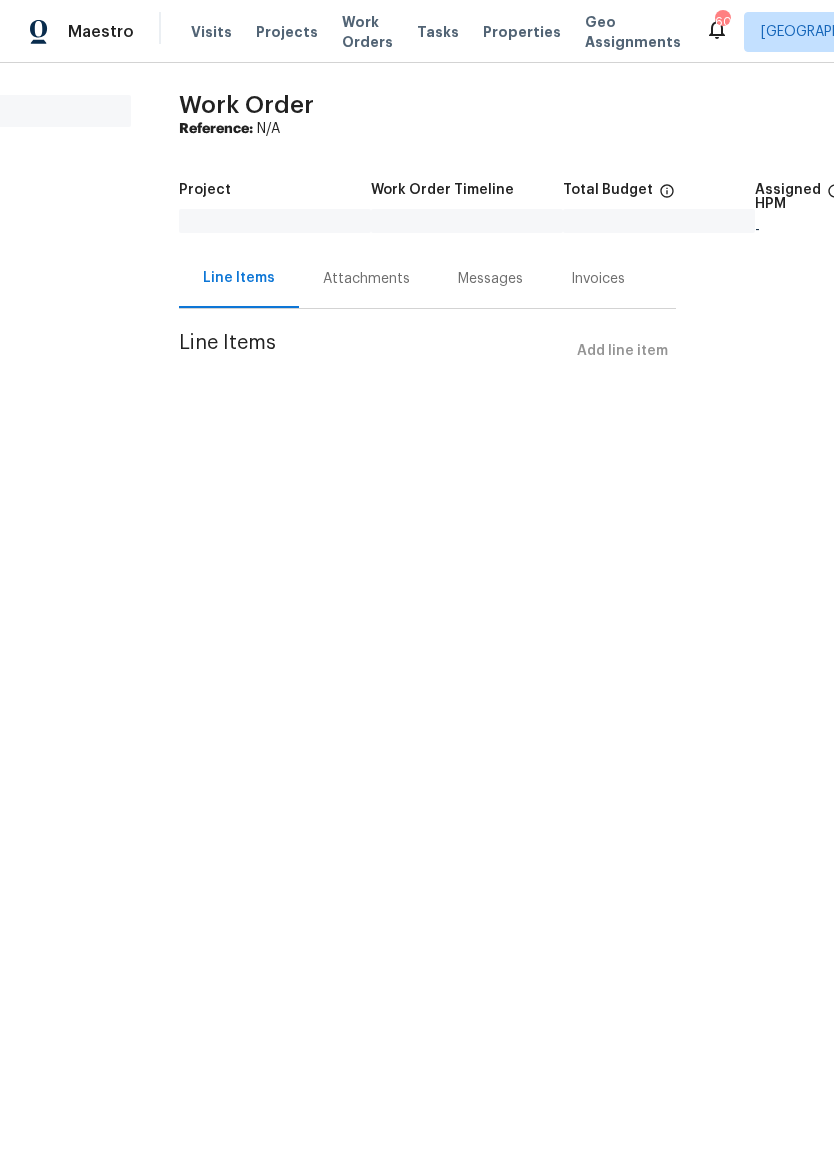 click on "Line Items" at bounding box center [239, 278] 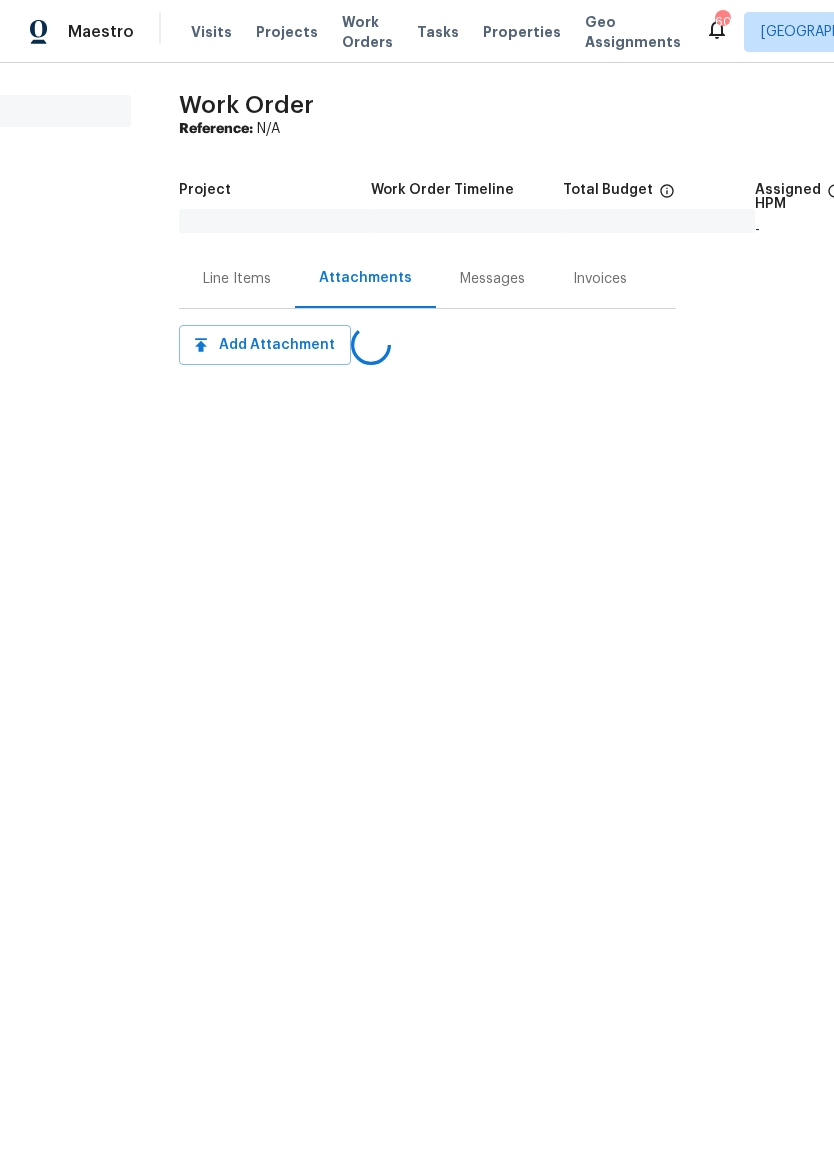click on "Line Items" at bounding box center [237, 279] 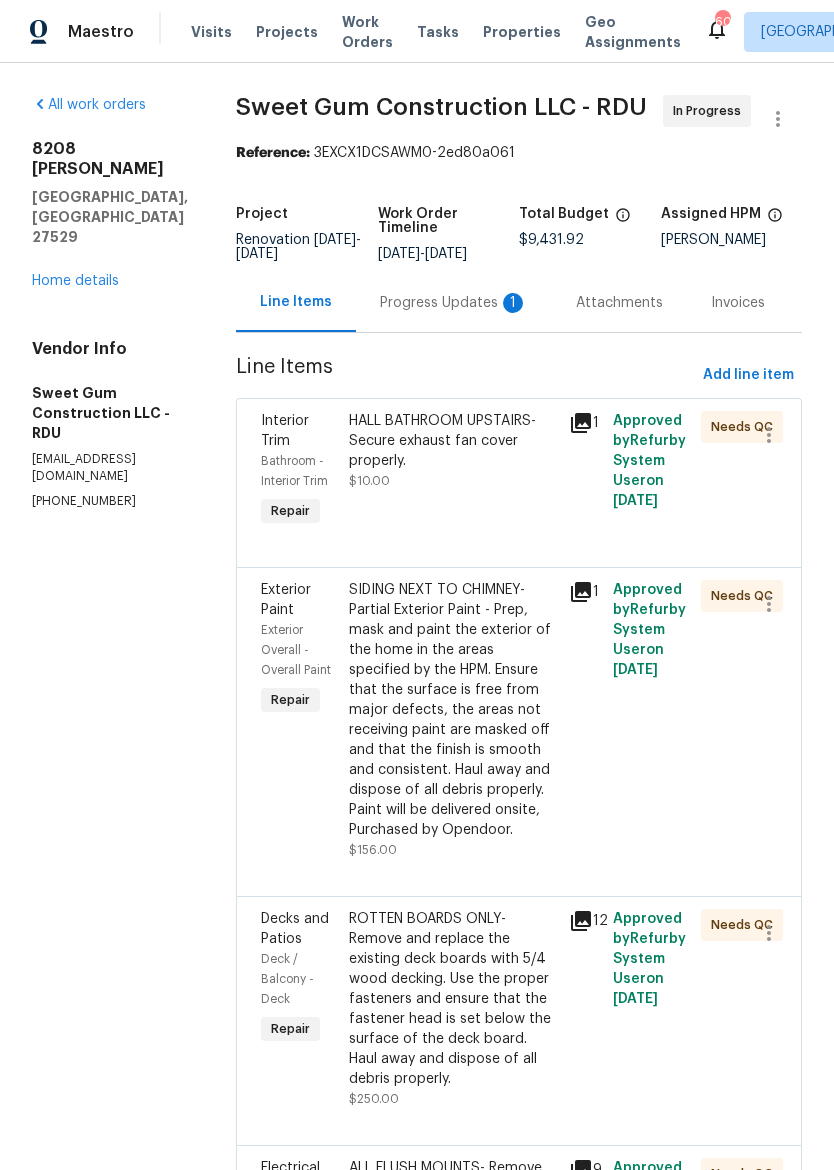 scroll, scrollTop: 0, scrollLeft: 0, axis: both 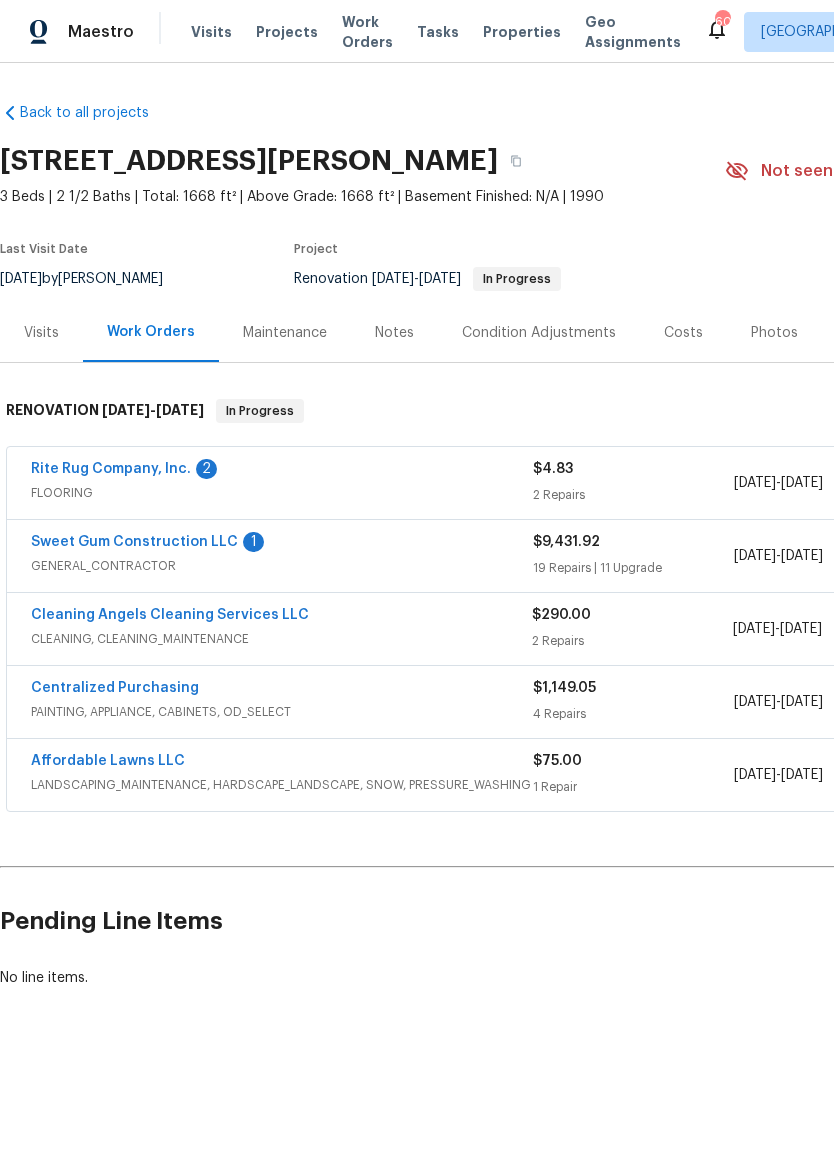 click on "Notes" at bounding box center (394, 332) 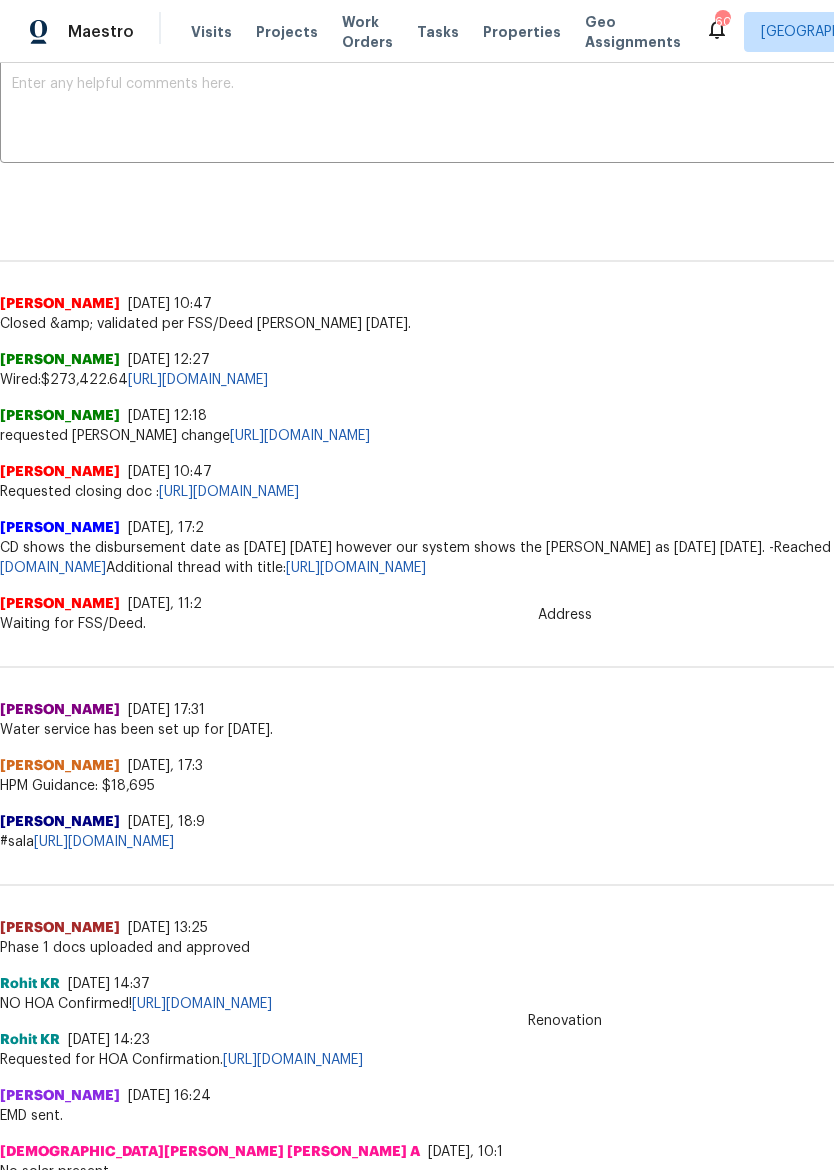 scroll, scrollTop: 351, scrollLeft: 1, axis: both 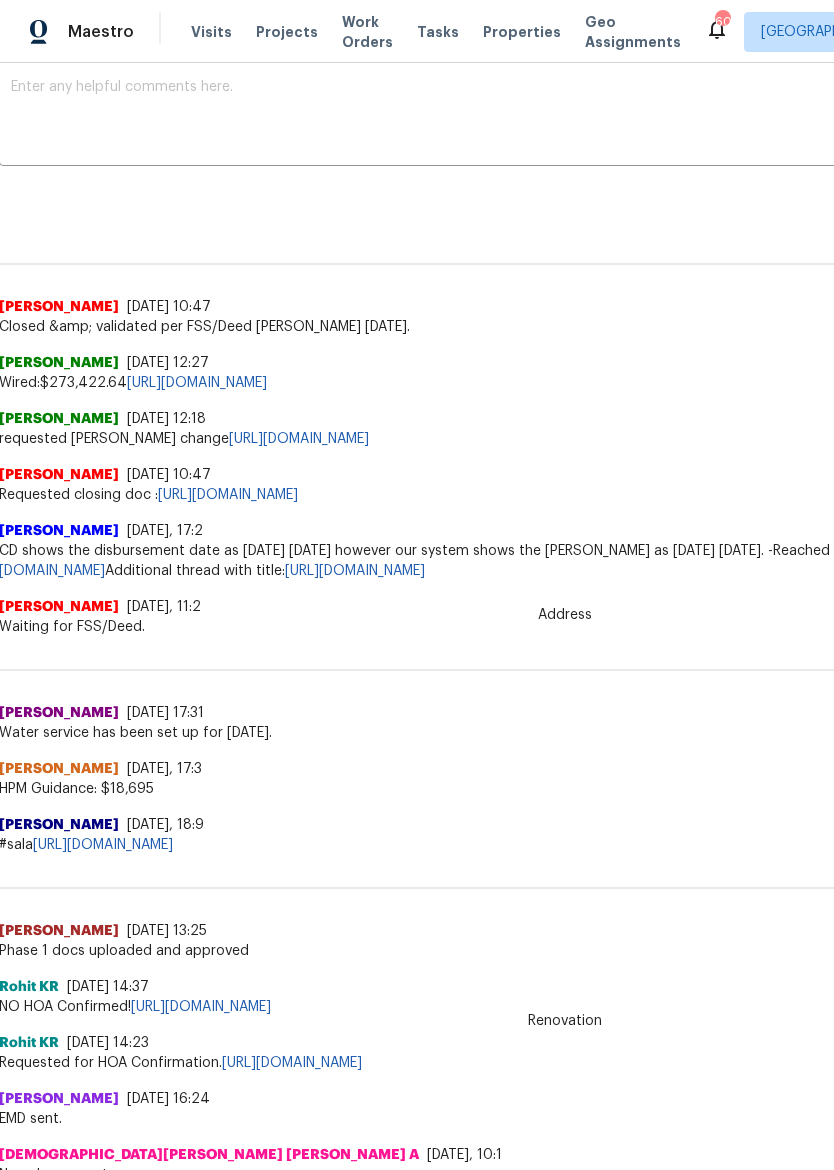 click on "[URL][DOMAIN_NAME]" at bounding box center (103, 845) 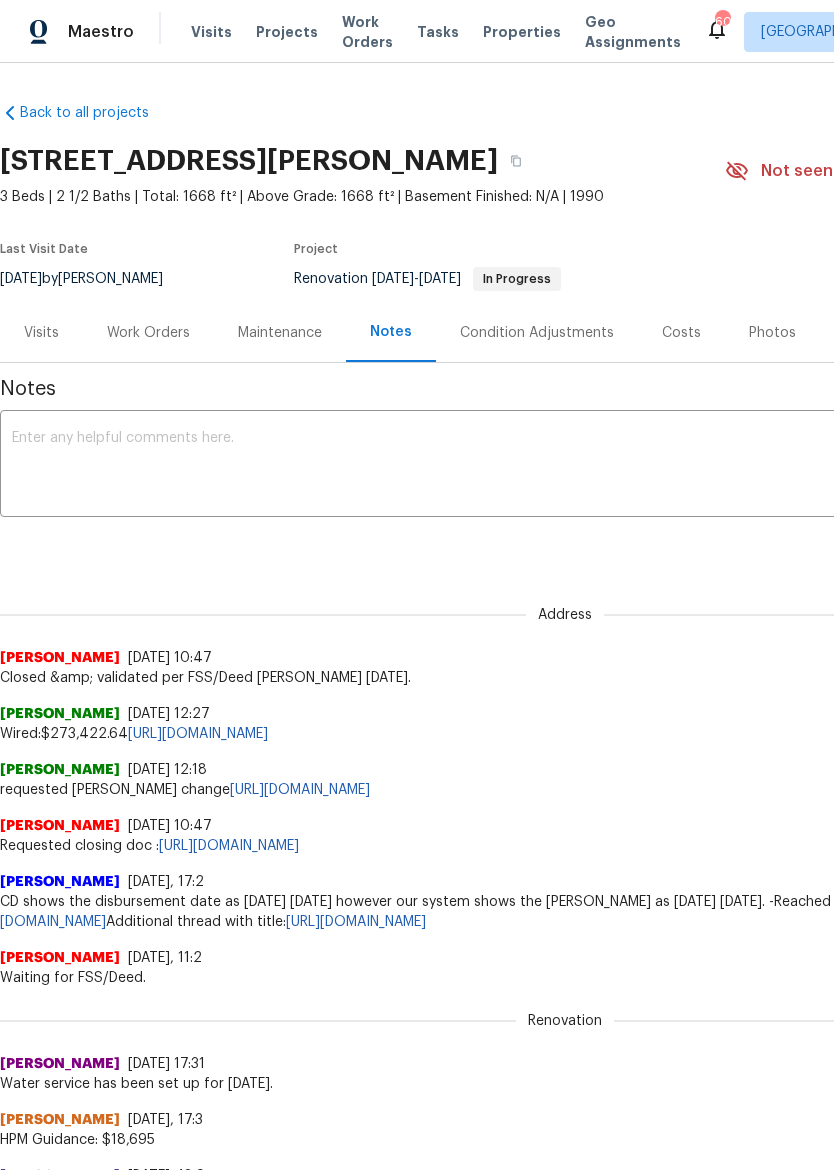 scroll, scrollTop: 0, scrollLeft: 0, axis: both 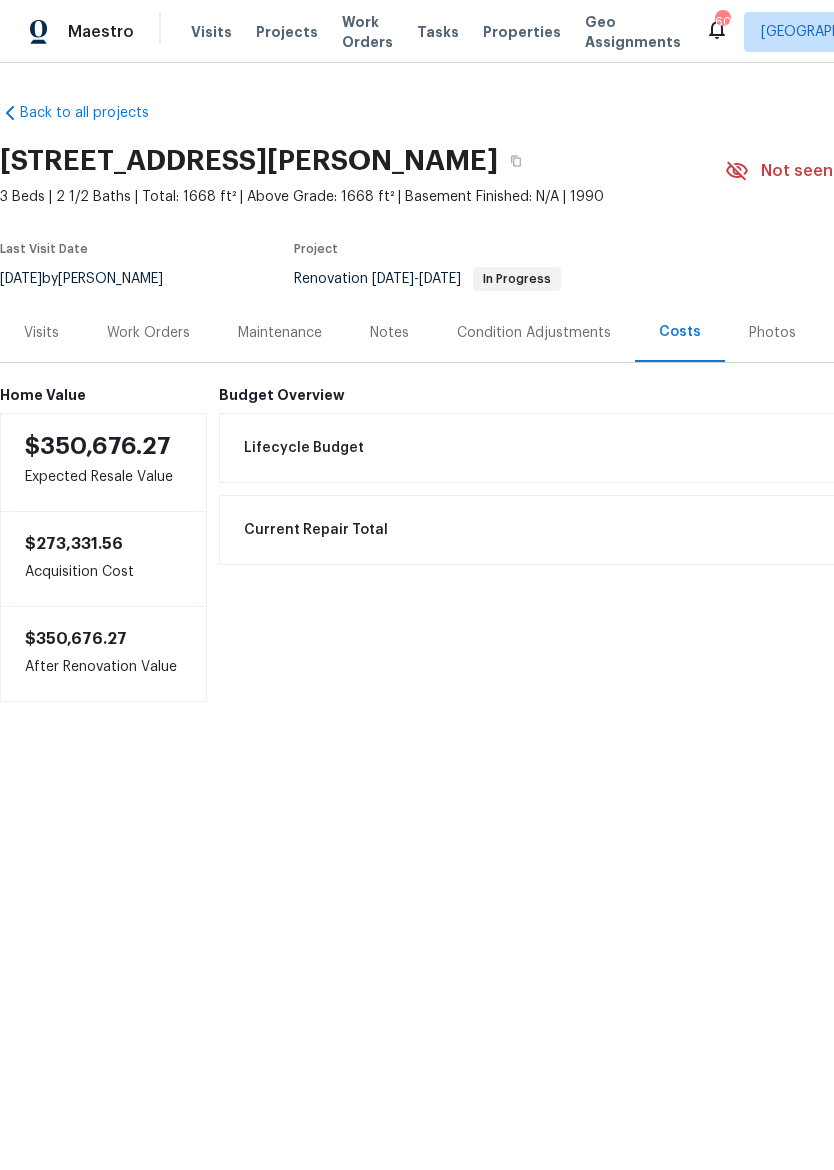 click on "Notes" at bounding box center [389, 333] 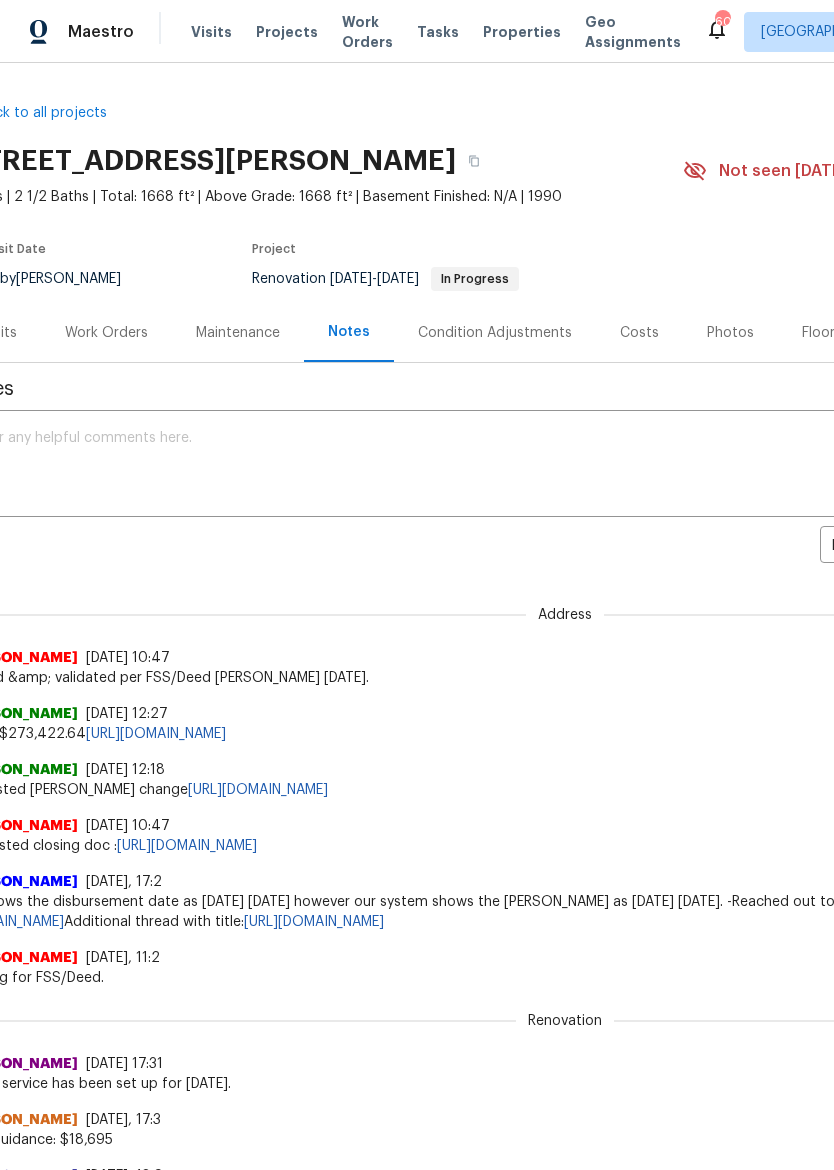 scroll, scrollTop: 0, scrollLeft: 42, axis: horizontal 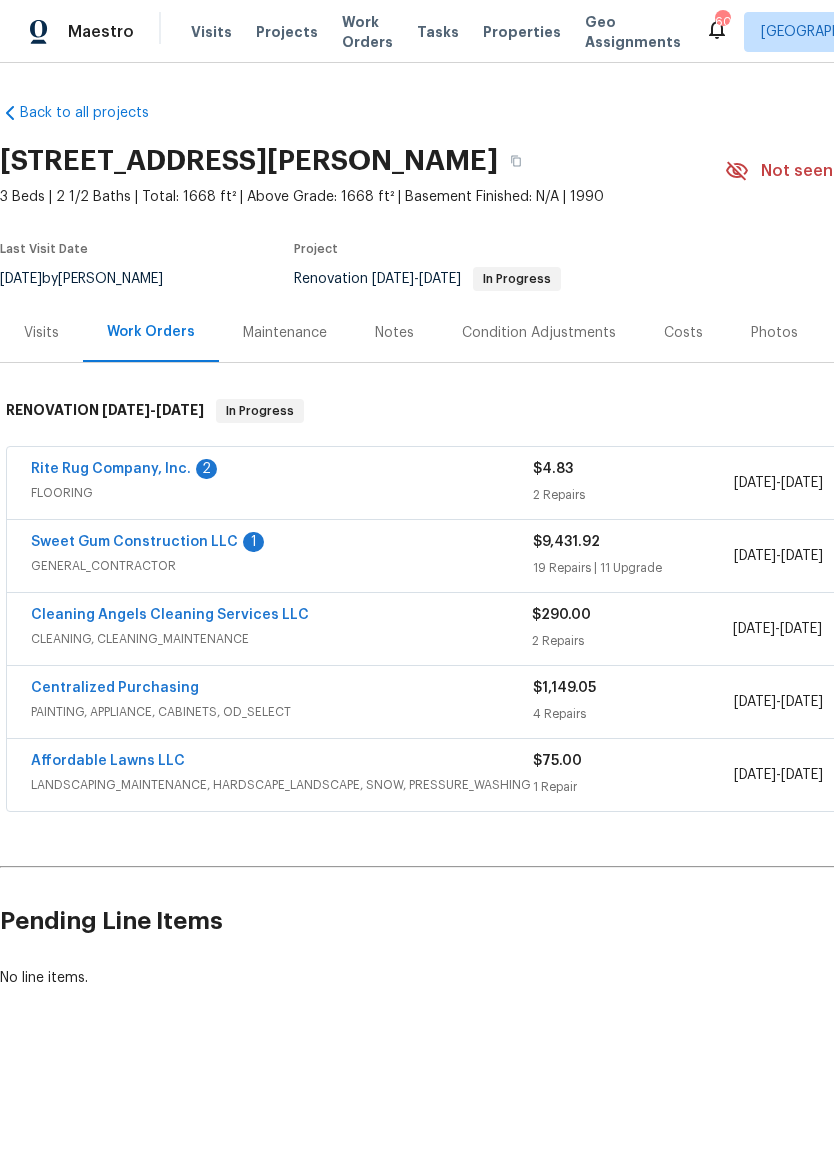 click on "Rite Rug Company, Inc." at bounding box center [111, 469] 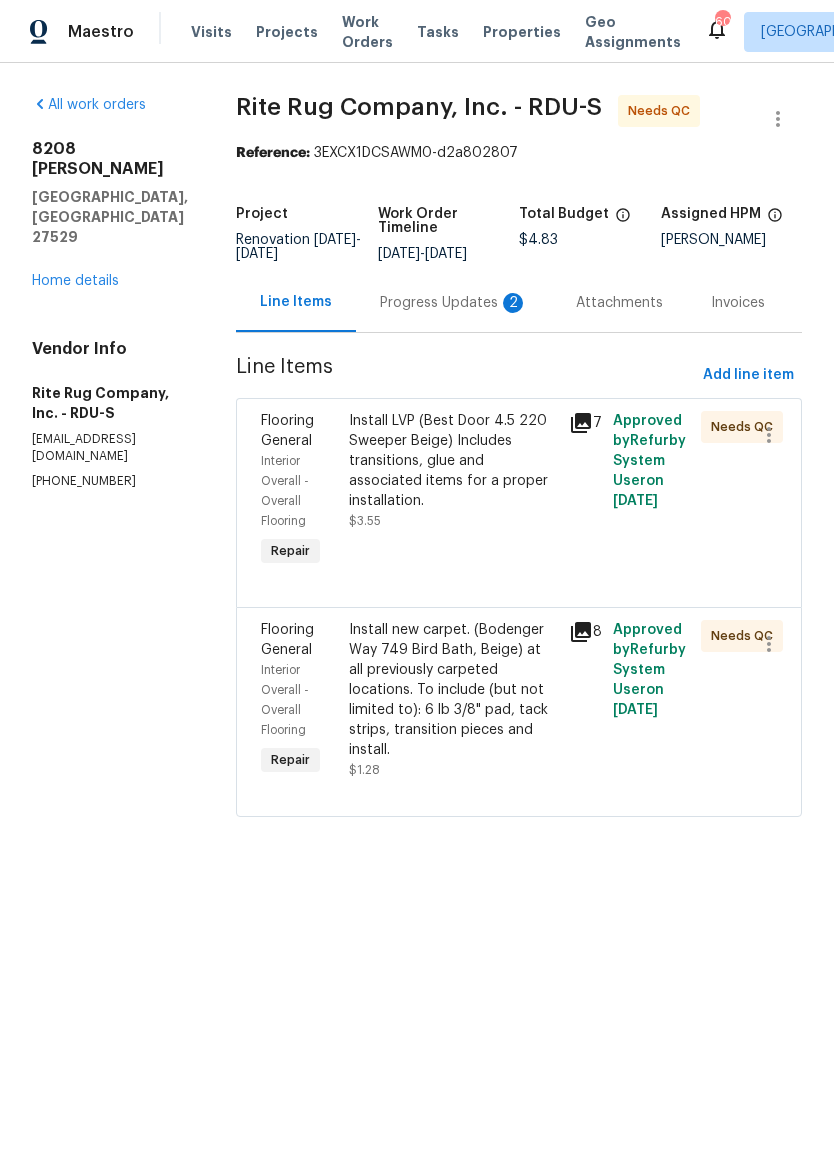 click on "Progress Updates 2" at bounding box center [454, 303] 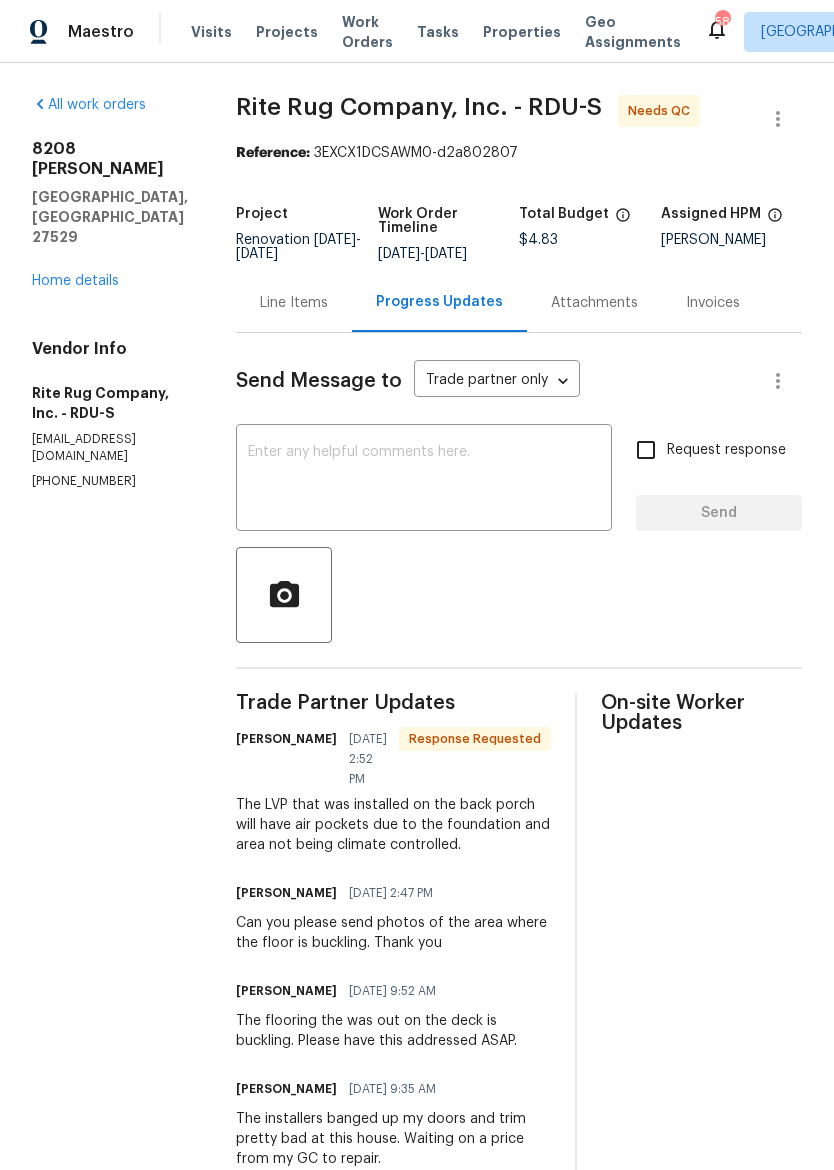 scroll, scrollTop: 0, scrollLeft: 0, axis: both 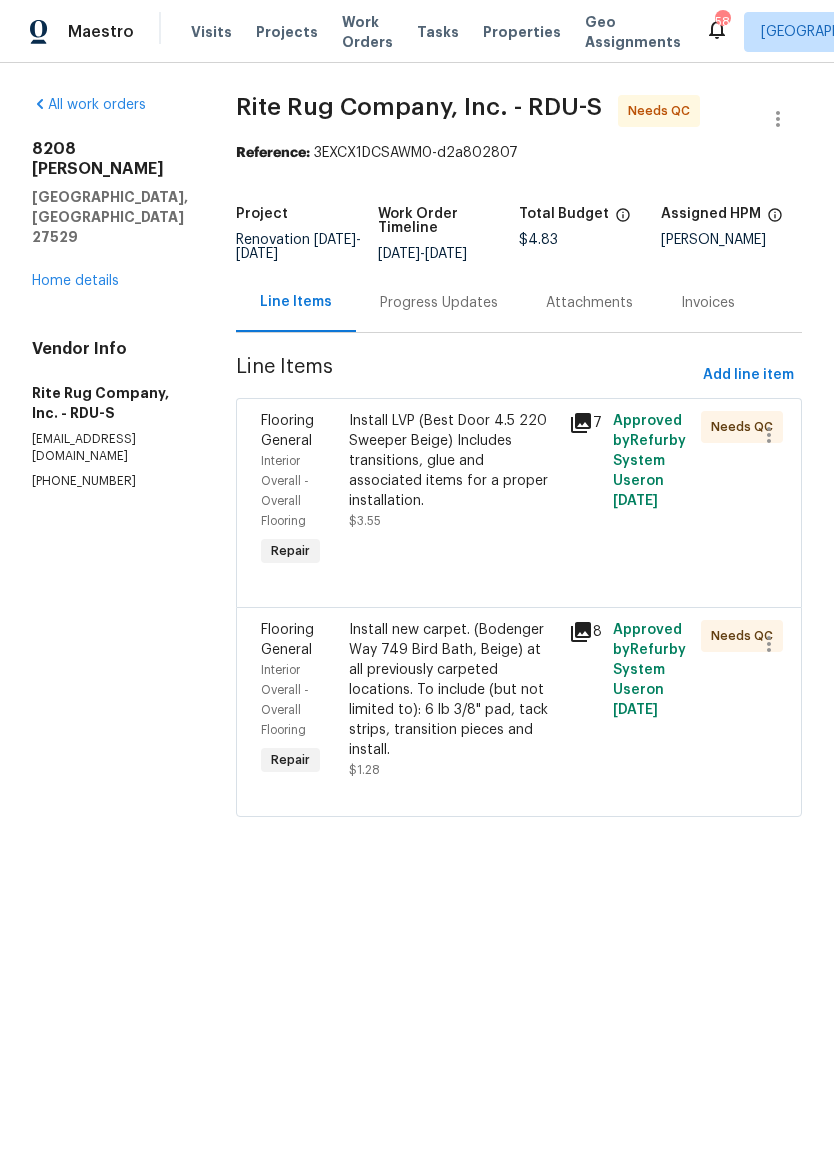 click on "Install new carpet. (Bodenger Way 749 Bird Bath, Beige) at all previously carpeted locations. To include (but not limited to): 6 lb 3/8" pad, tack strips, transition pieces and install." at bounding box center (453, 690) 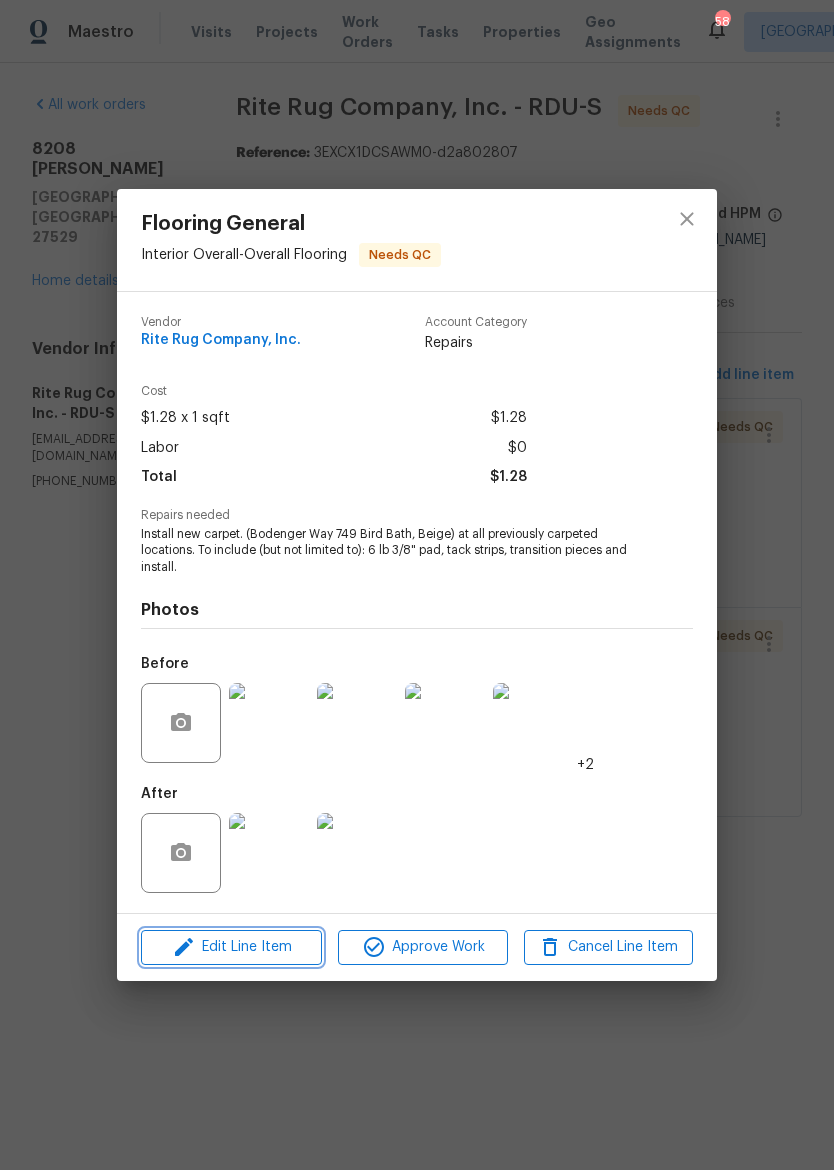 click on "Edit Line Item" at bounding box center [231, 947] 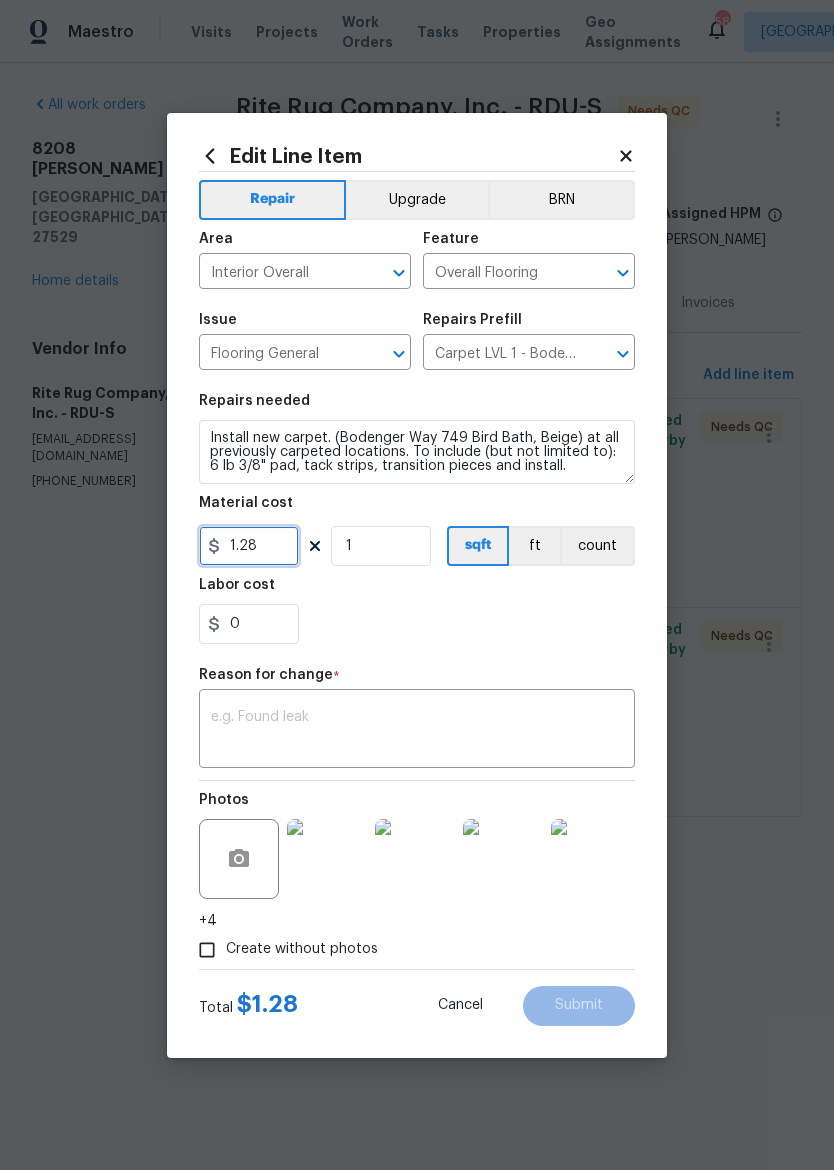 click on "1.28" at bounding box center [249, 546] 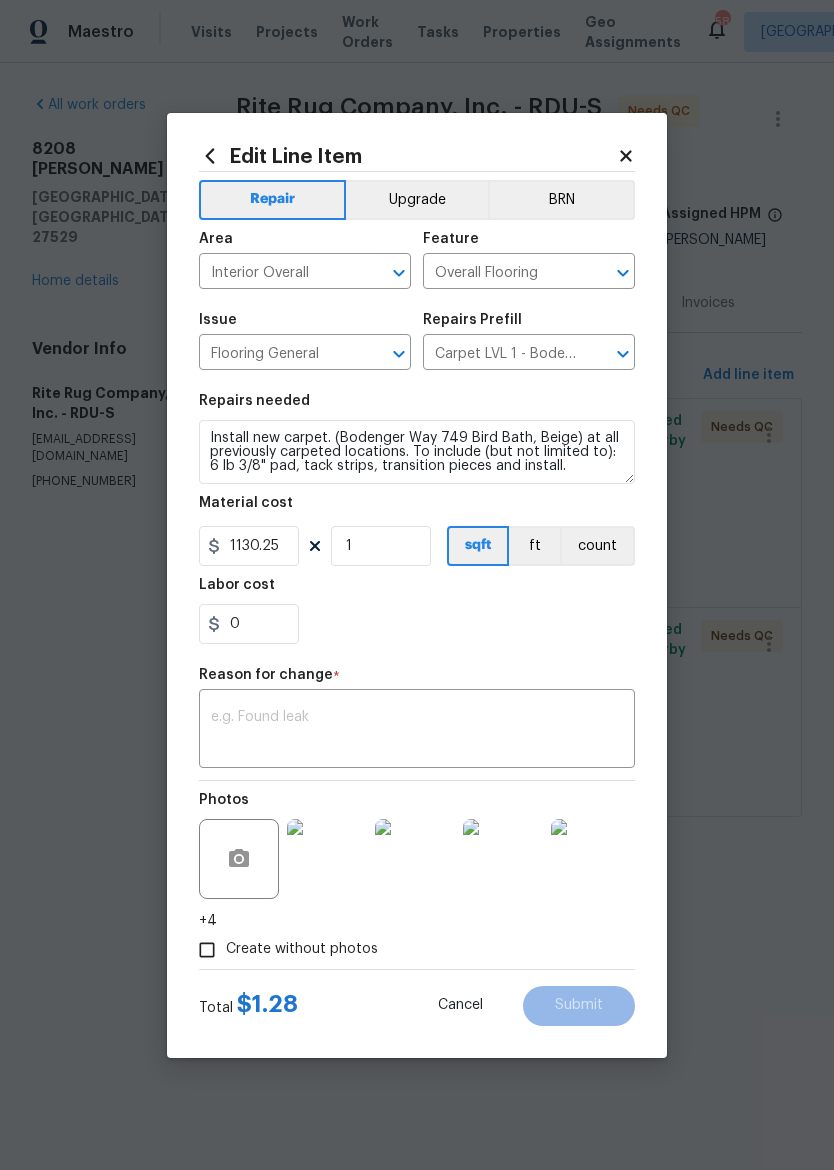 click on "0" at bounding box center [417, 624] 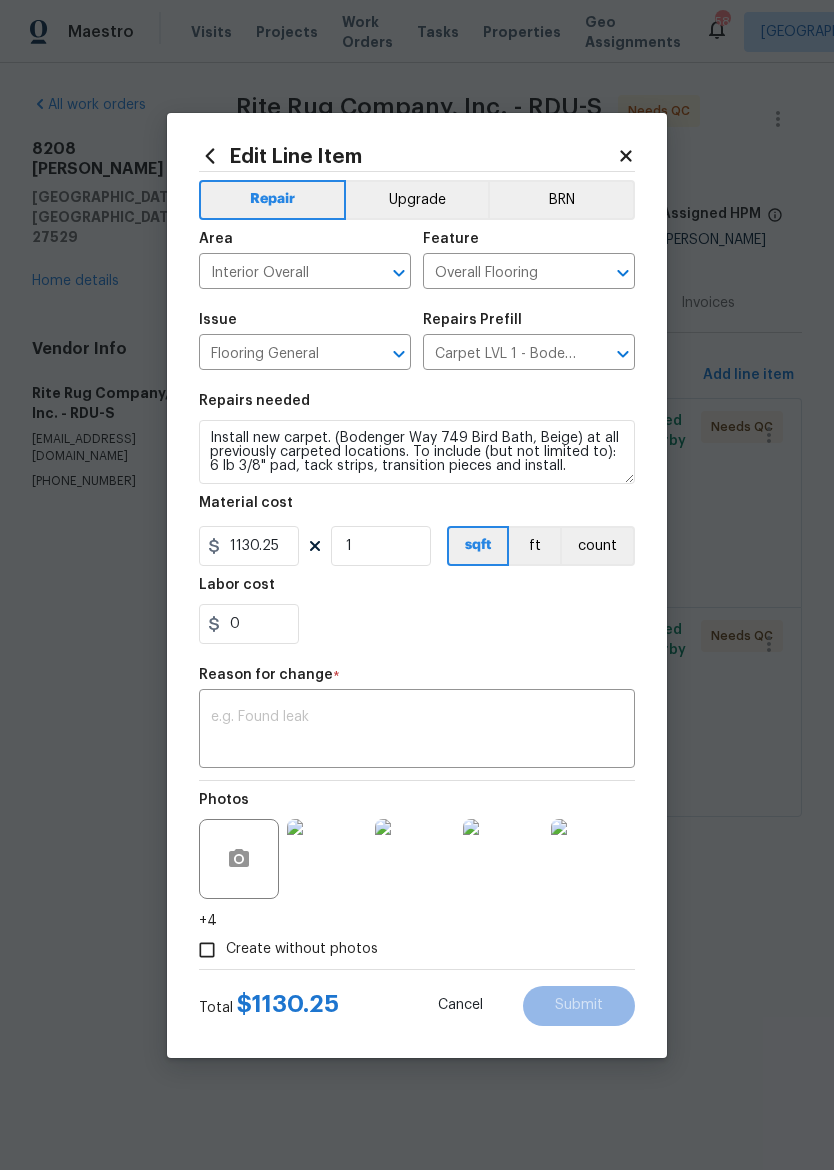 click at bounding box center [417, 731] 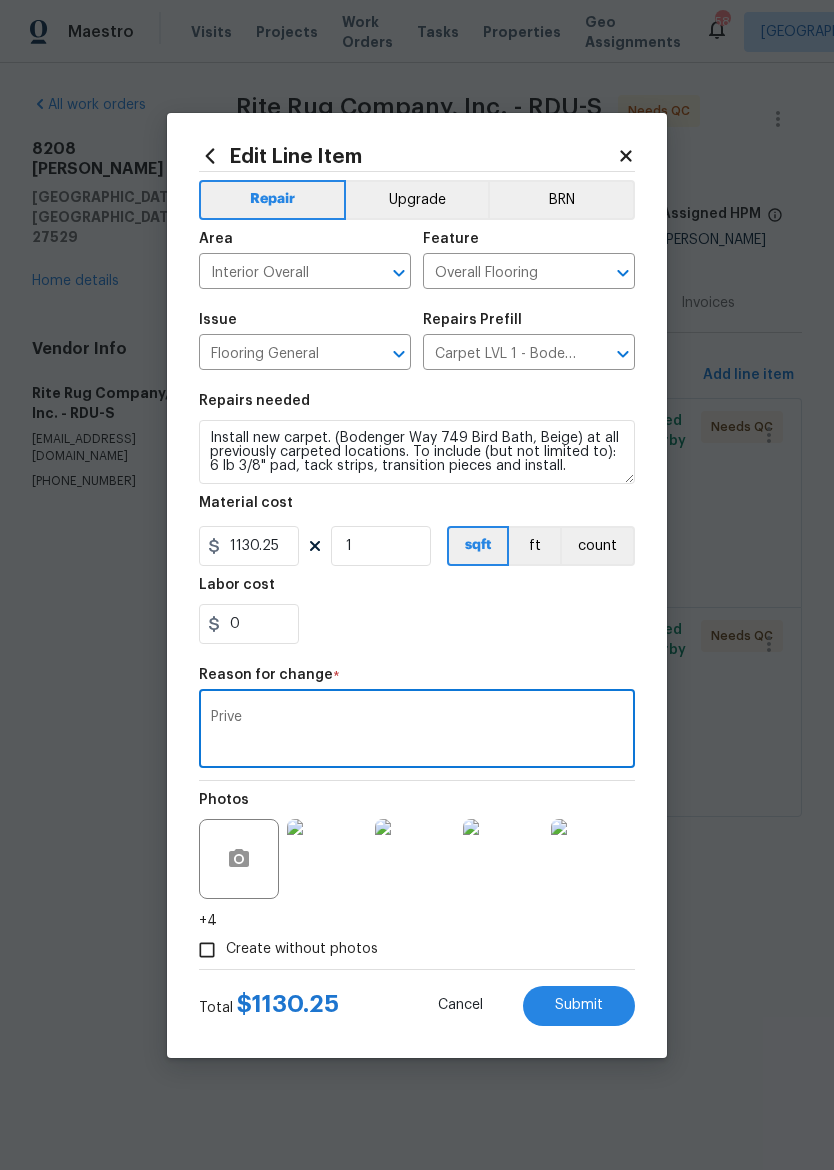 click on "0" at bounding box center [417, 624] 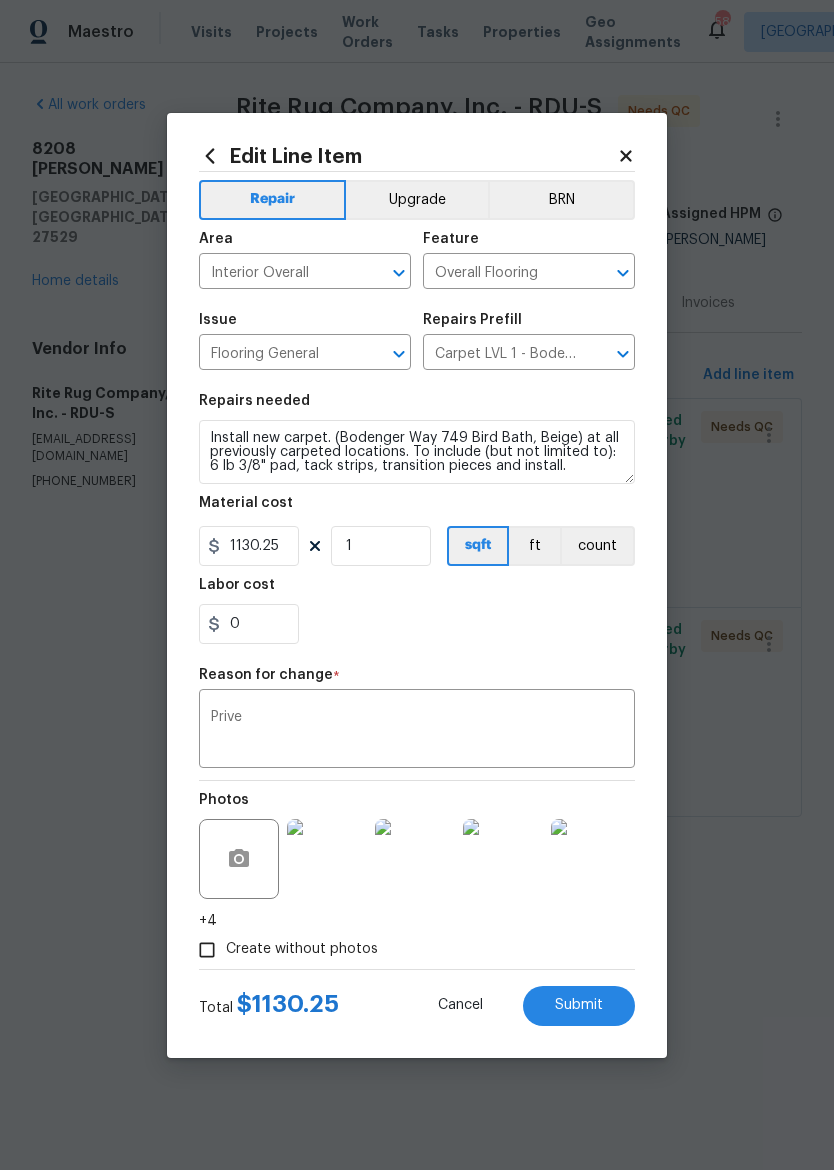click on "Prive" at bounding box center (417, 731) 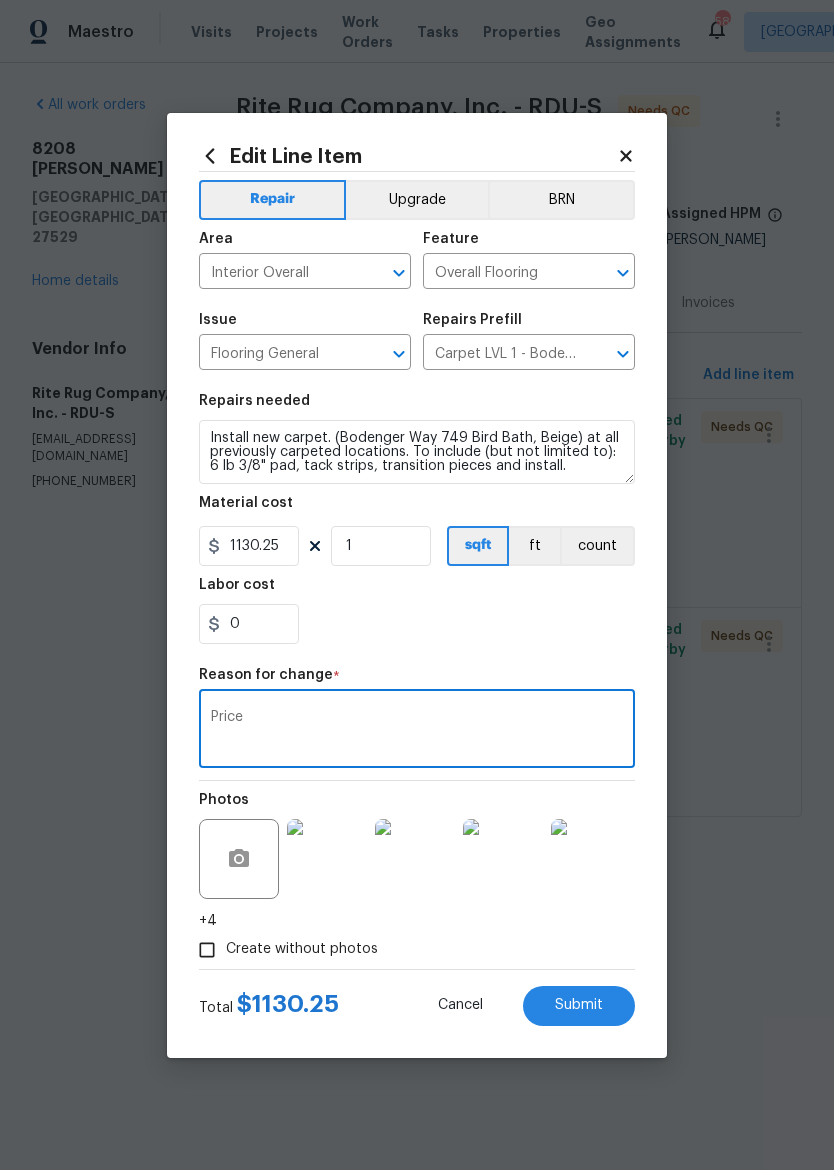 type on "Price" 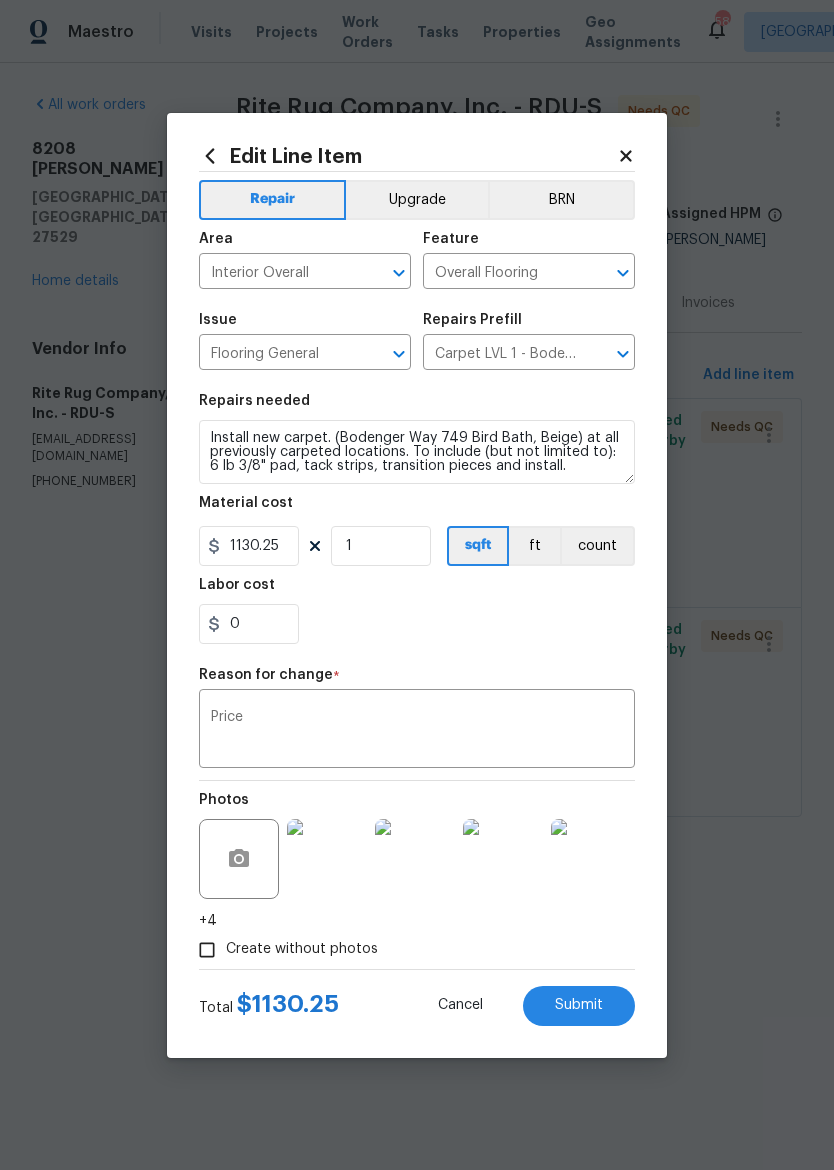 click on "Submit" at bounding box center (579, 1006) 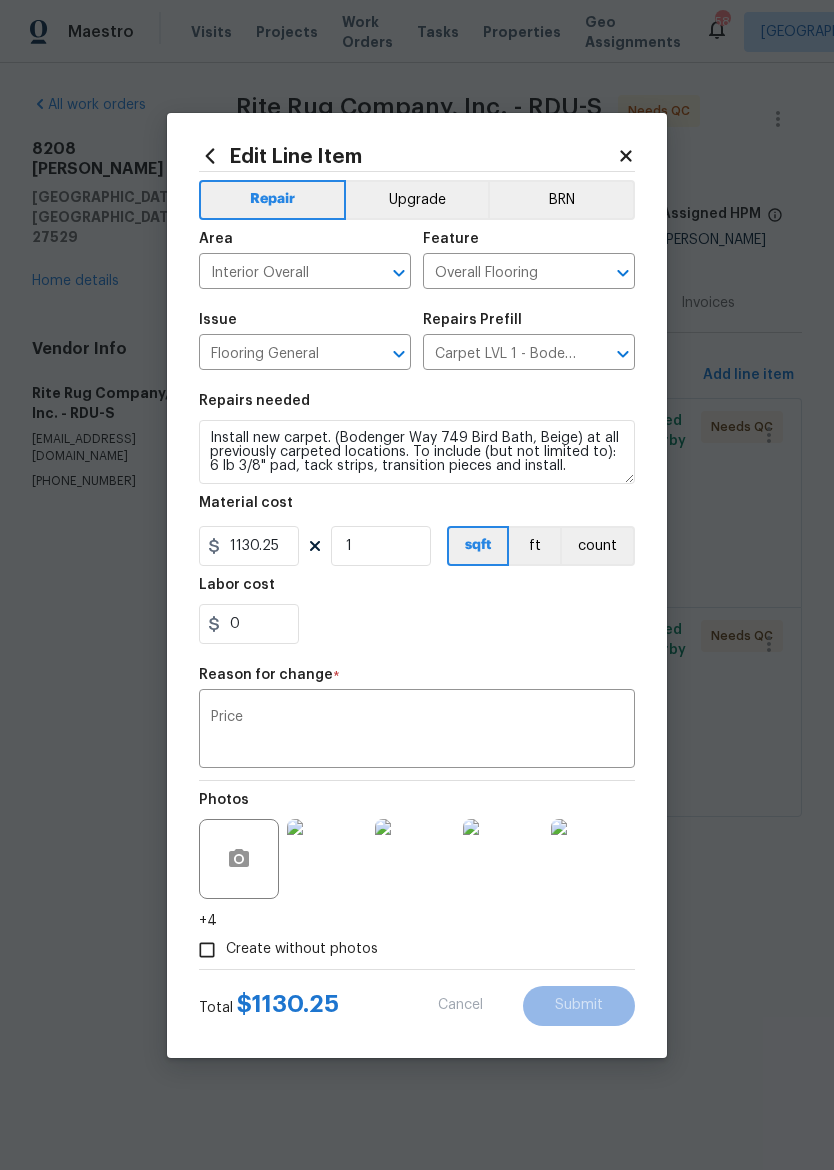 type on "1.28" 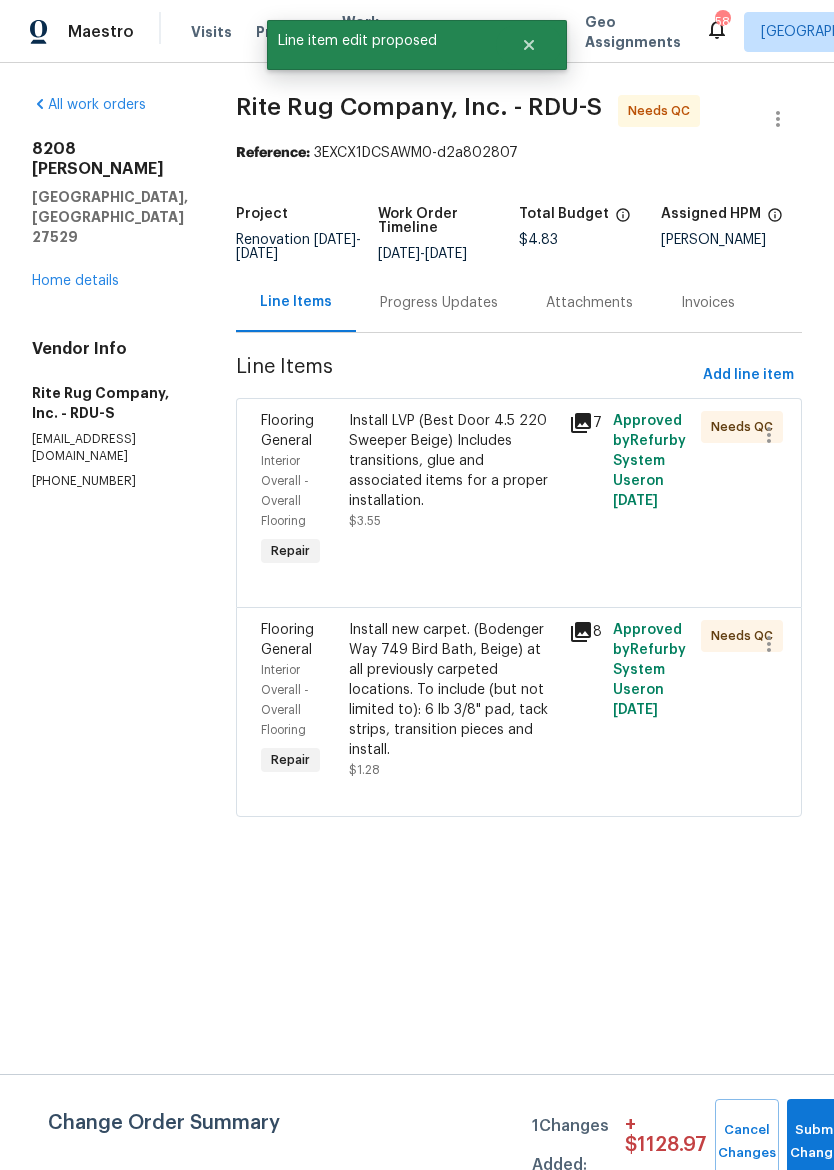 click on "Install LVP (Best Door 4.5 220 Sweeper Beige) Includes transitions, glue and associated items for a proper installation." at bounding box center (453, 461) 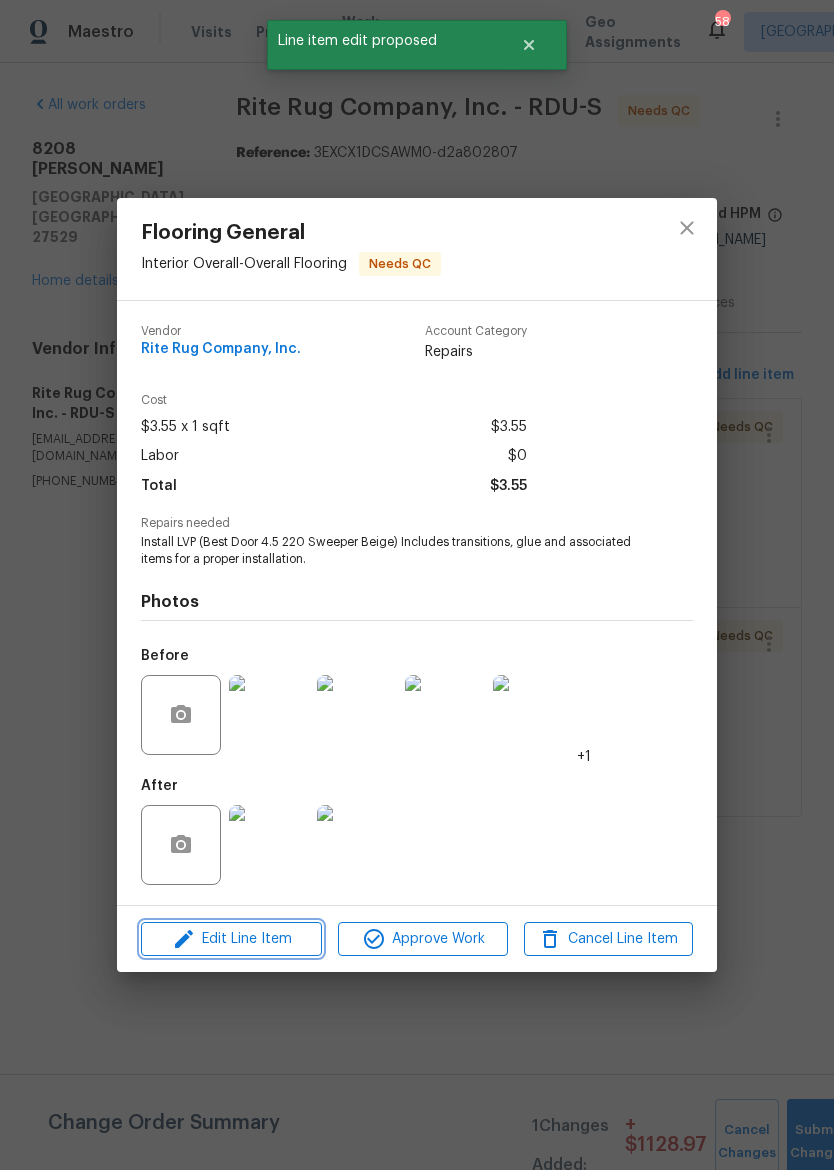 click on "Edit Line Item" at bounding box center [231, 939] 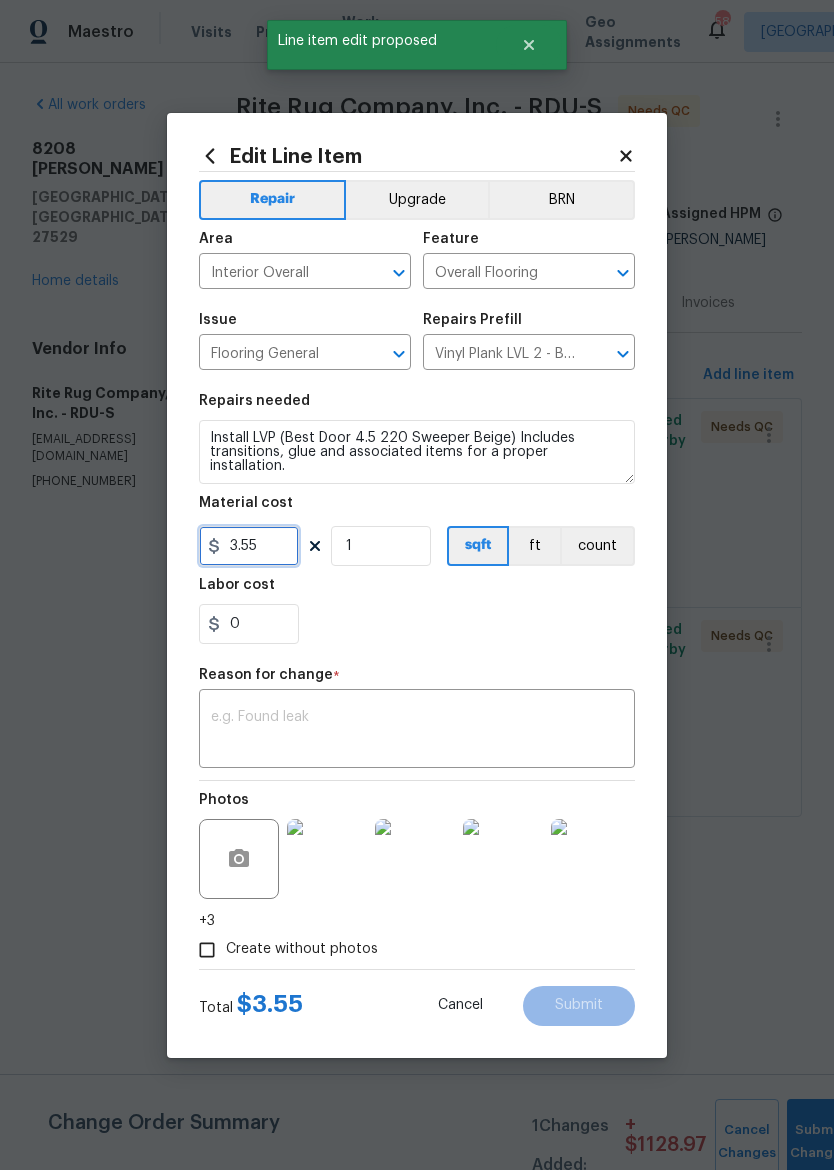 click on "3.55" at bounding box center (249, 546) 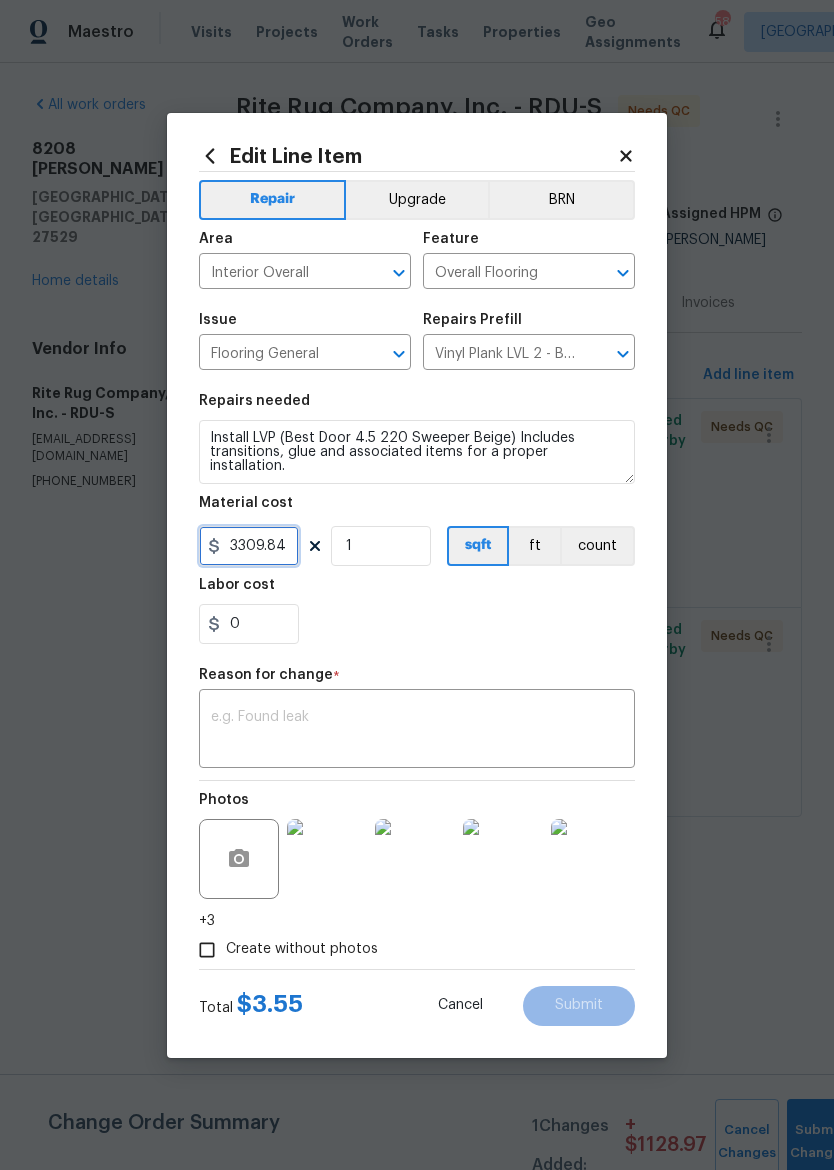 type on "3309.84" 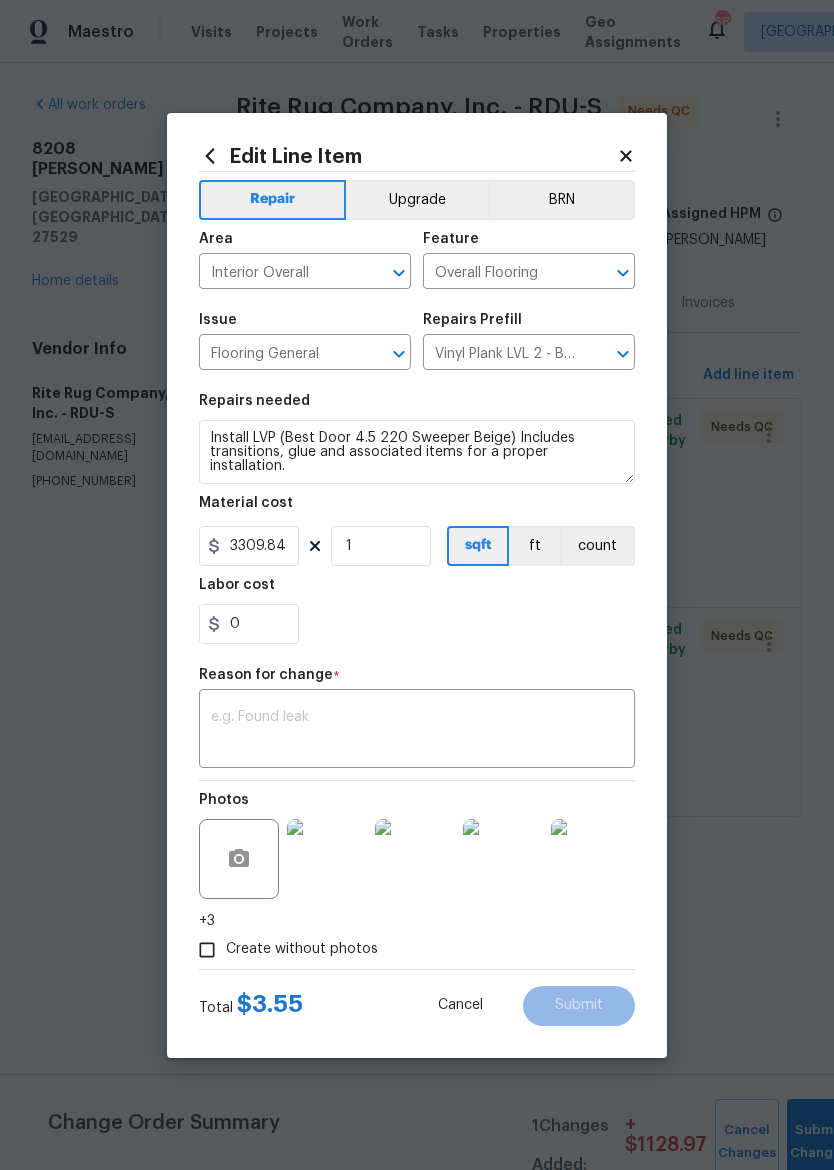 click on "0" at bounding box center (417, 624) 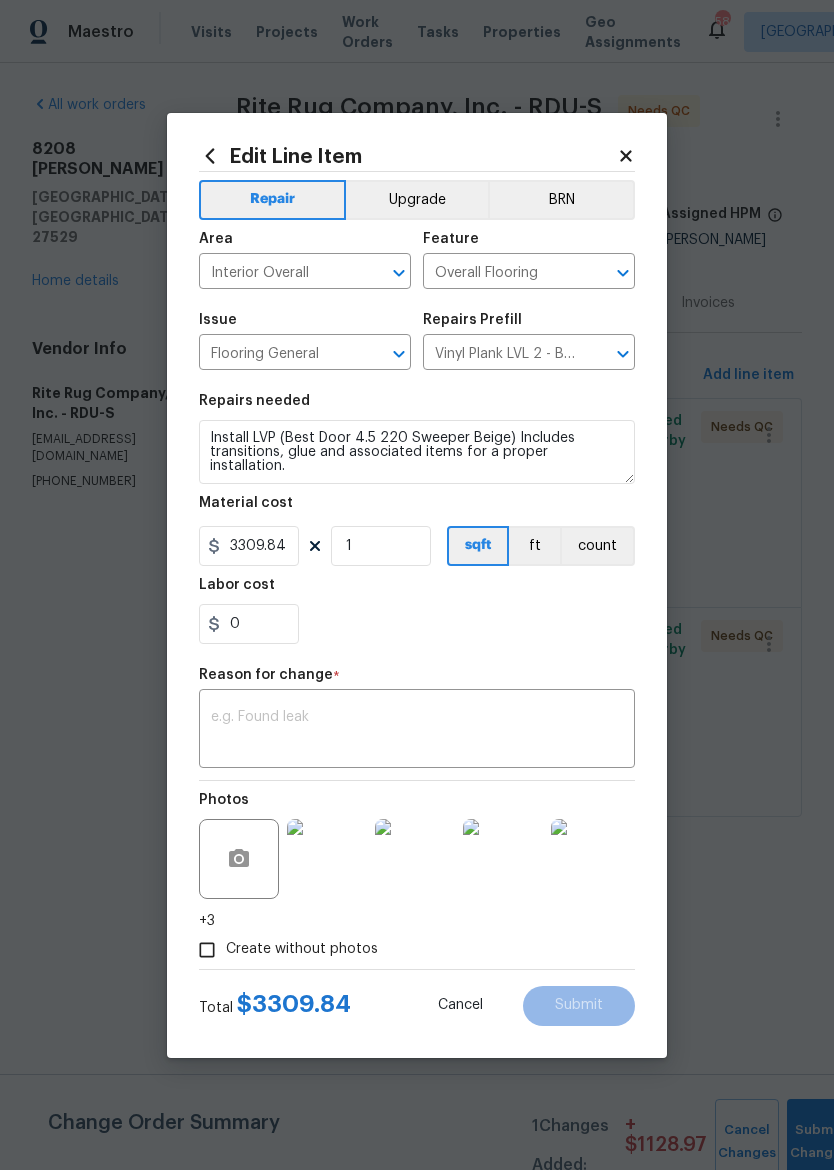 click at bounding box center (417, 731) 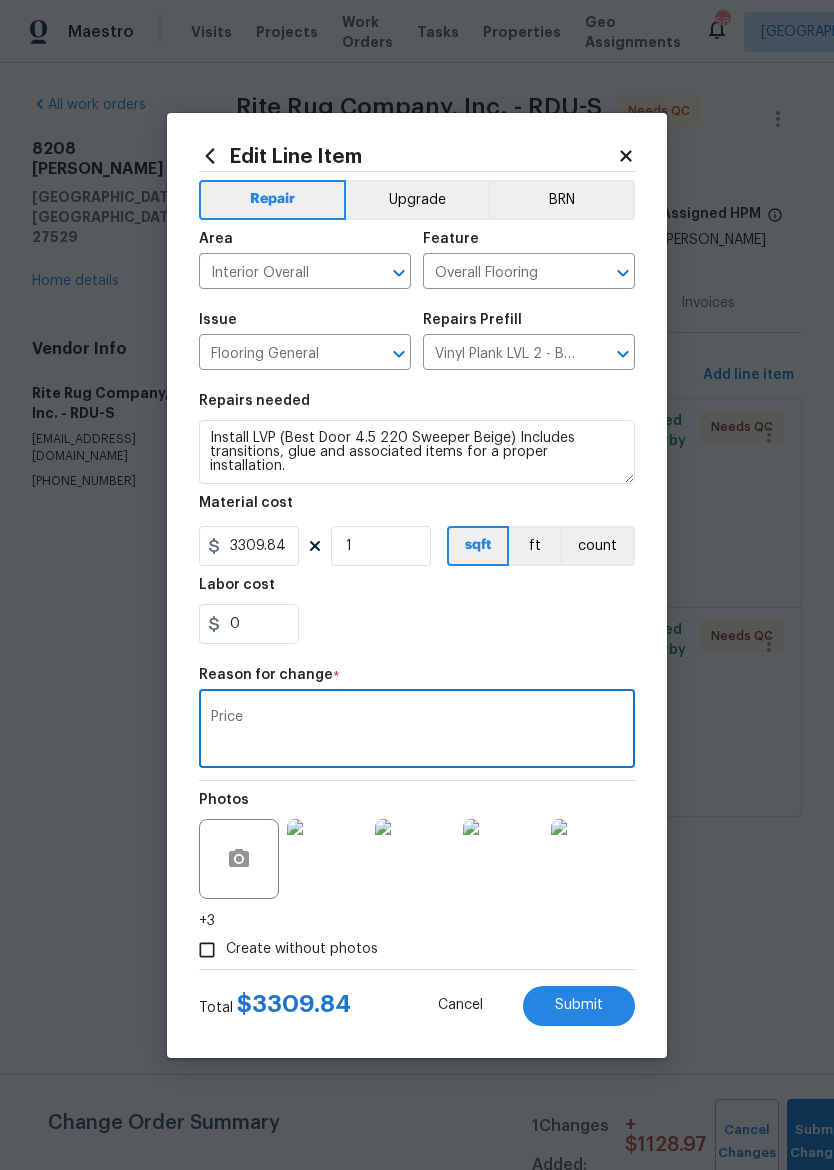 type on "Price" 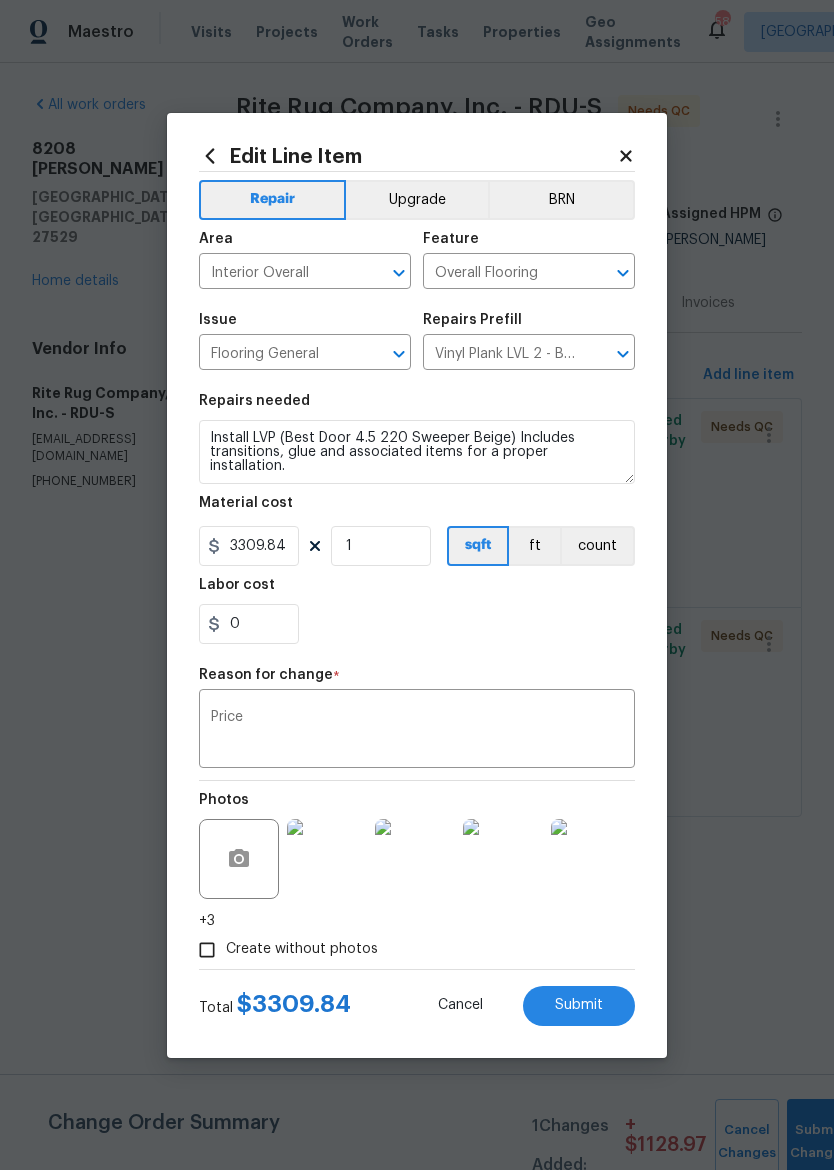 click on "Submit" at bounding box center (579, 1006) 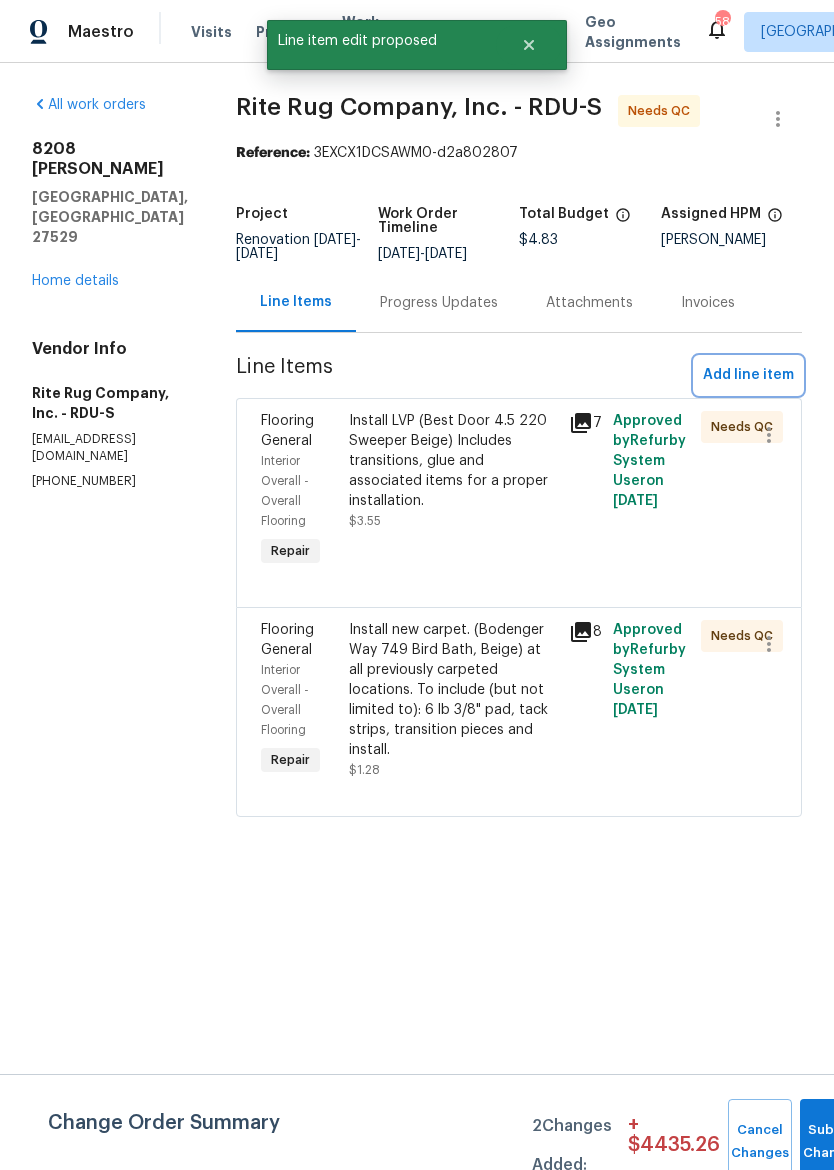 click on "Add line item" at bounding box center (748, 375) 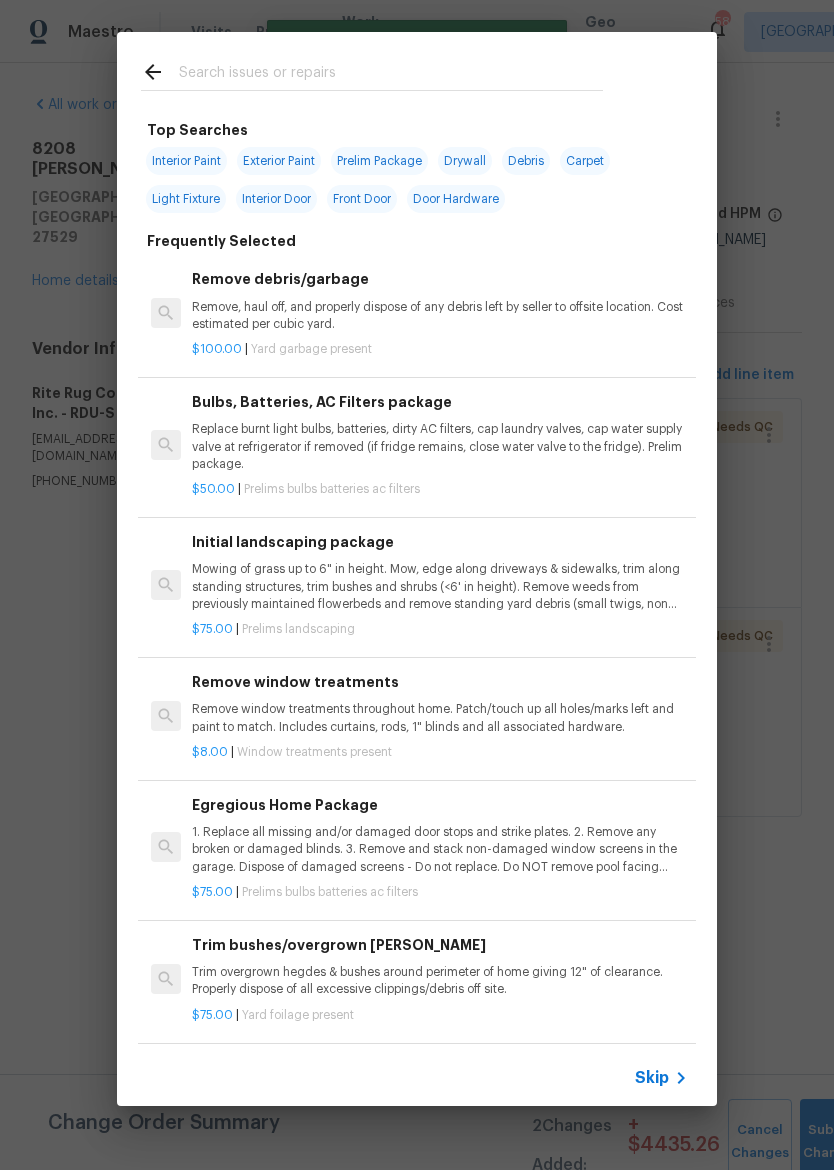 click at bounding box center [391, 75] 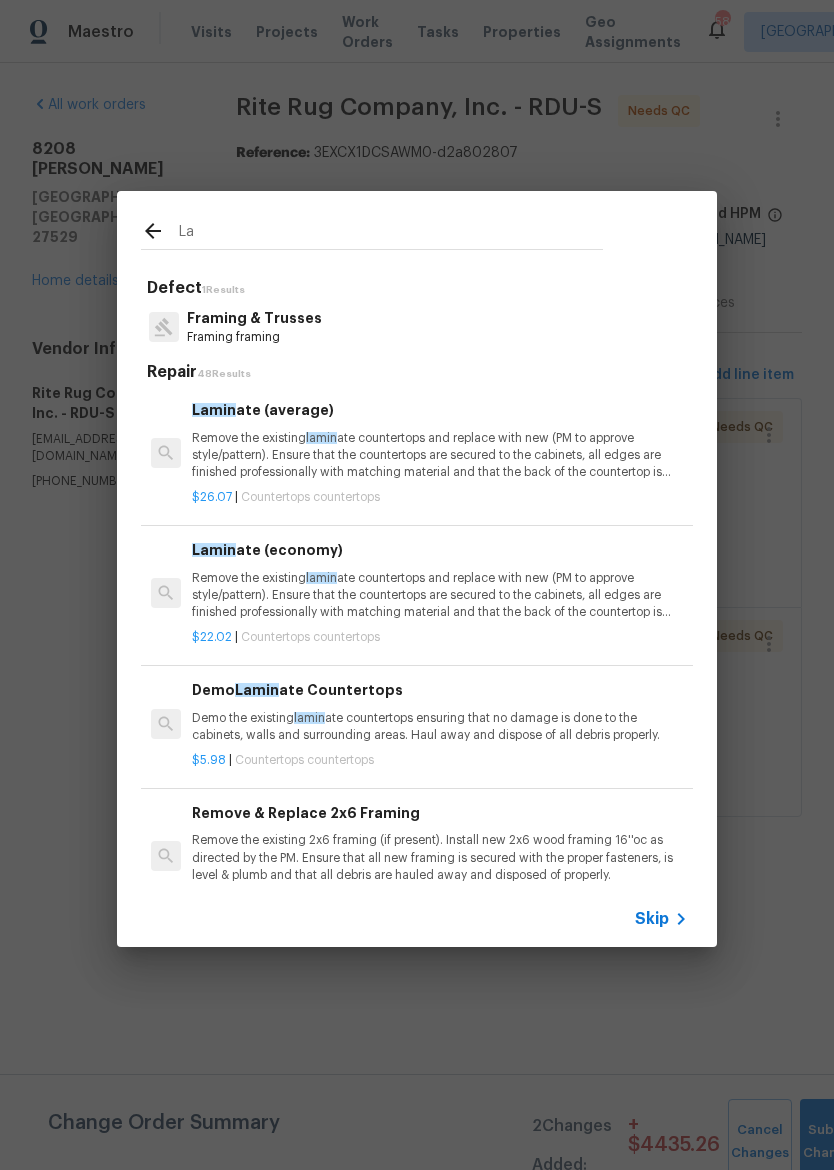 type on "L" 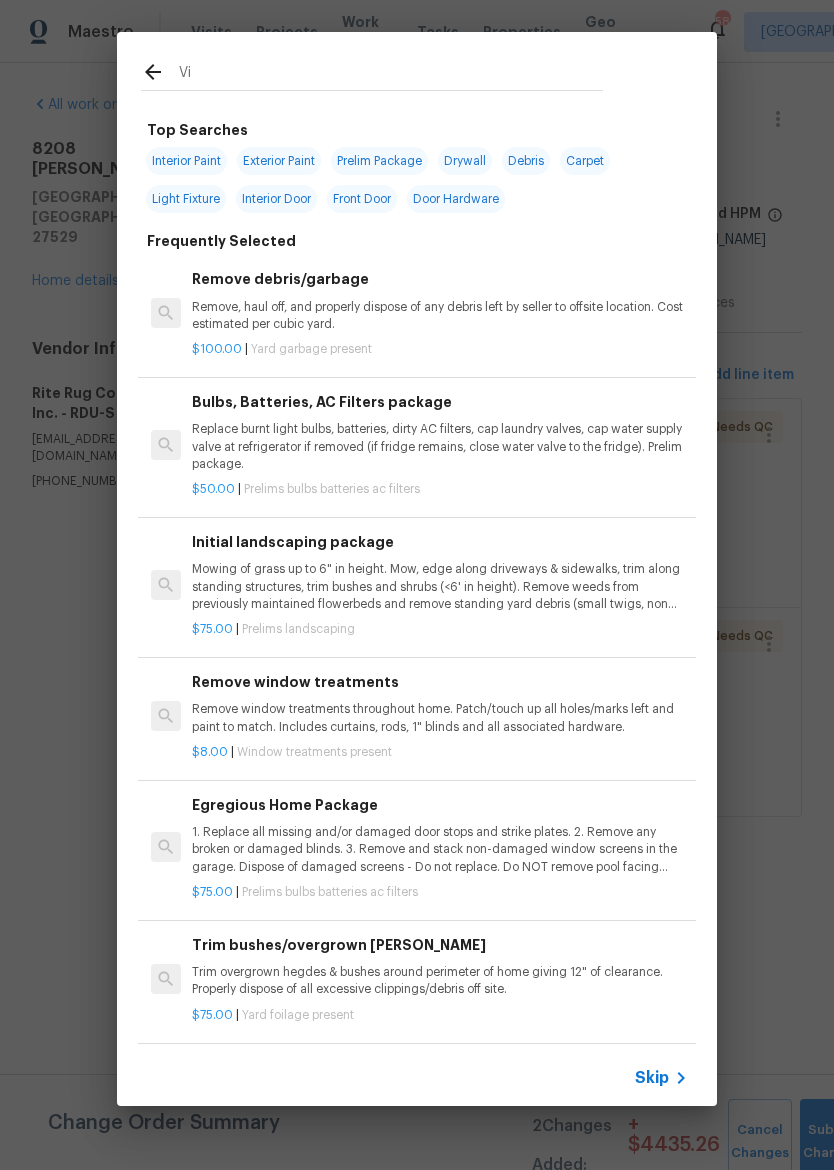 type on "V" 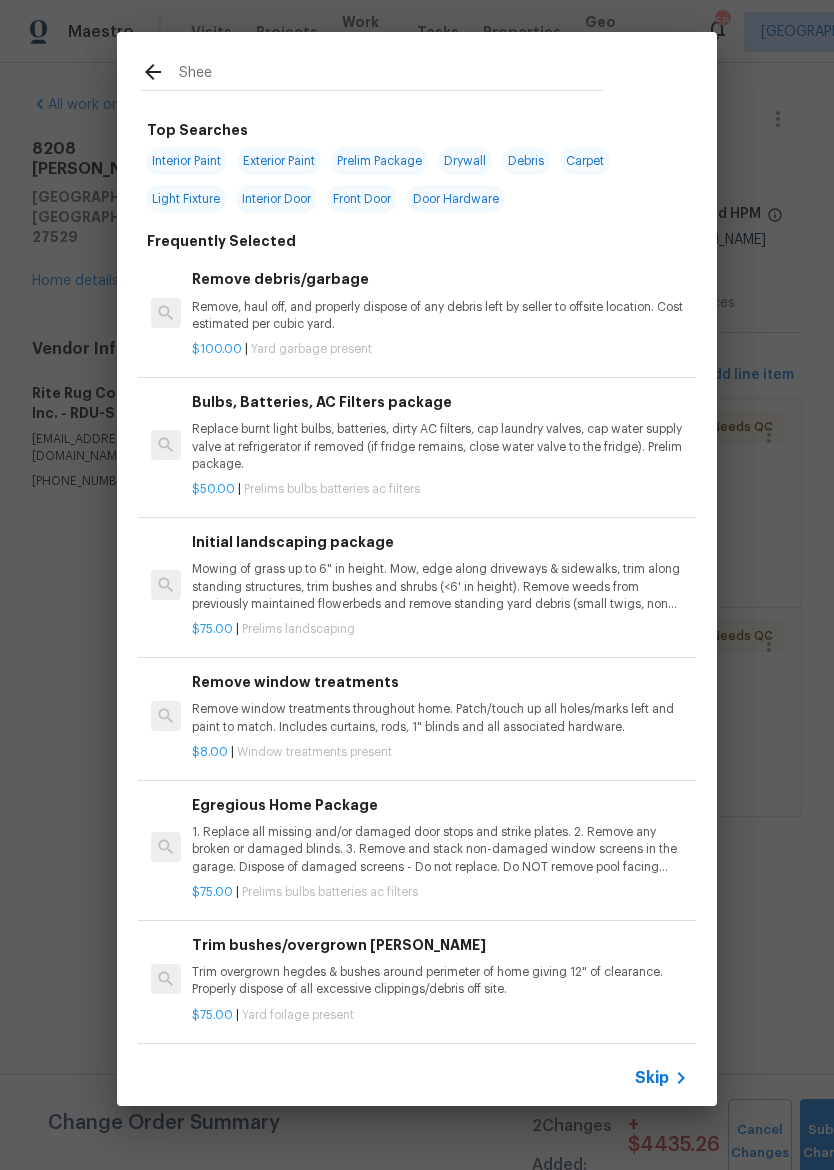 type on "Sheet" 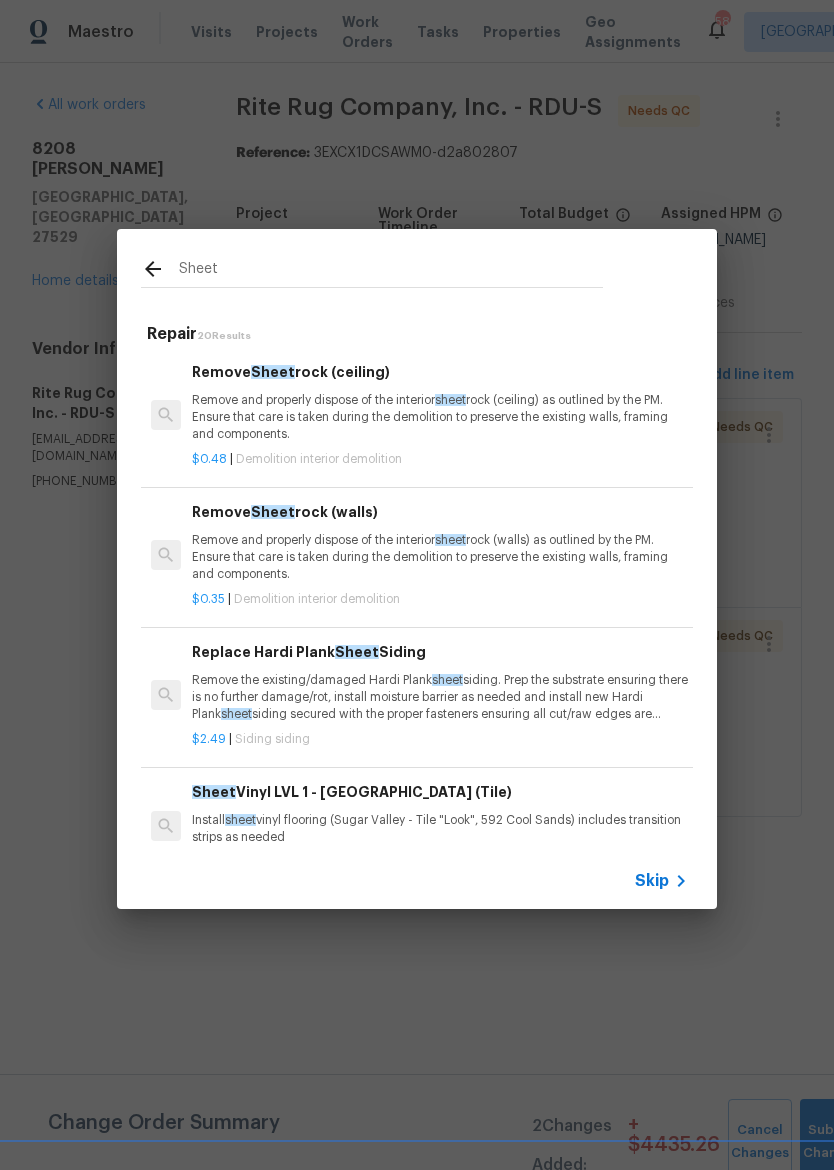click on "Sheet  Vinyl LVL 1 - [GEOGRAPHIC_DATA] (Tile)" at bounding box center [440, 792] 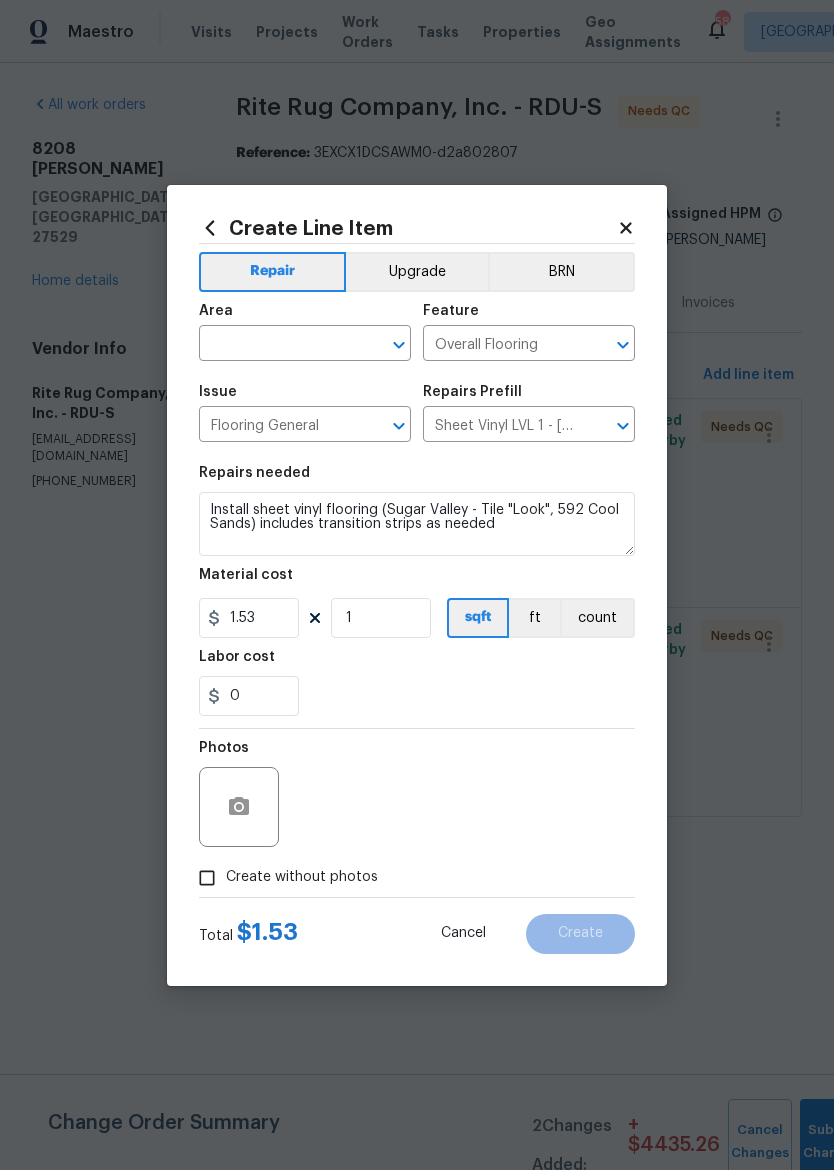 click at bounding box center (277, 345) 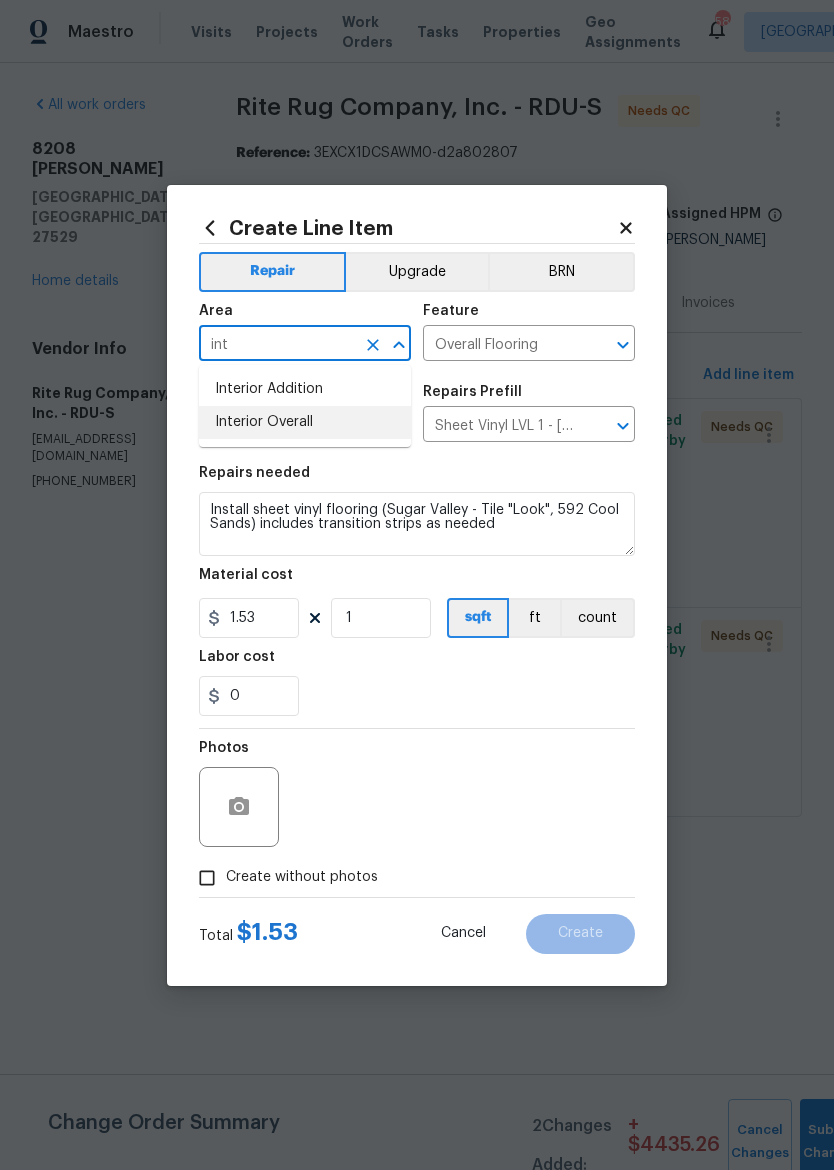 click on "Interior Overall" at bounding box center (305, 422) 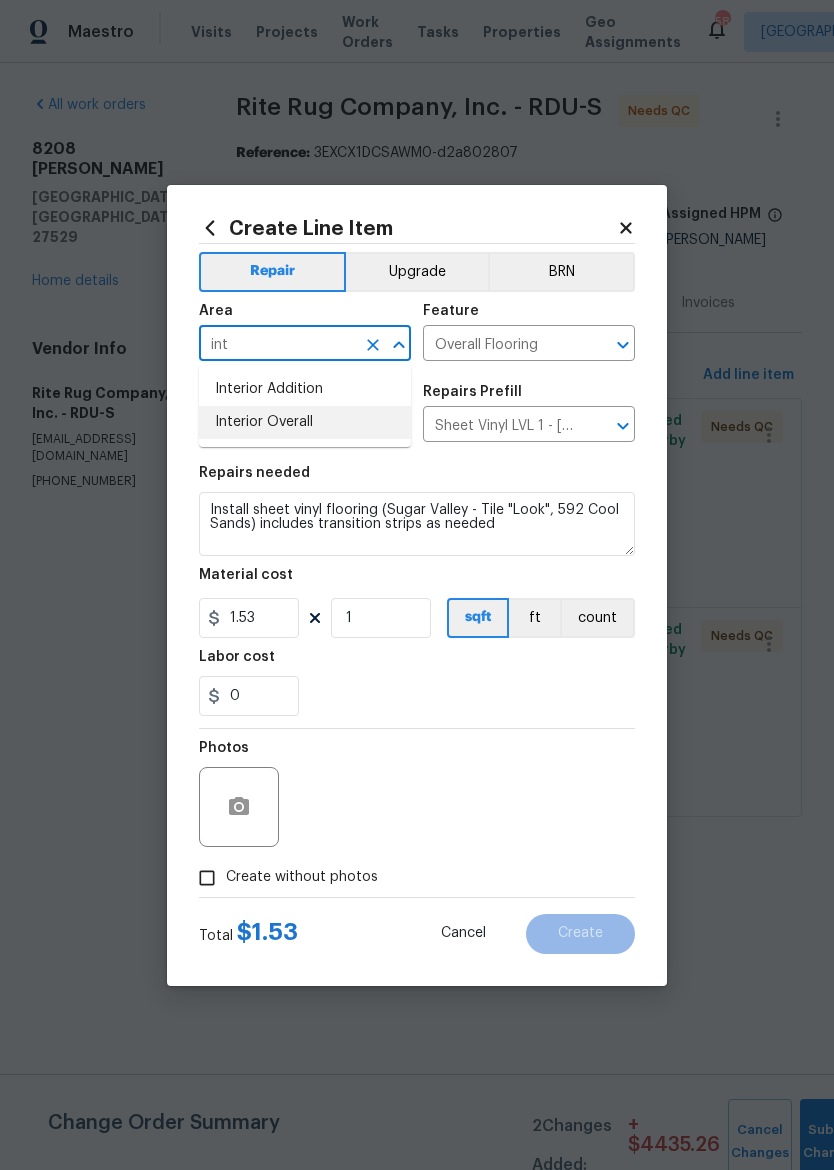 type on "Interior Overall" 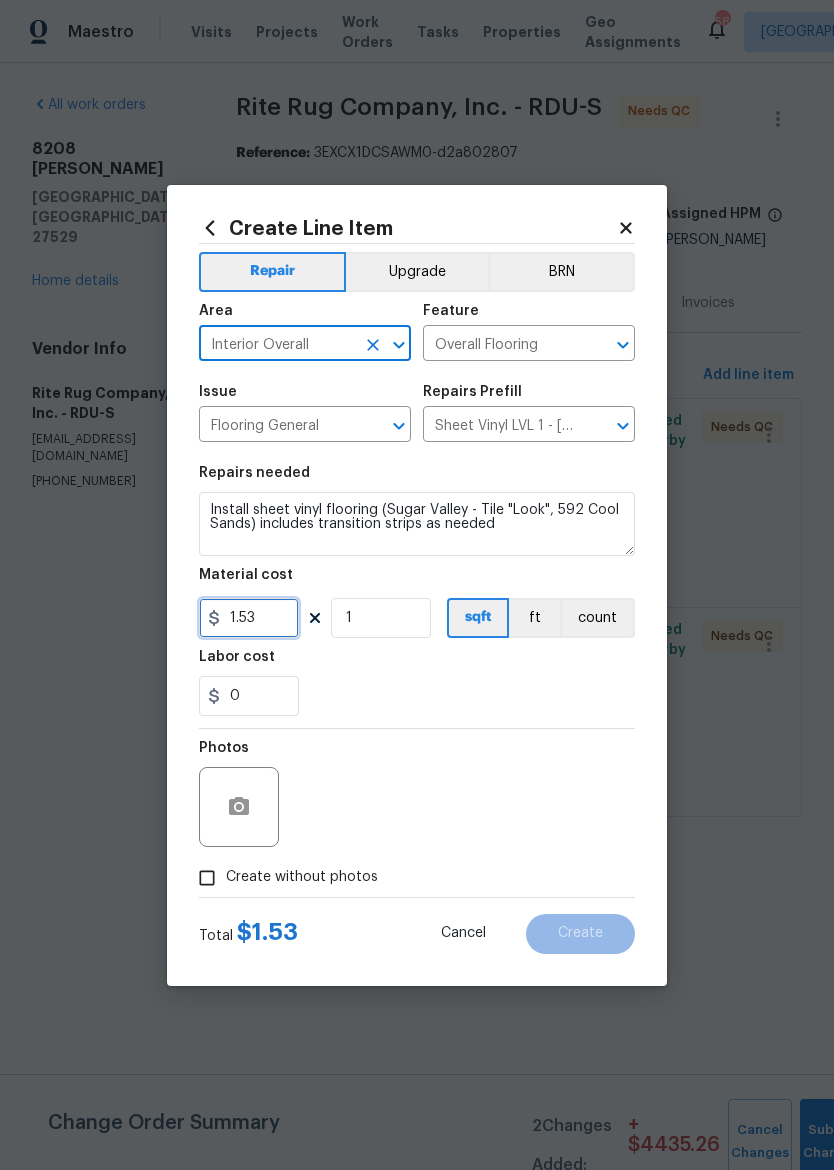 click on "1.53" at bounding box center [249, 618] 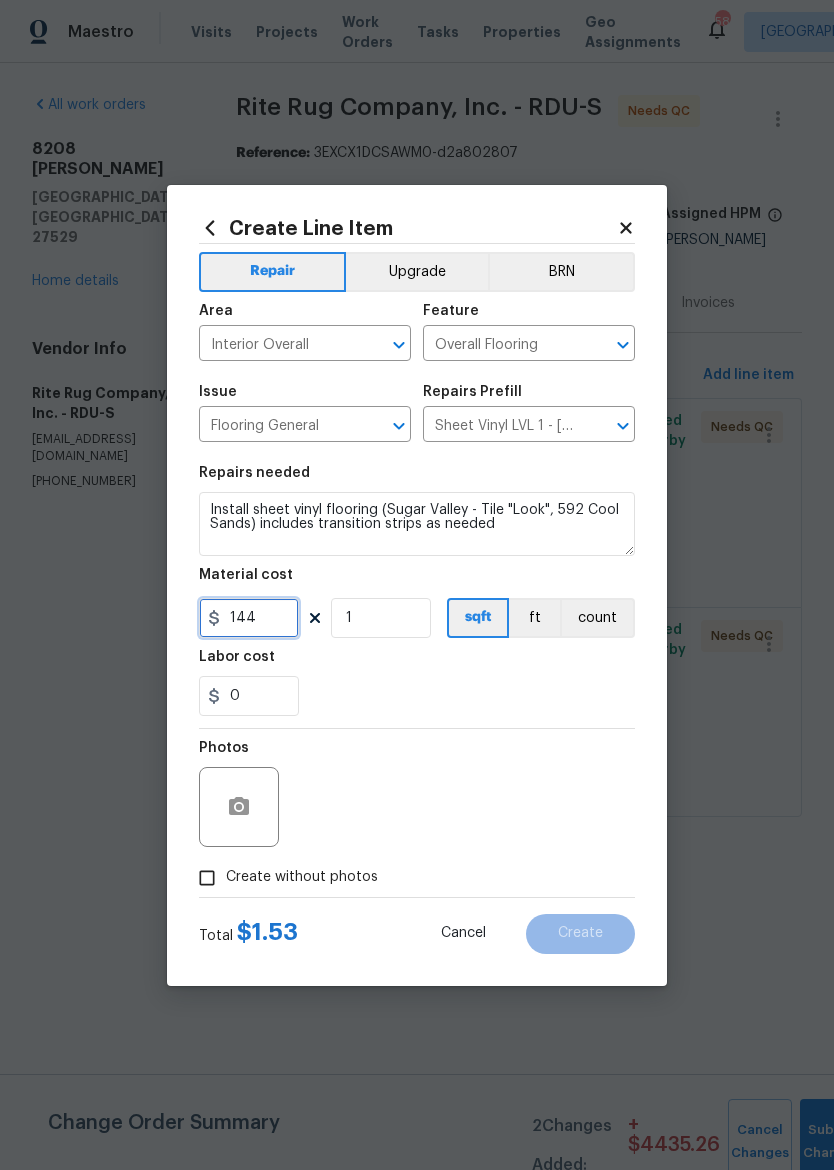 type on "1447" 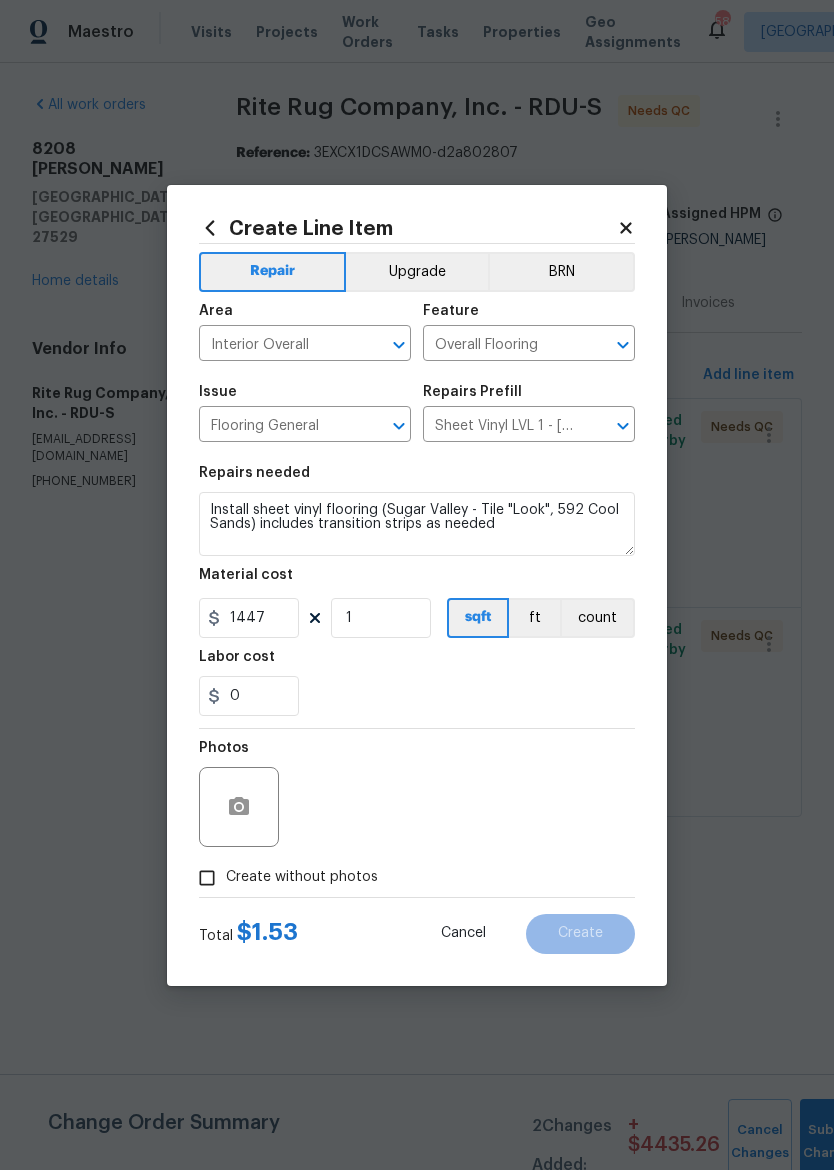 click 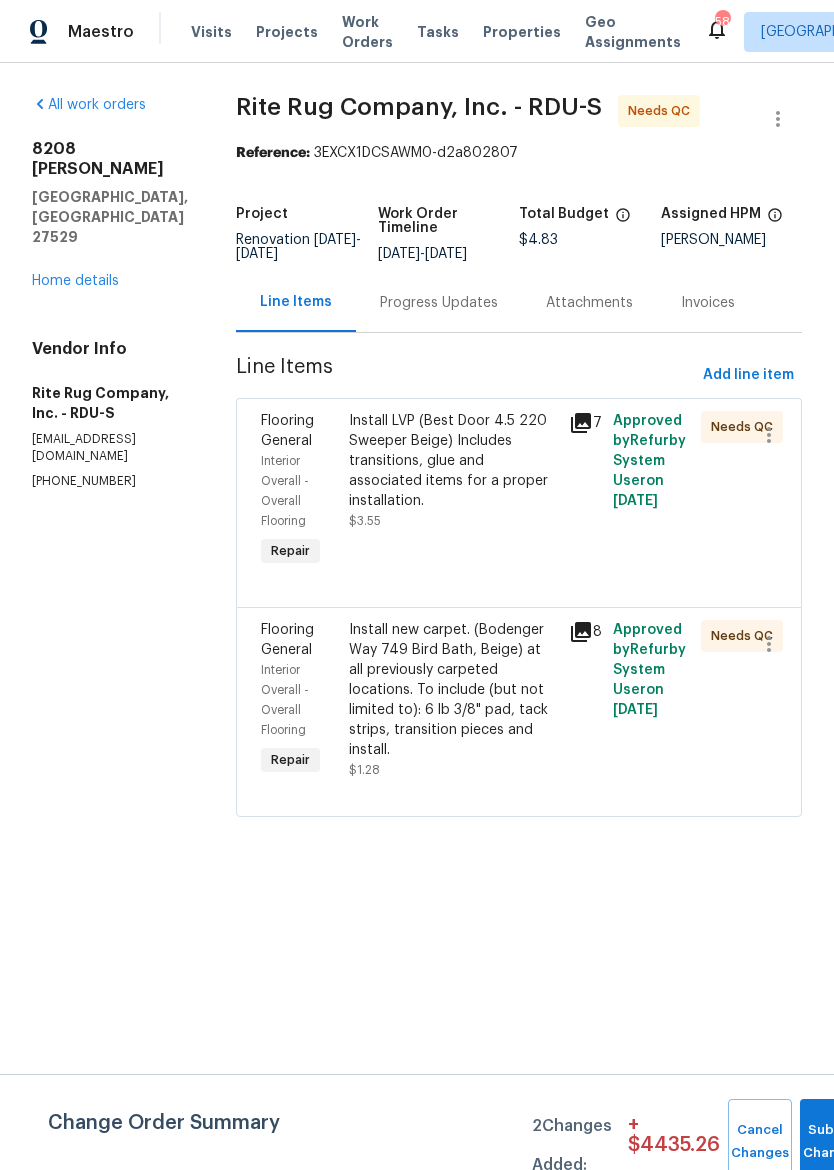 click on "Install LVP (Best Door 4.5 220 Sweeper Beige) Includes transitions, glue and associated items for a proper installation. $3.55" at bounding box center (453, 471) 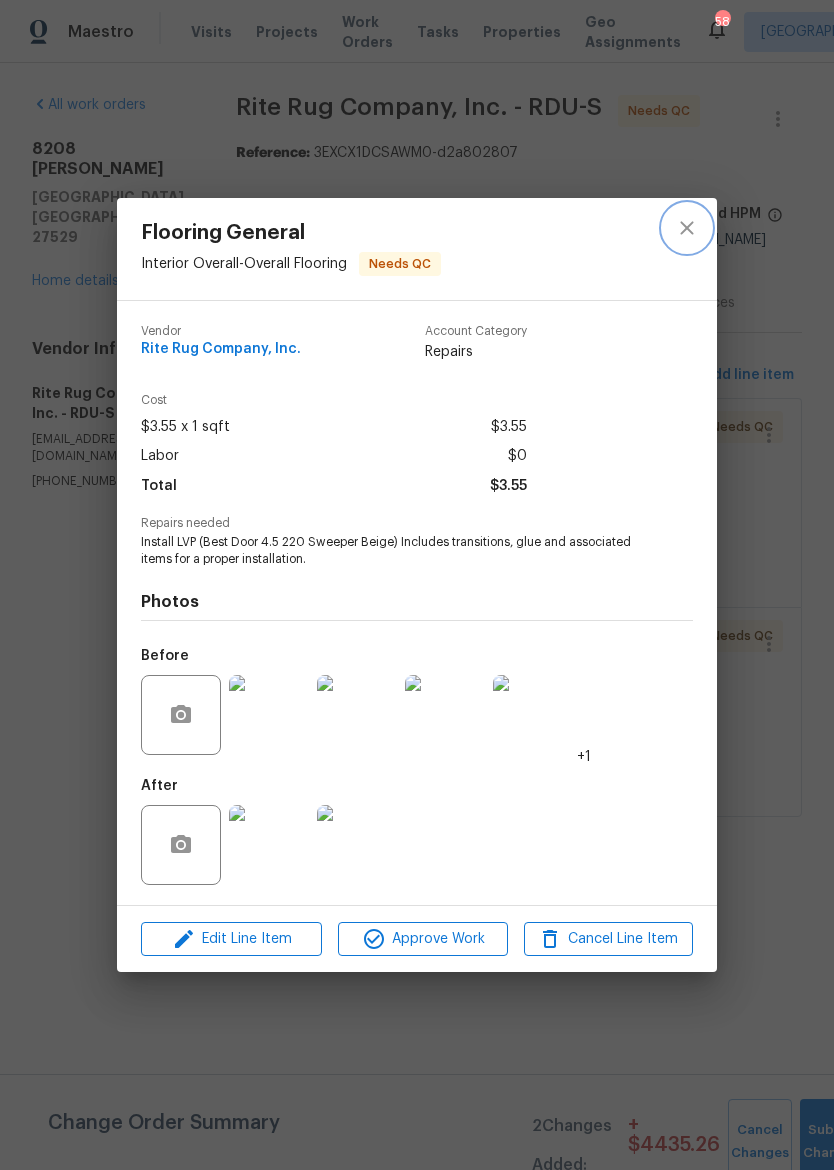 click 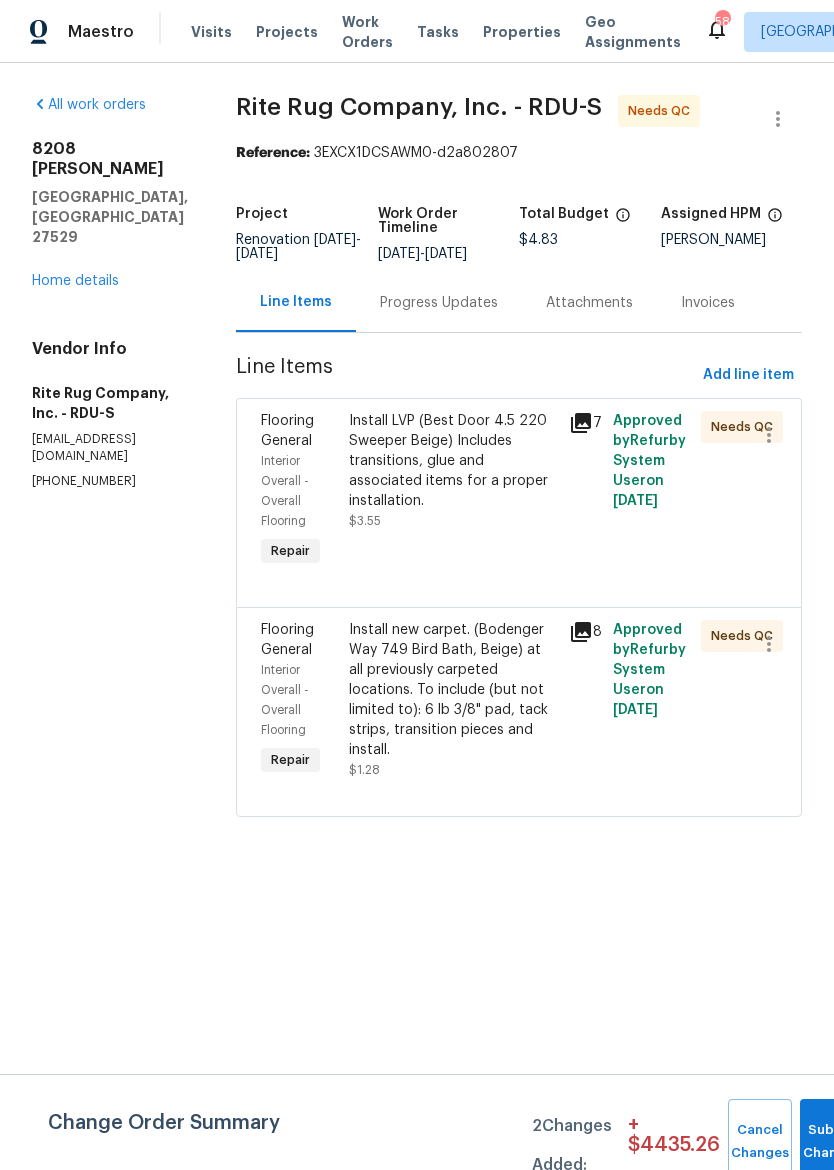 click at bounding box center [519, 792] 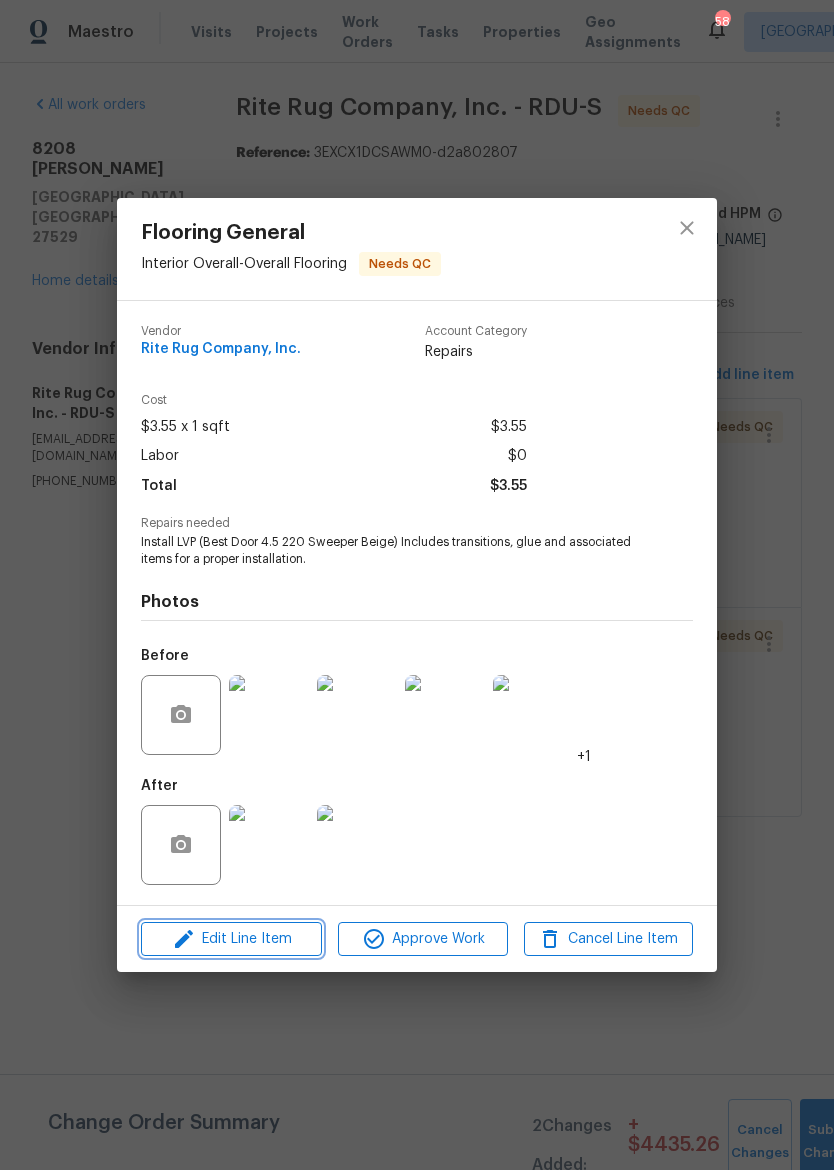 click on "Edit Line Item" at bounding box center [231, 939] 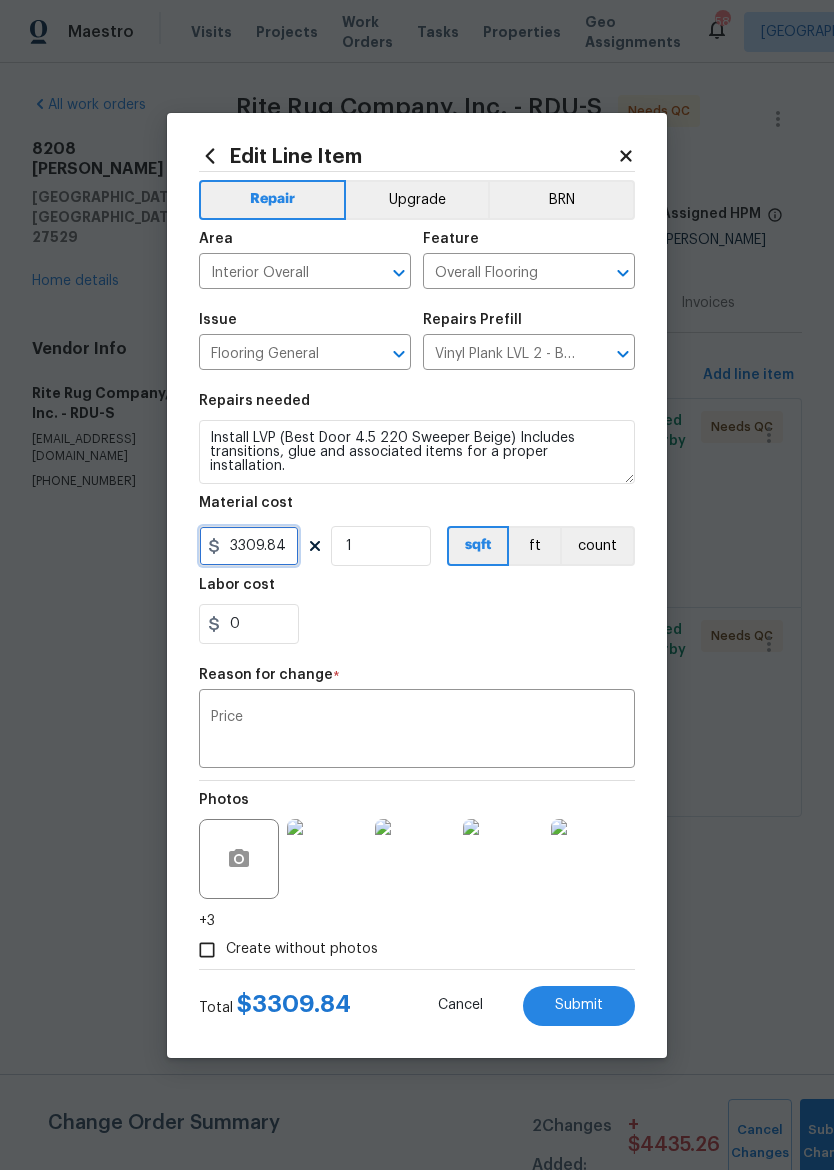 click on "3309.84" at bounding box center (249, 546) 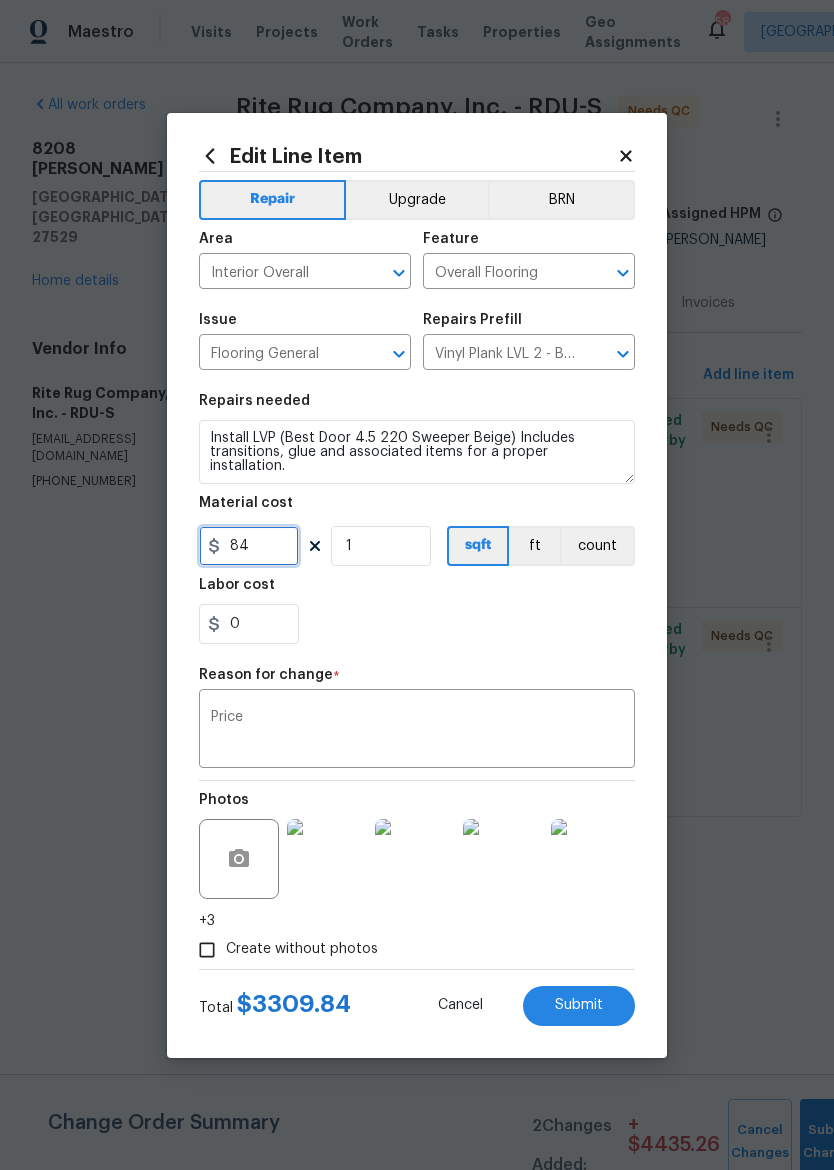 click on "84" at bounding box center (249, 546) 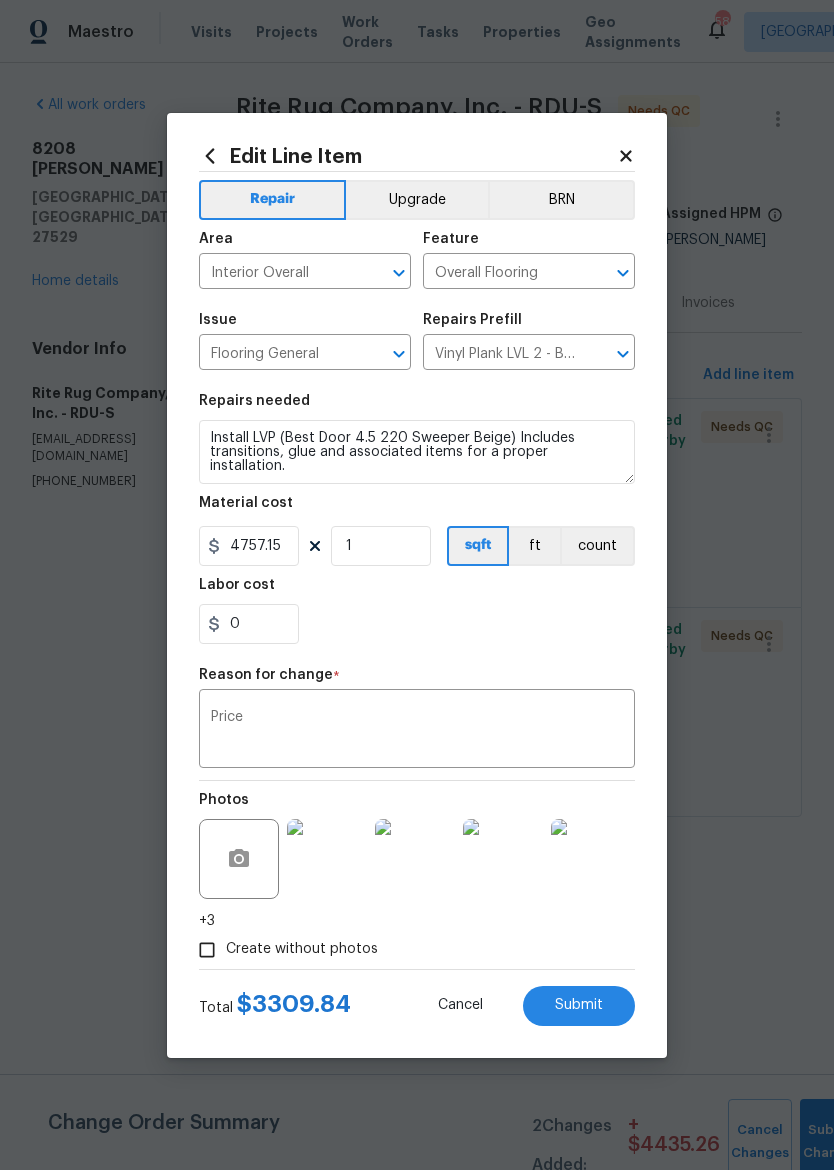 click on "Labor cost" at bounding box center (417, 591) 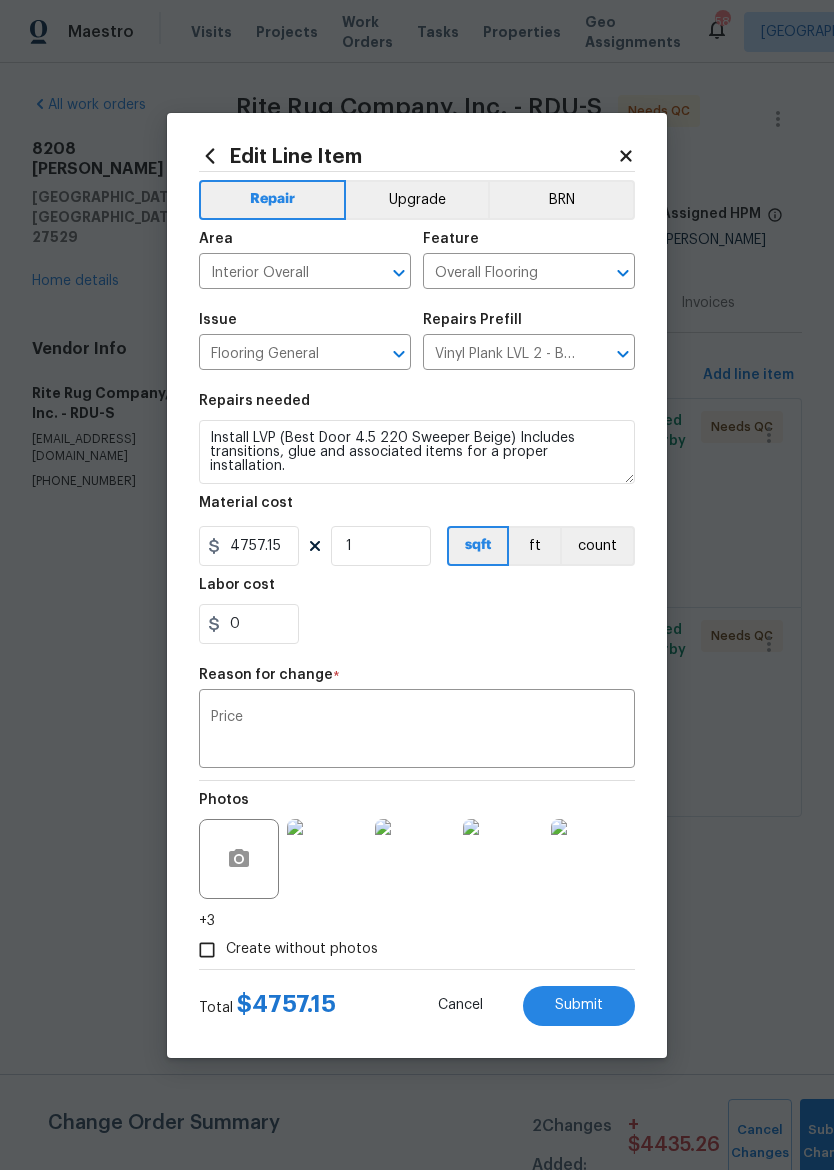 click on "Submit" at bounding box center [579, 1006] 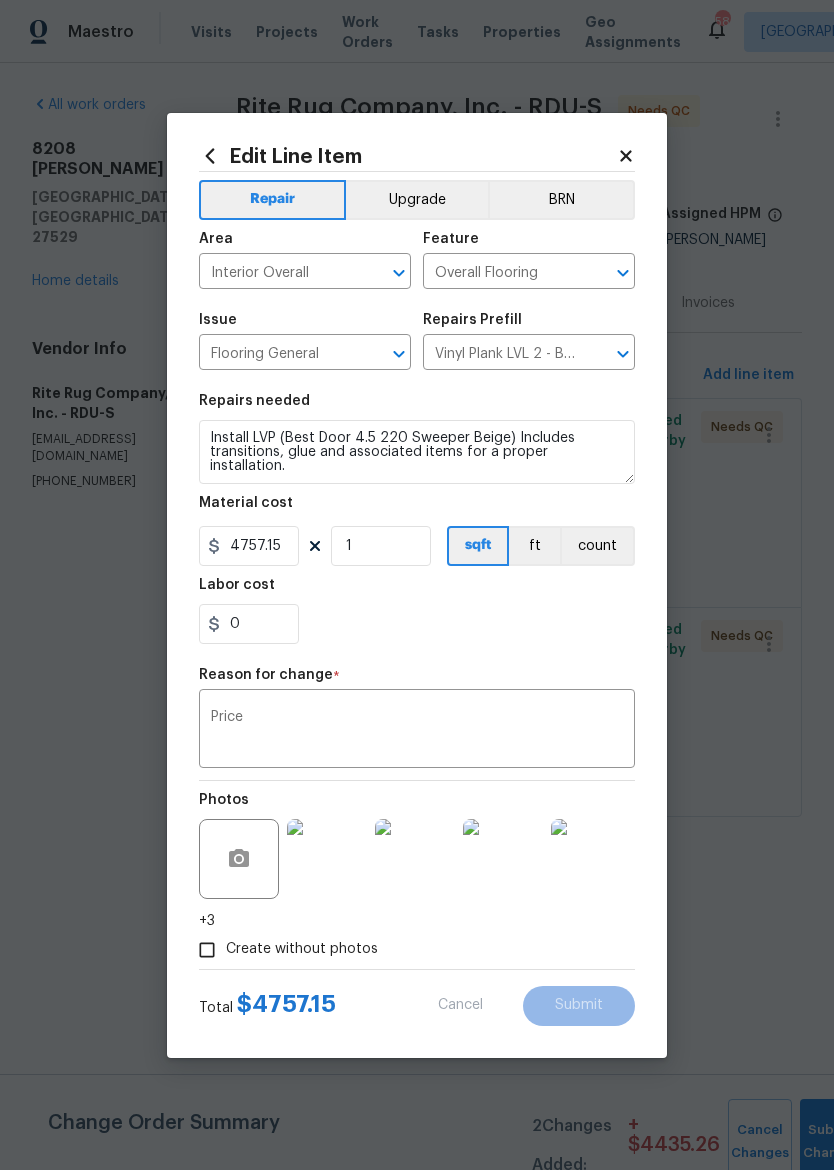 type on "3.55" 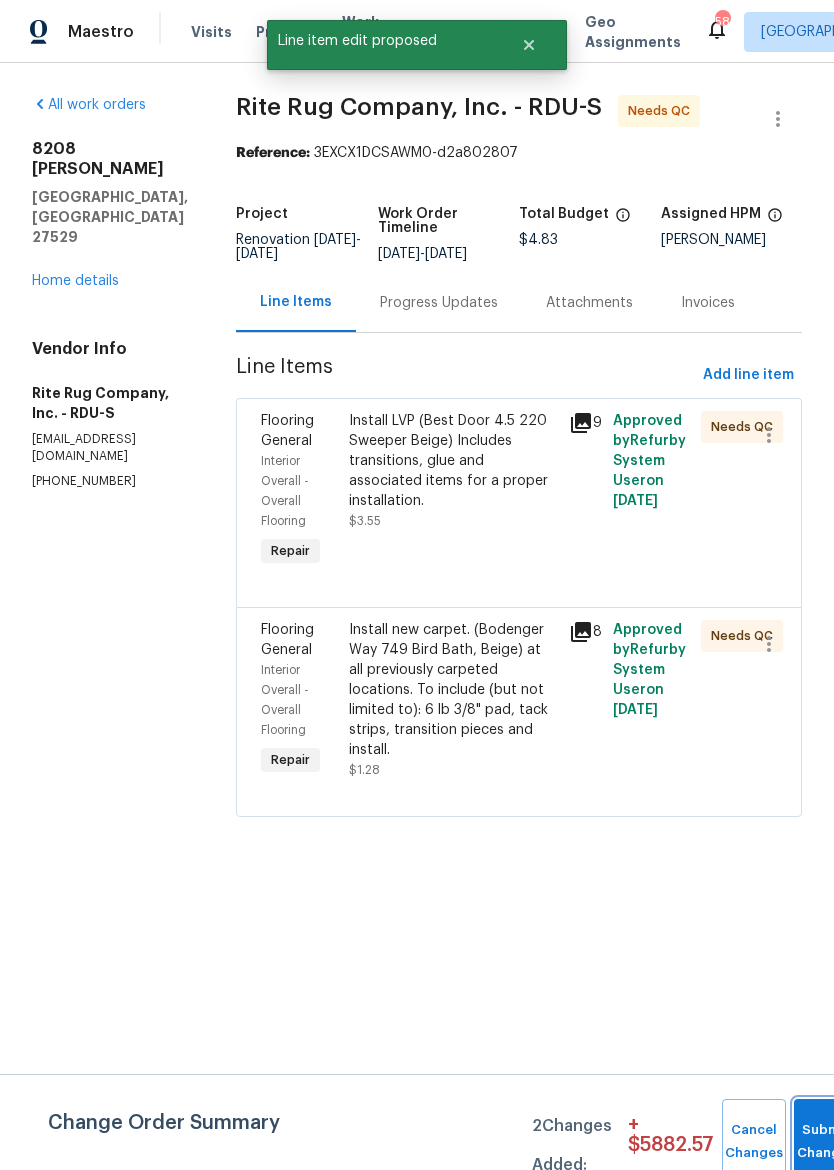 click on "Submit Changes" at bounding box center [826, 1142] 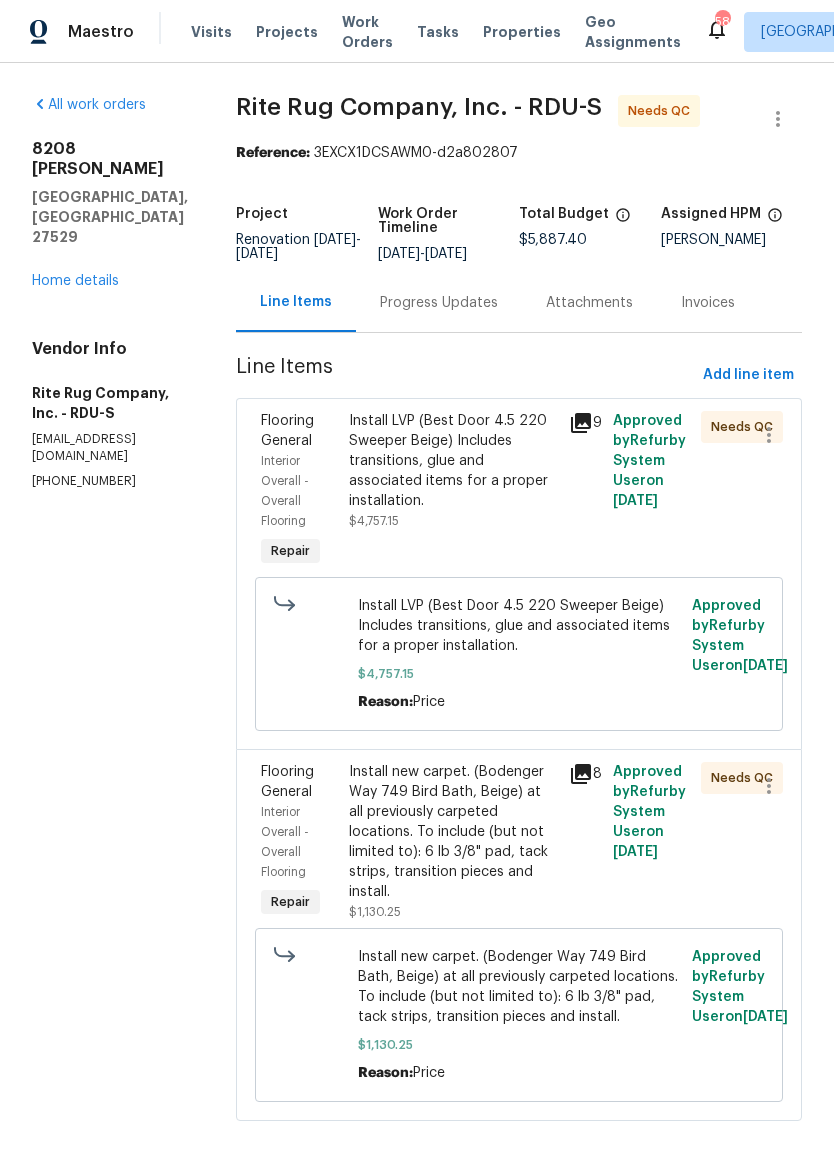 click on "Progress Updates" at bounding box center [439, 303] 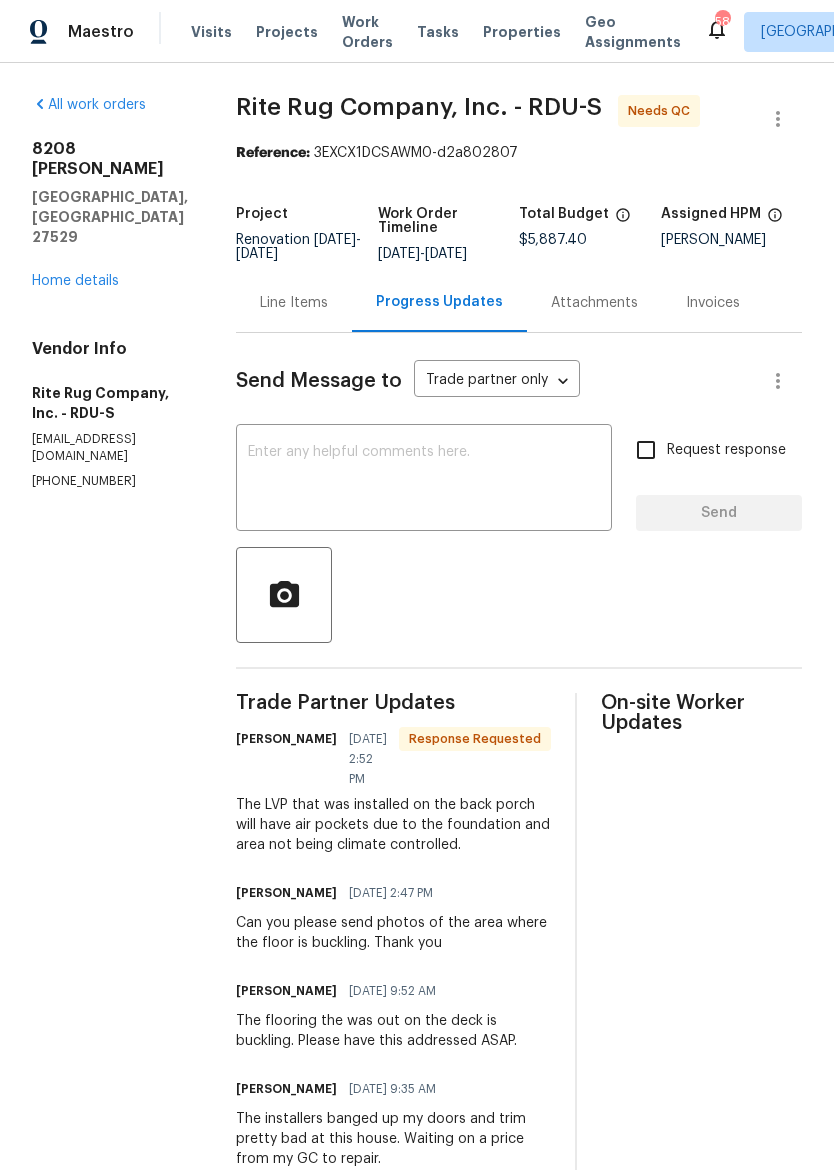 scroll, scrollTop: 0, scrollLeft: 0, axis: both 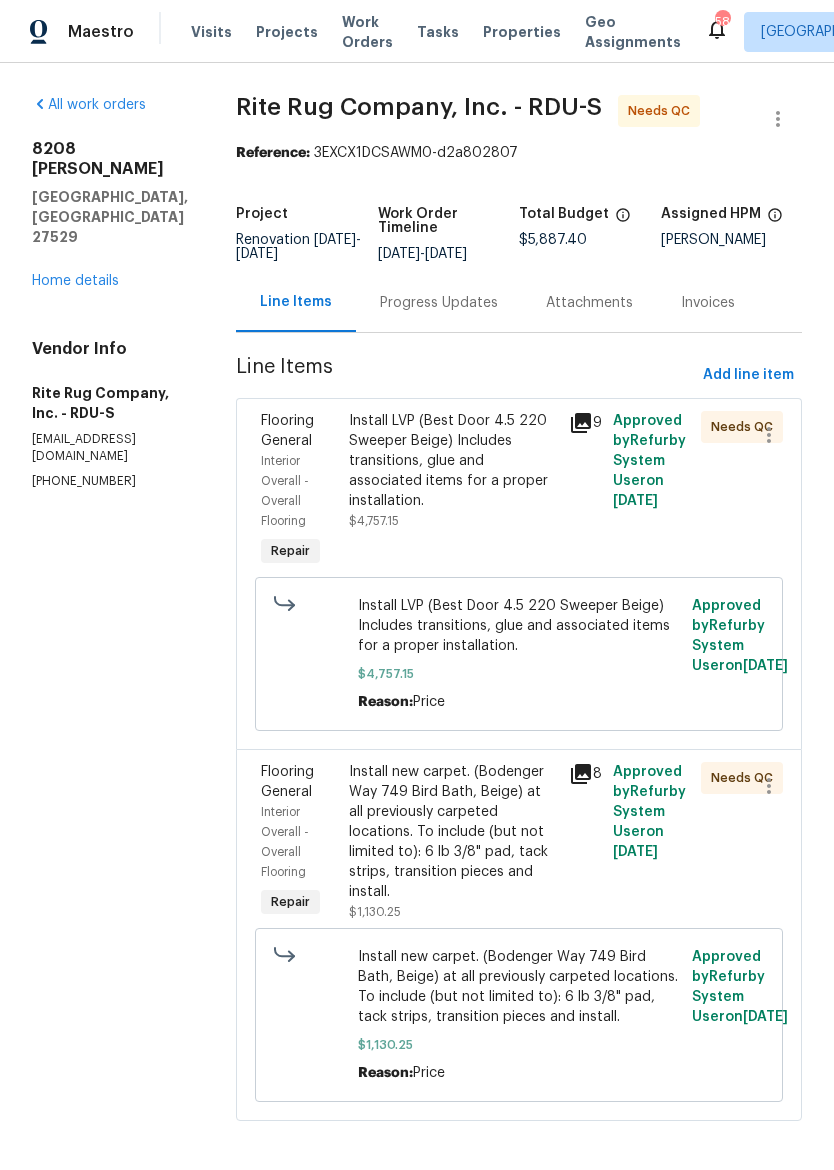 click on "Line Items" at bounding box center (296, 302) 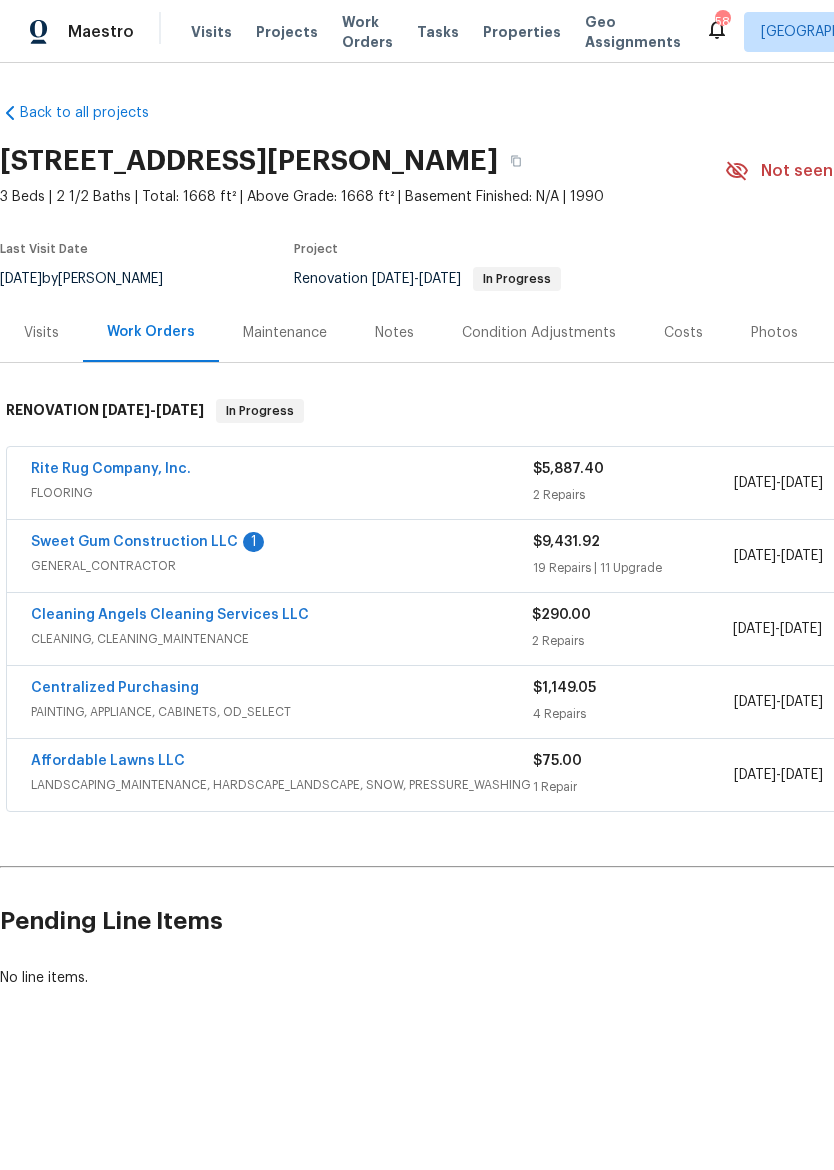 click on "Costs" at bounding box center [683, 333] 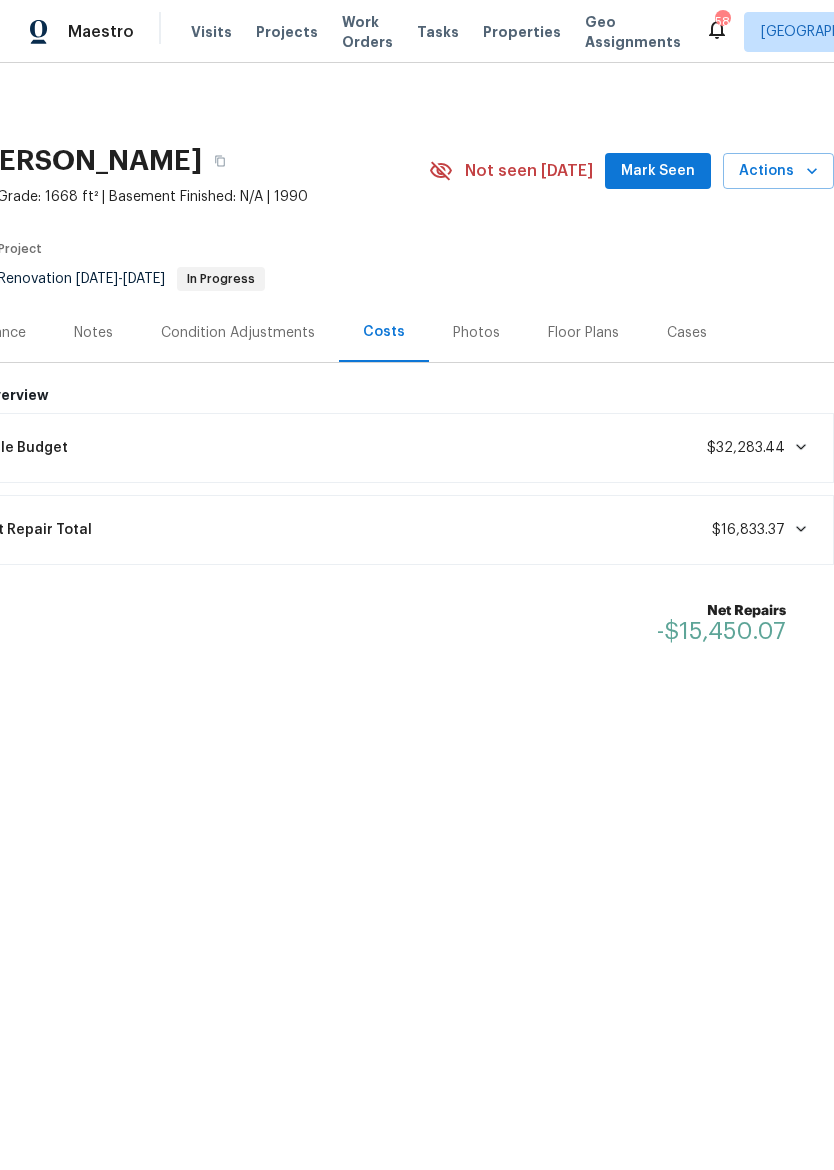 scroll, scrollTop: 0, scrollLeft: 296, axis: horizontal 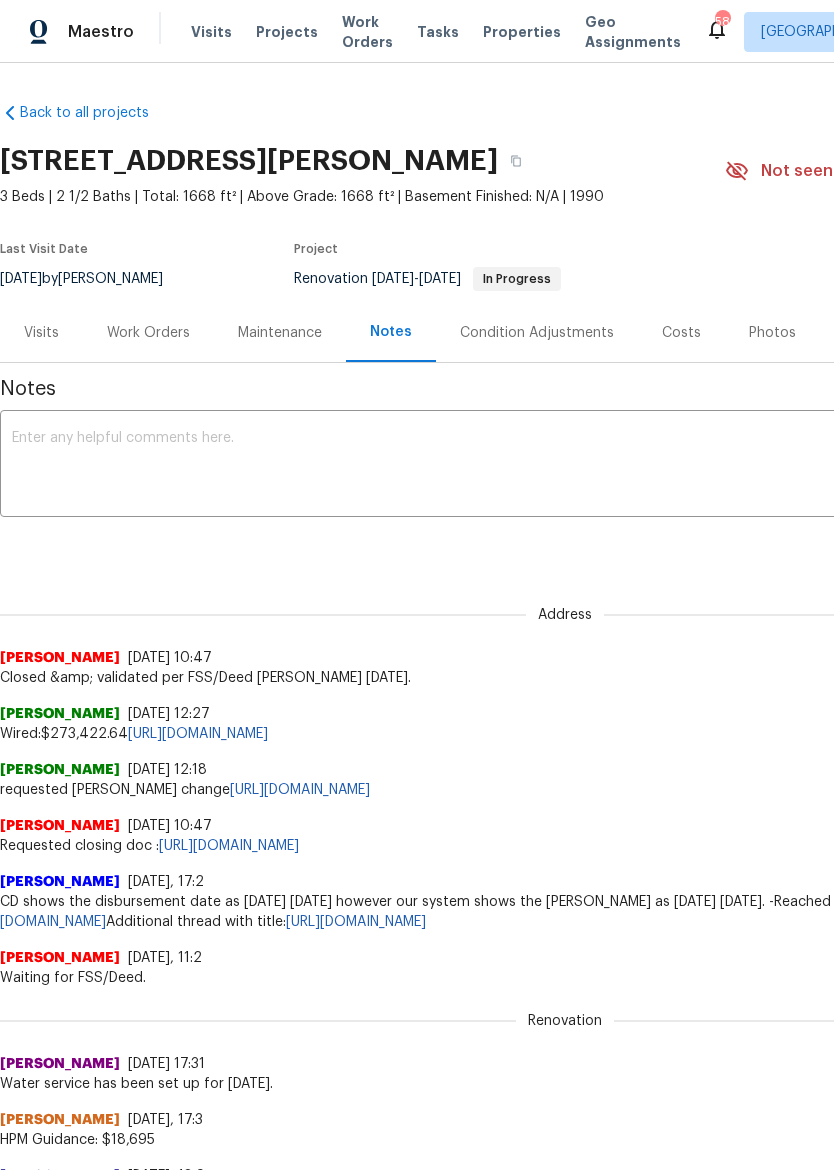 click on "Costs" at bounding box center [681, 333] 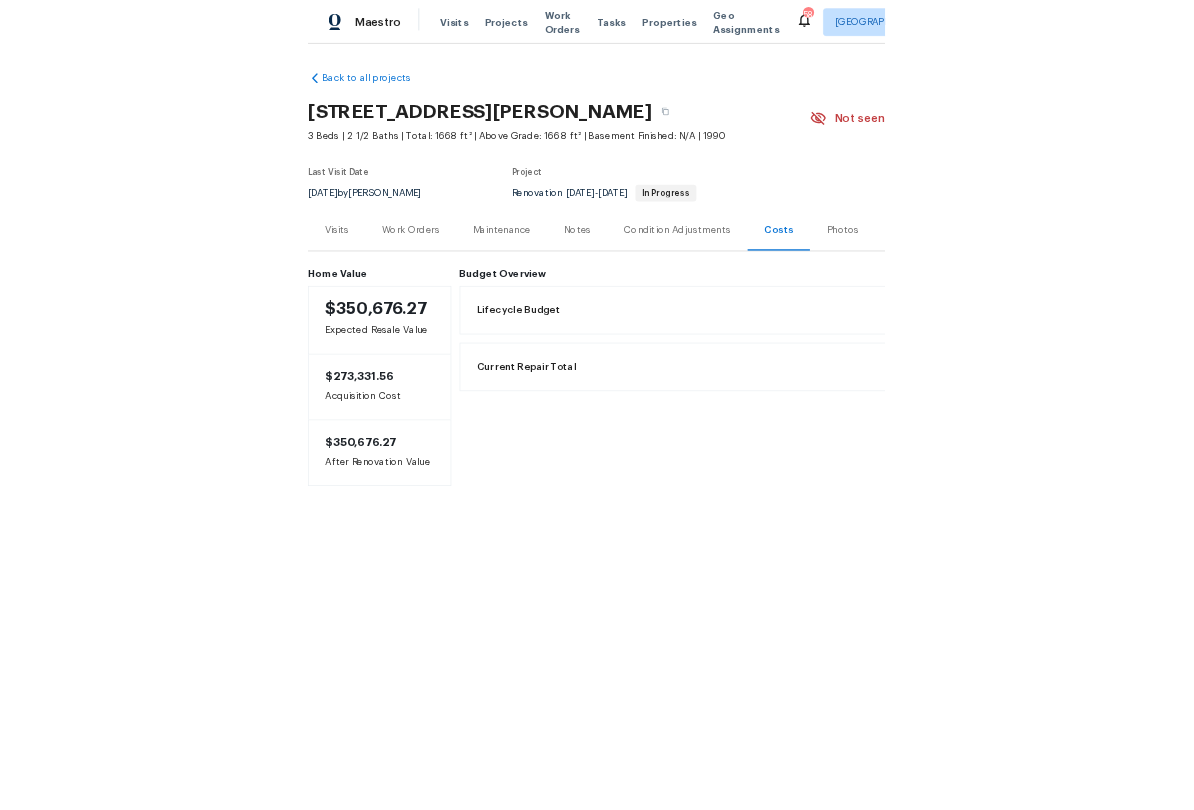scroll, scrollTop: 0, scrollLeft: 0, axis: both 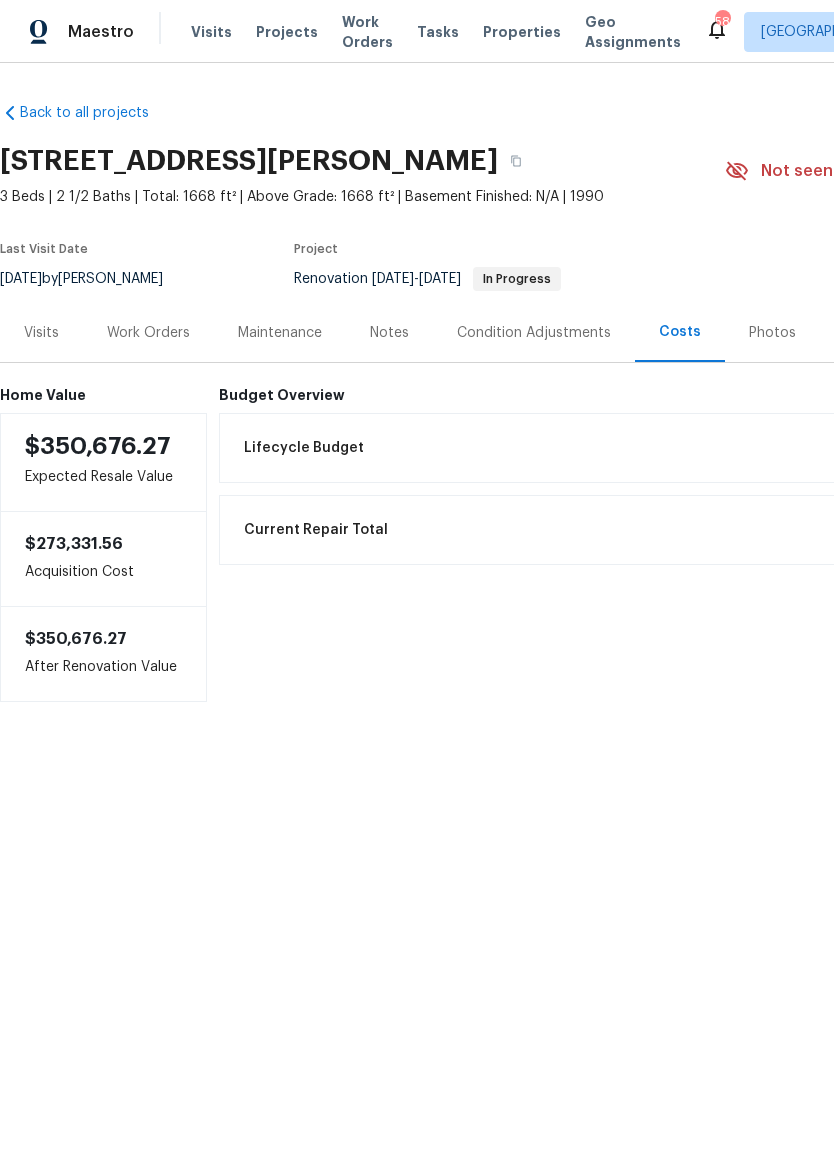 click on "Work Orders" at bounding box center (148, 333) 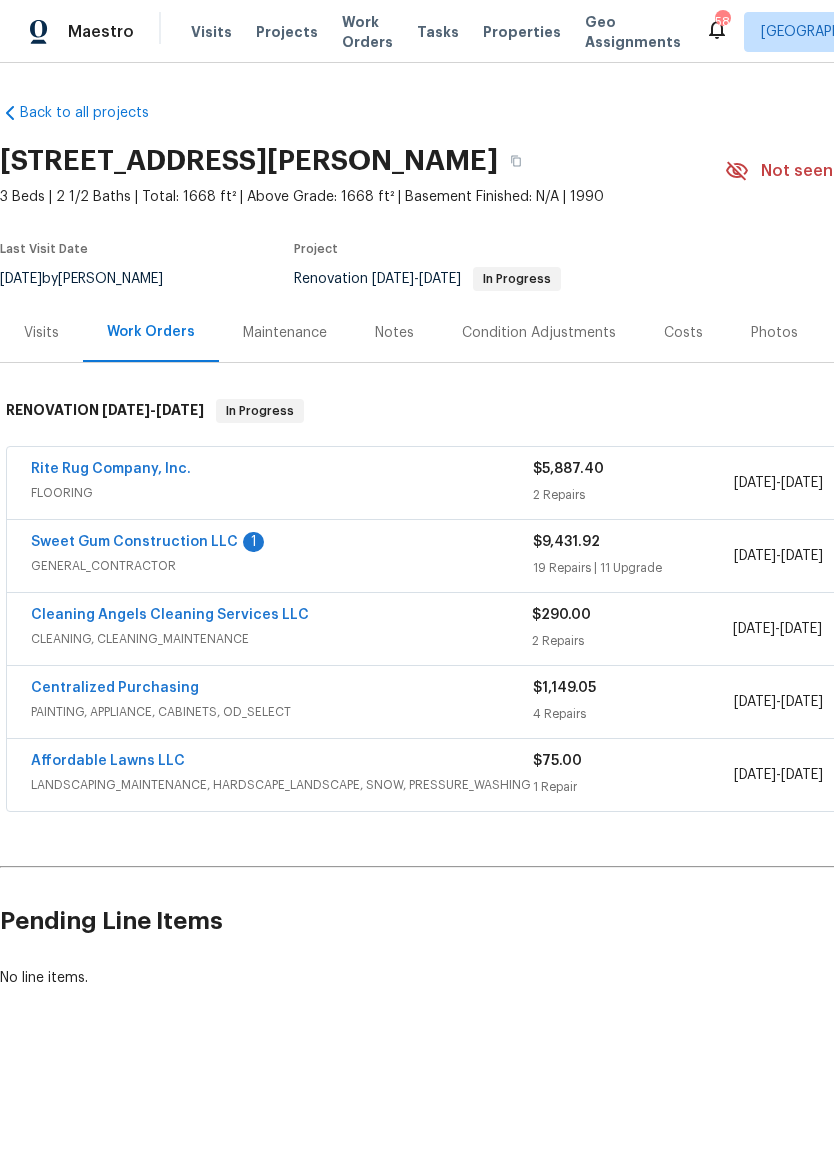 click on "Sweet Gum Construction LLC" at bounding box center [134, 542] 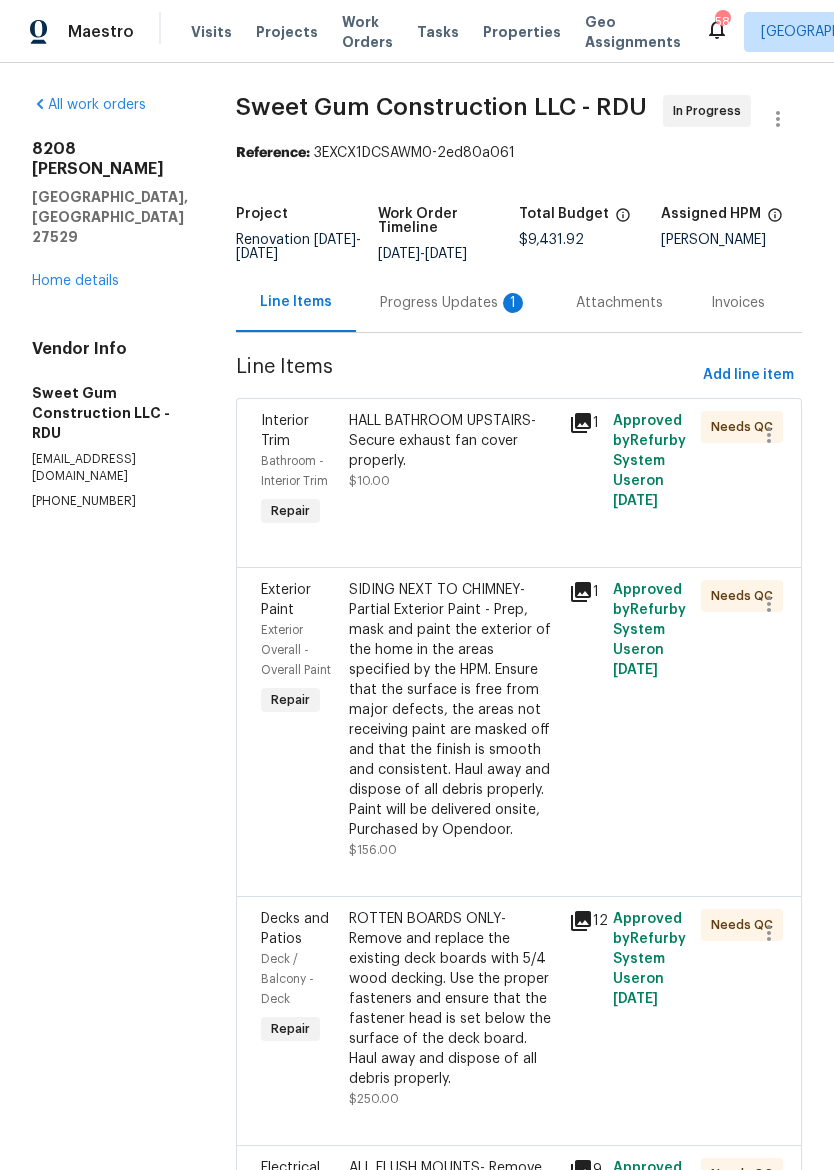 click on "Progress Updates 1" at bounding box center (454, 303) 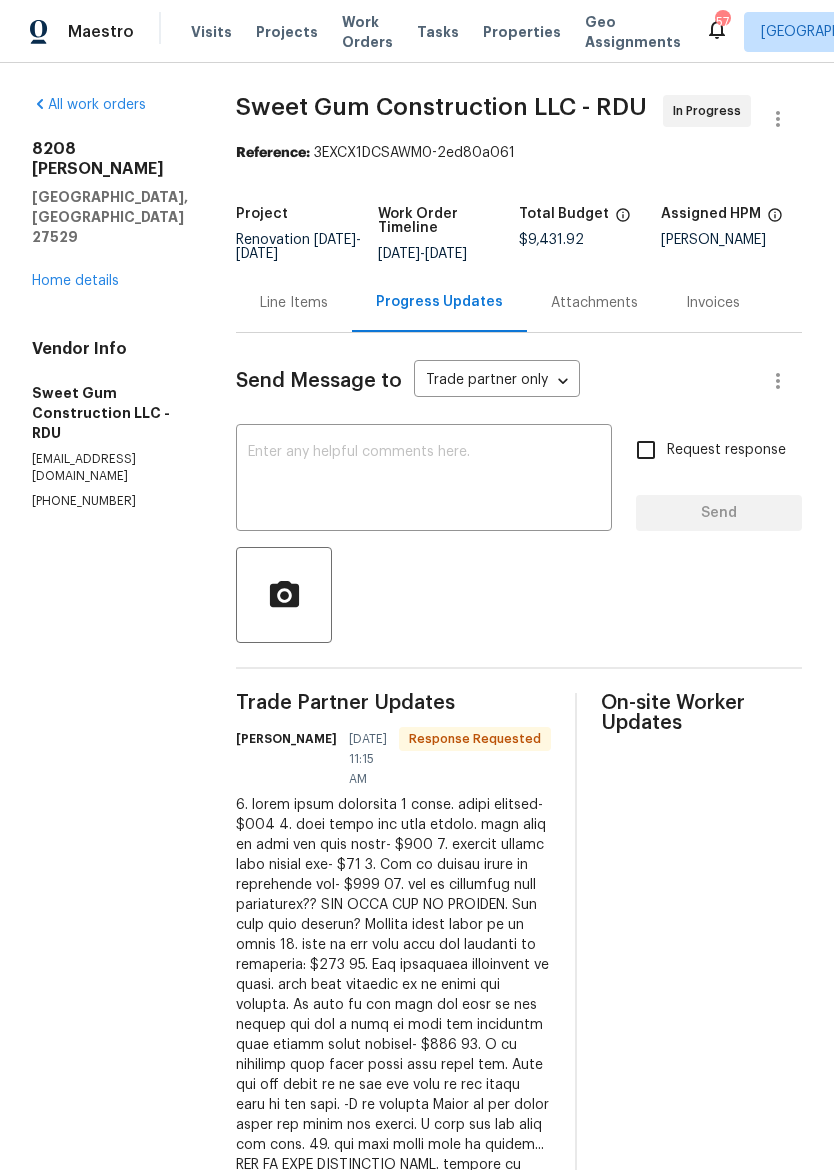 scroll, scrollTop: 0, scrollLeft: 0, axis: both 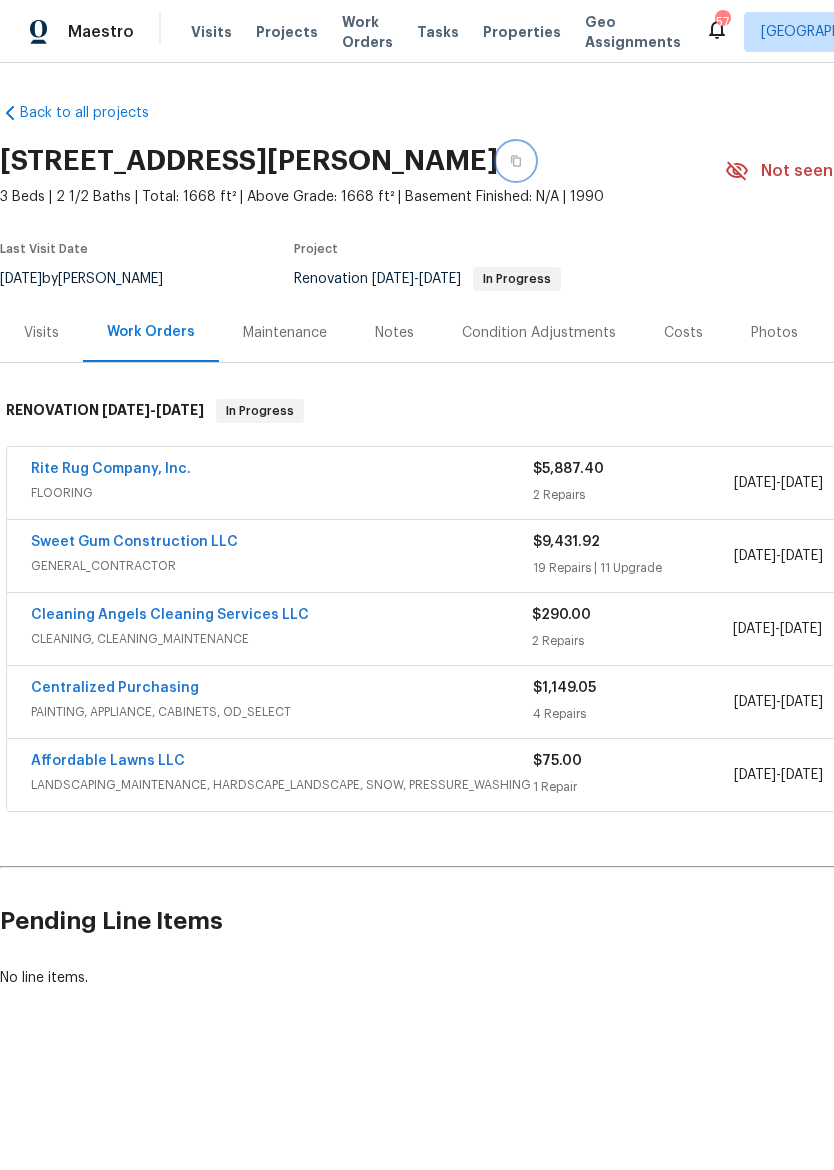 click at bounding box center (516, 161) 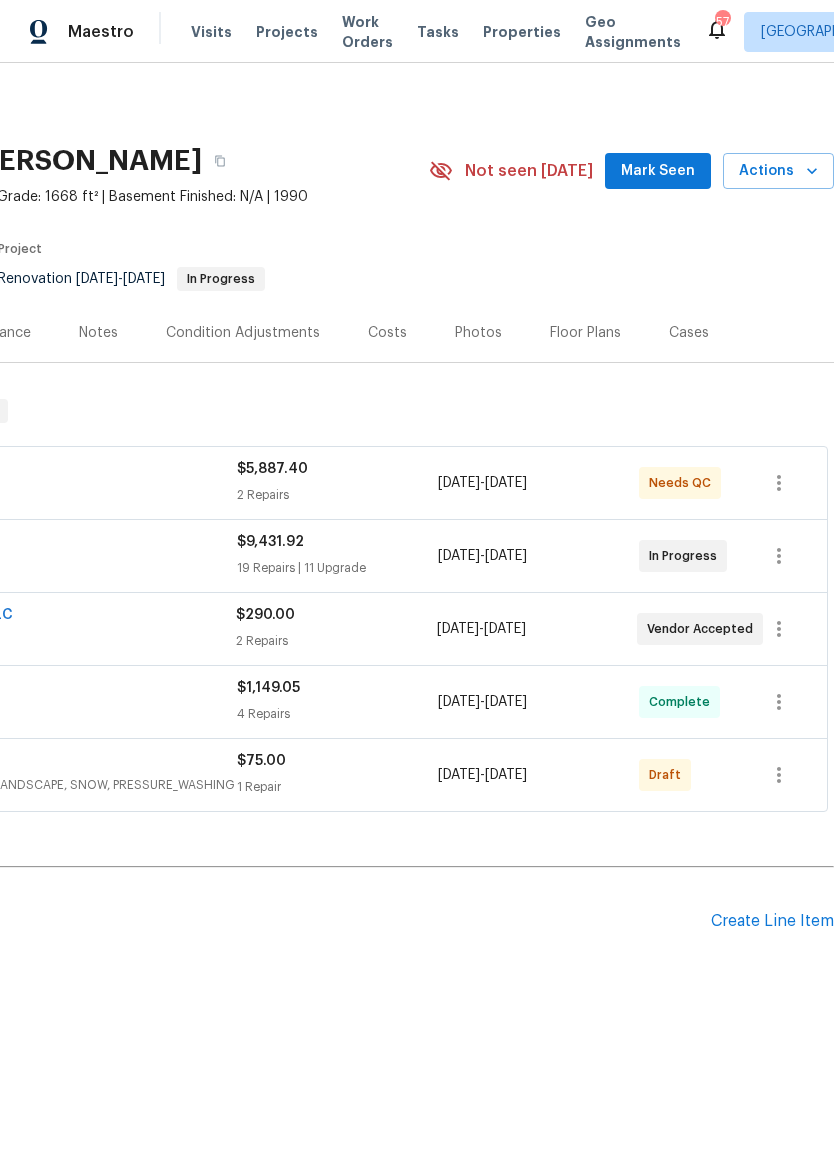 click on "Create Line Item" at bounding box center [772, 921] 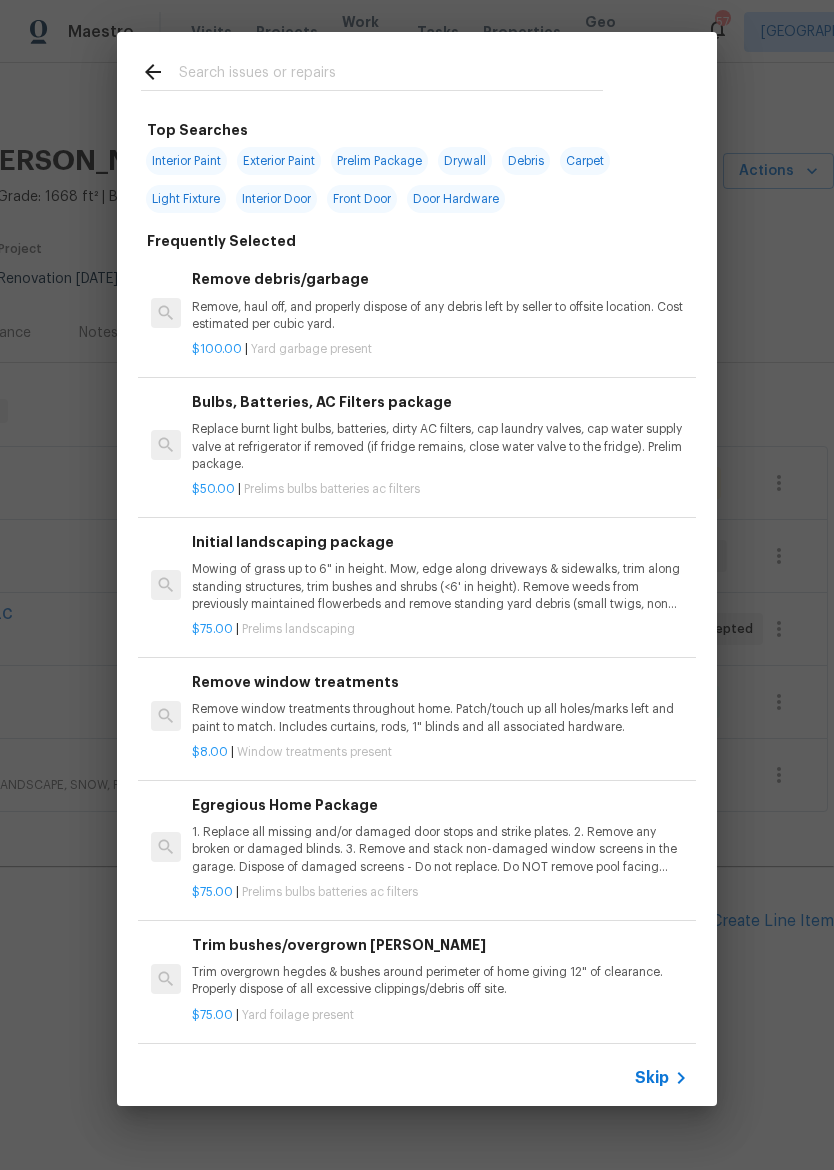 click at bounding box center (391, 75) 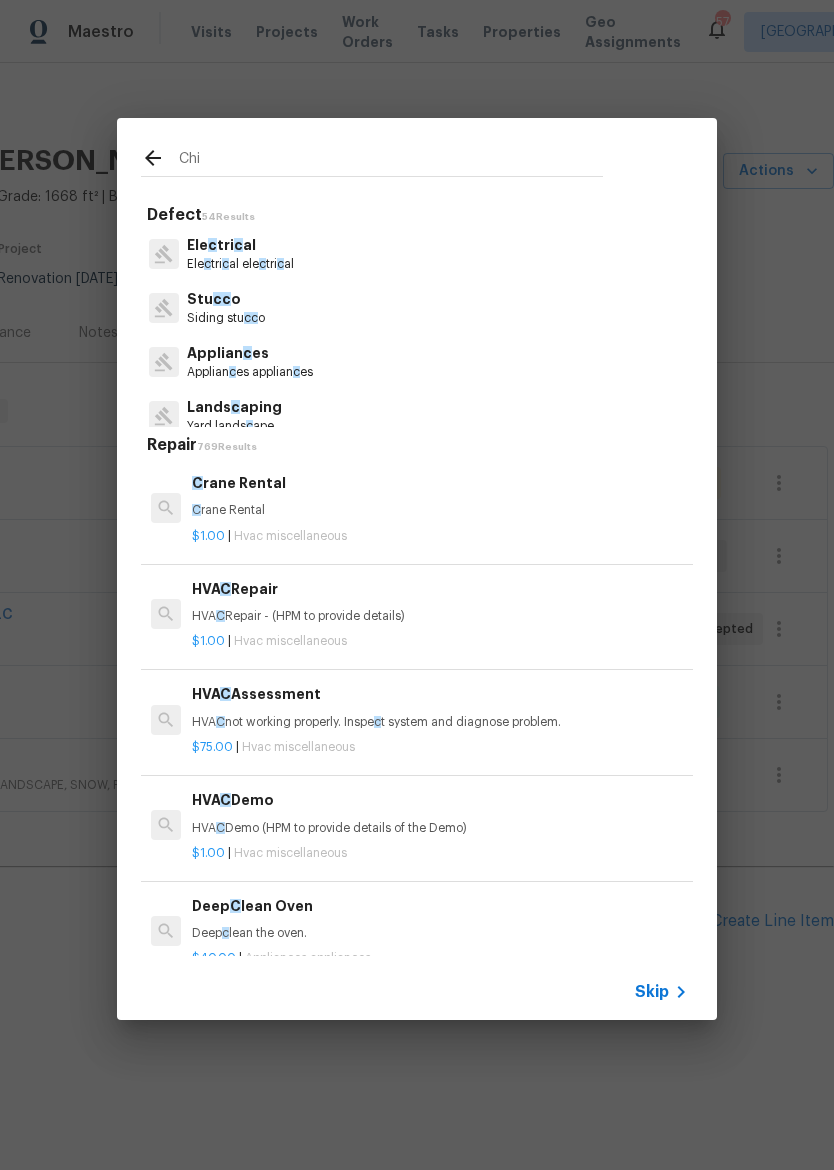 type on "Chim" 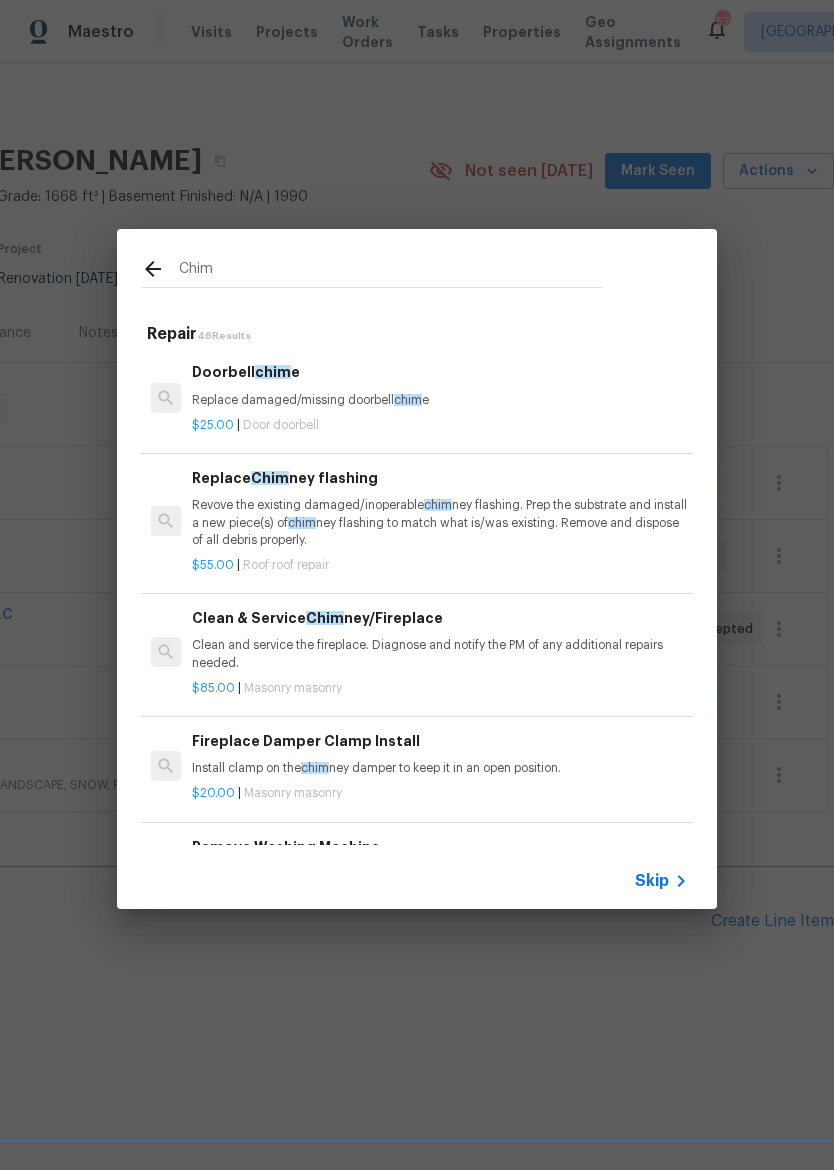 click on "Clean and service the fireplace. Diagnose and notify the PM of any additional repairs needed." at bounding box center (440, 654) 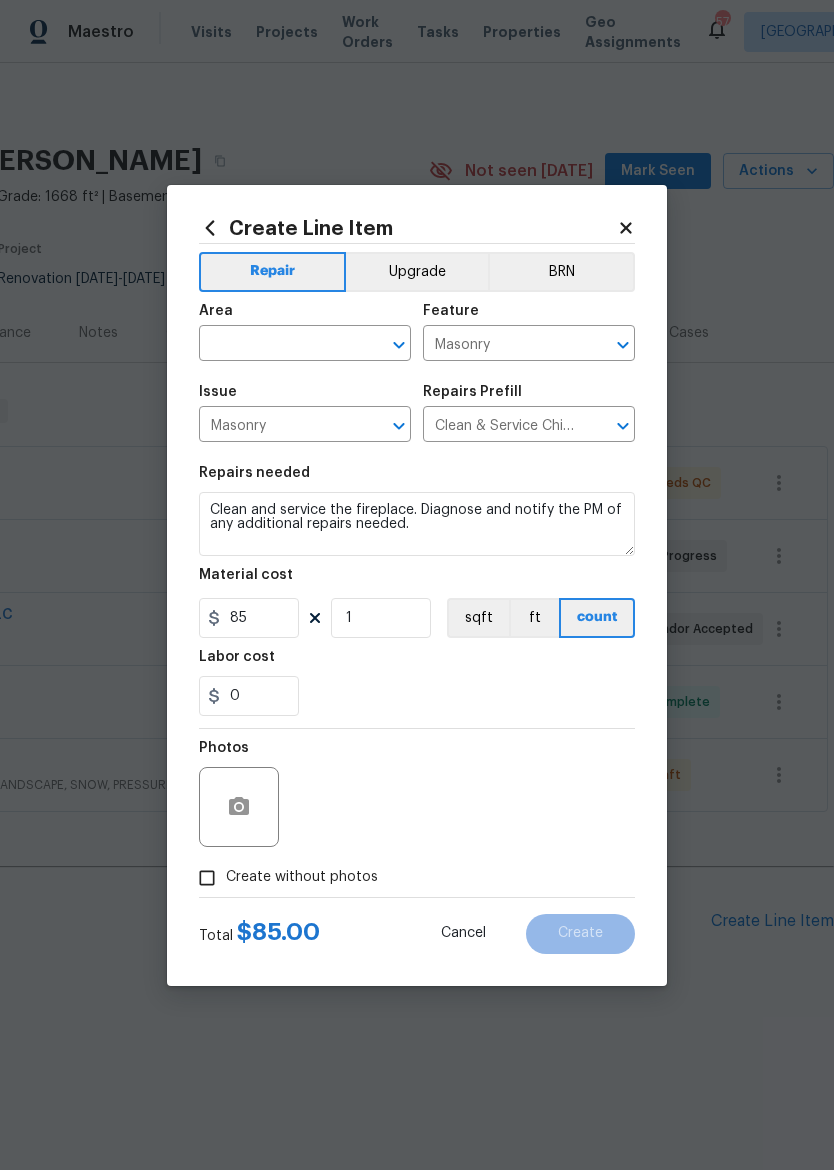 click at bounding box center [277, 345] 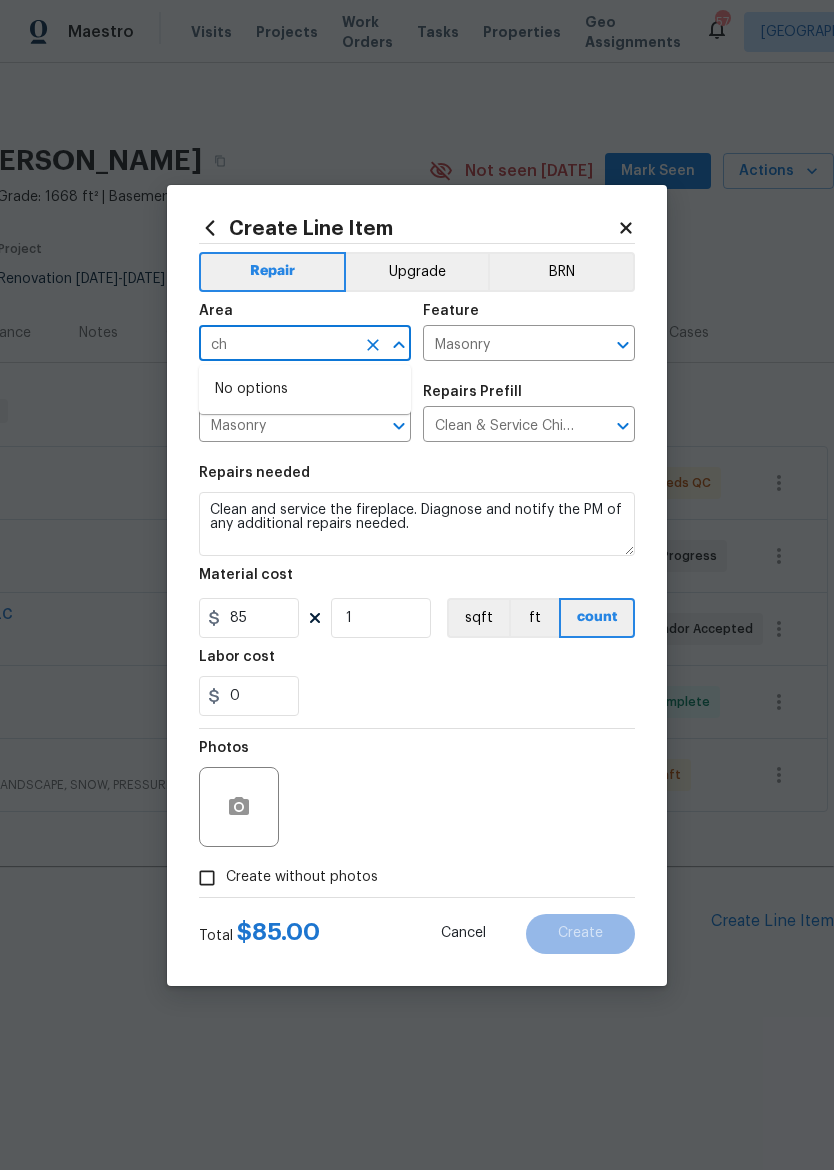 type on "c" 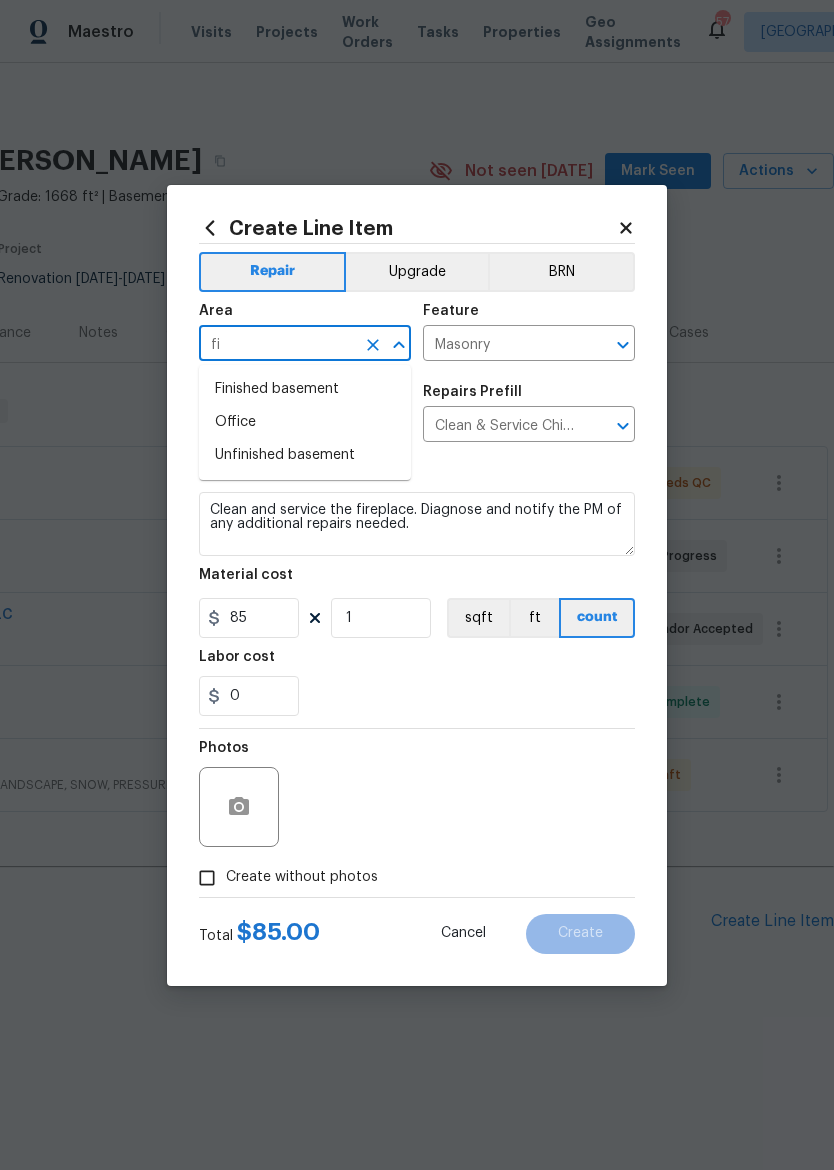 type on "f" 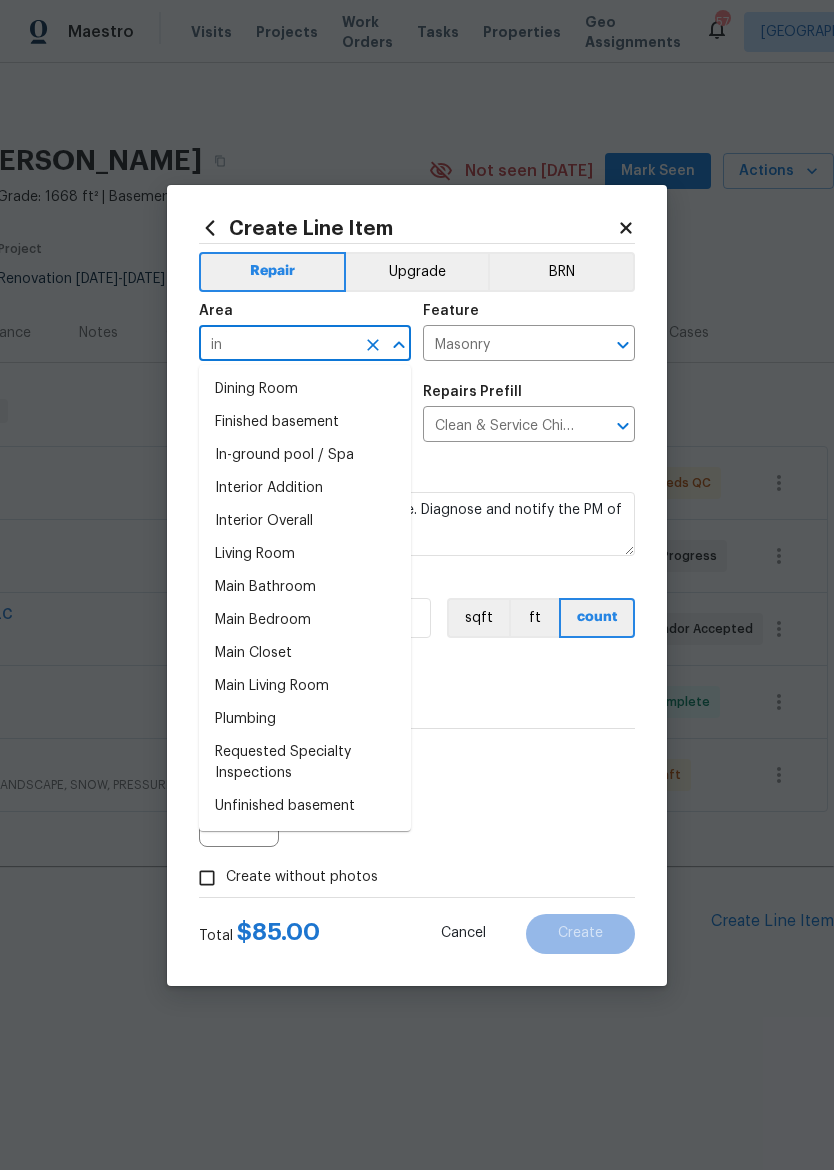 type on "i" 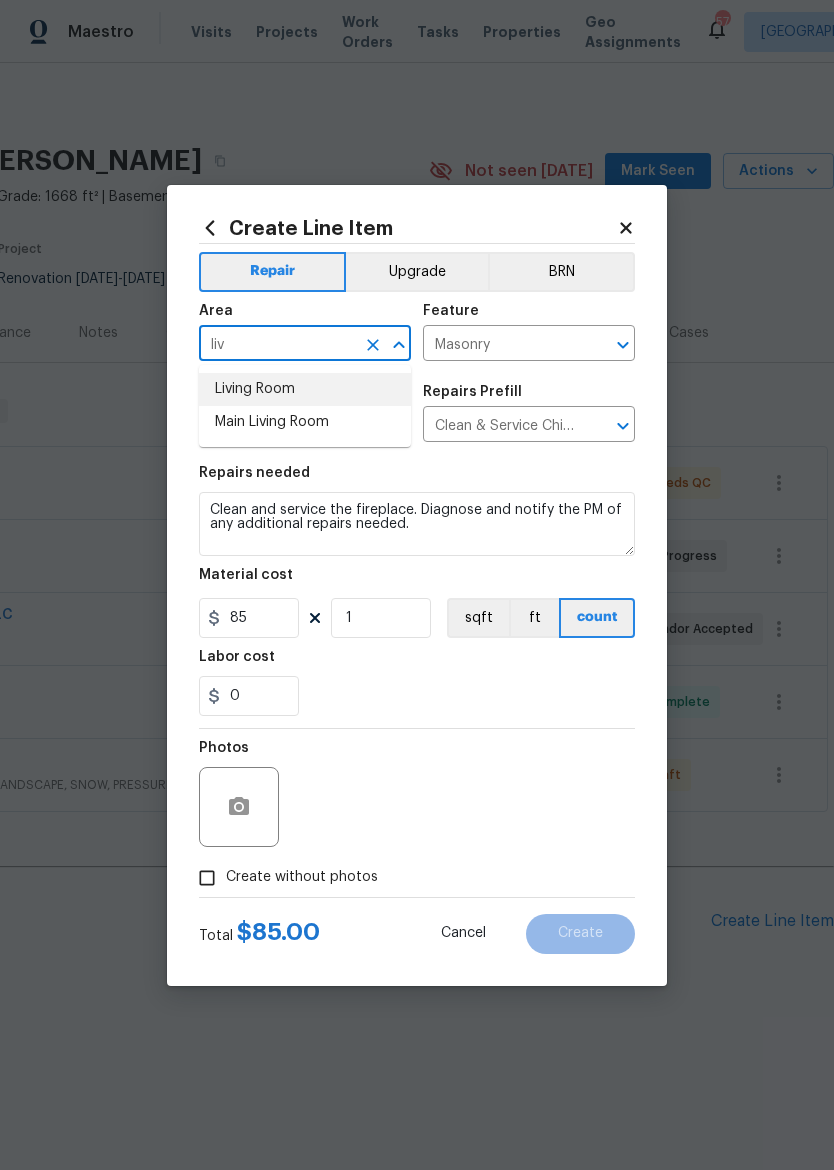 click on "Living Room" at bounding box center (305, 389) 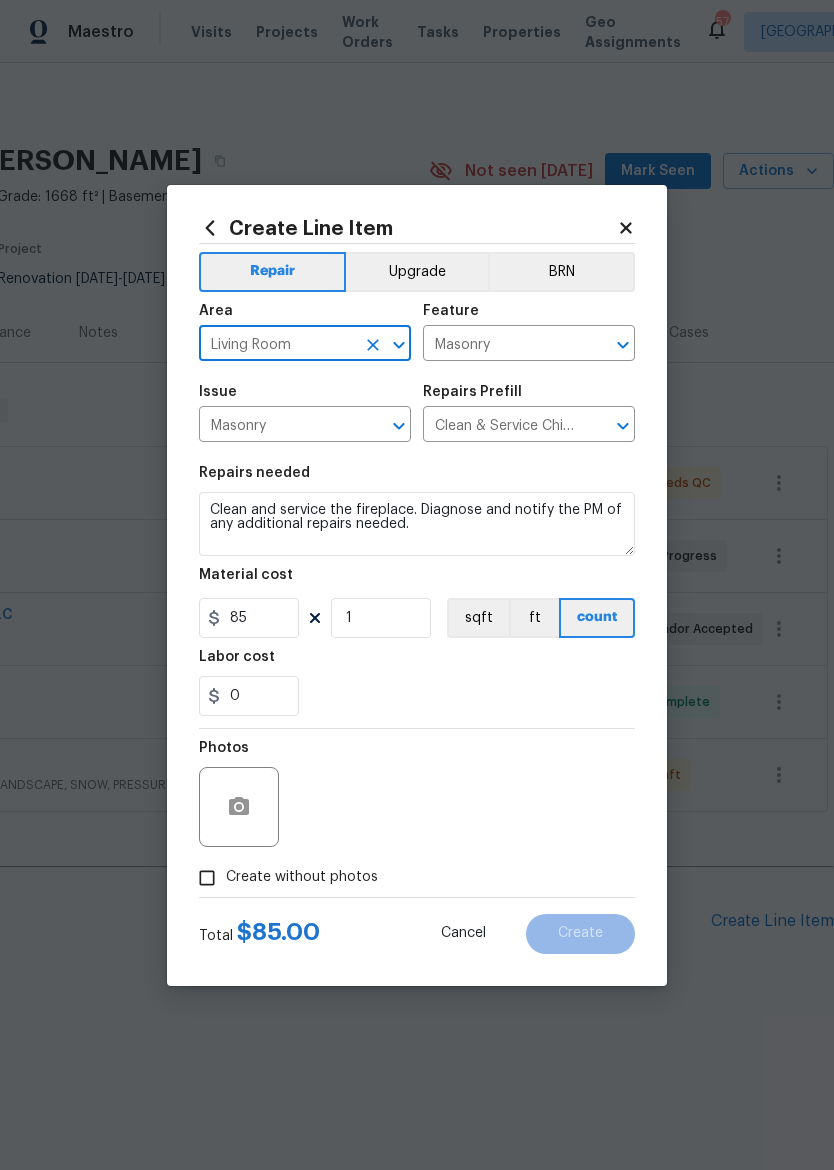 click on "0" at bounding box center [417, 696] 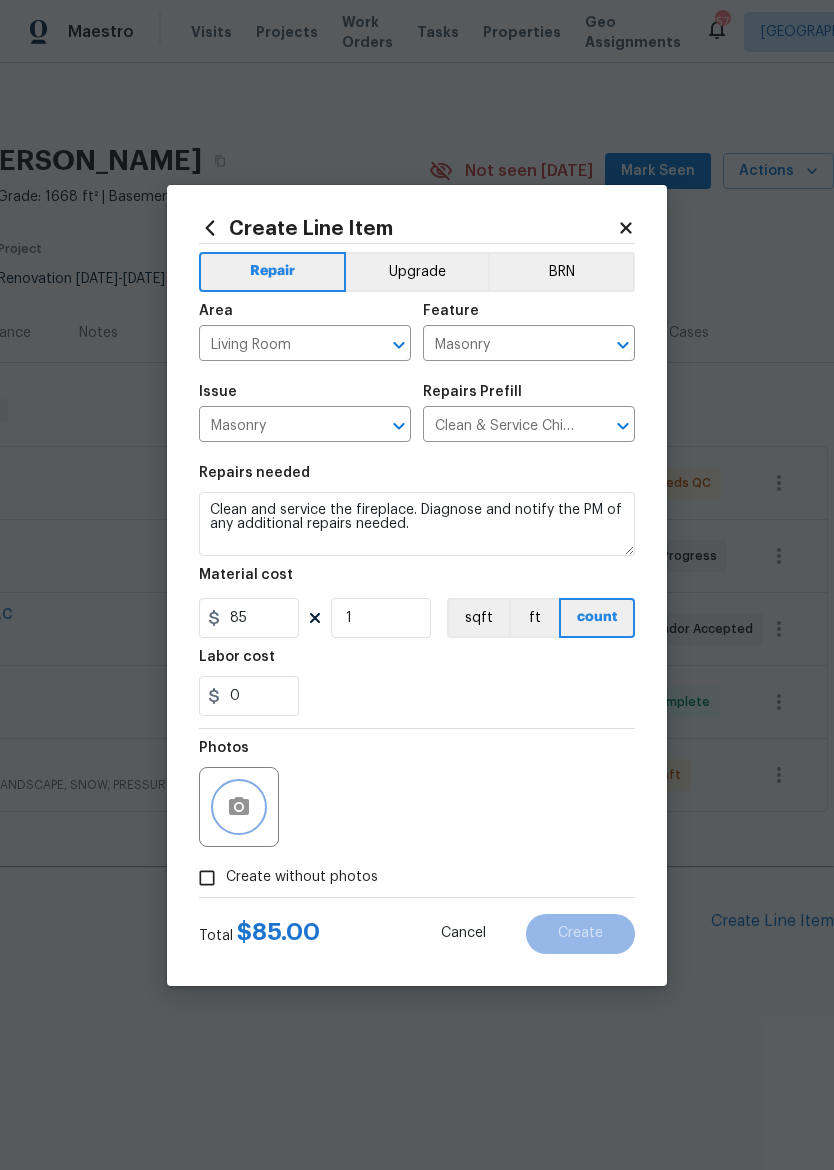 click at bounding box center (239, 807) 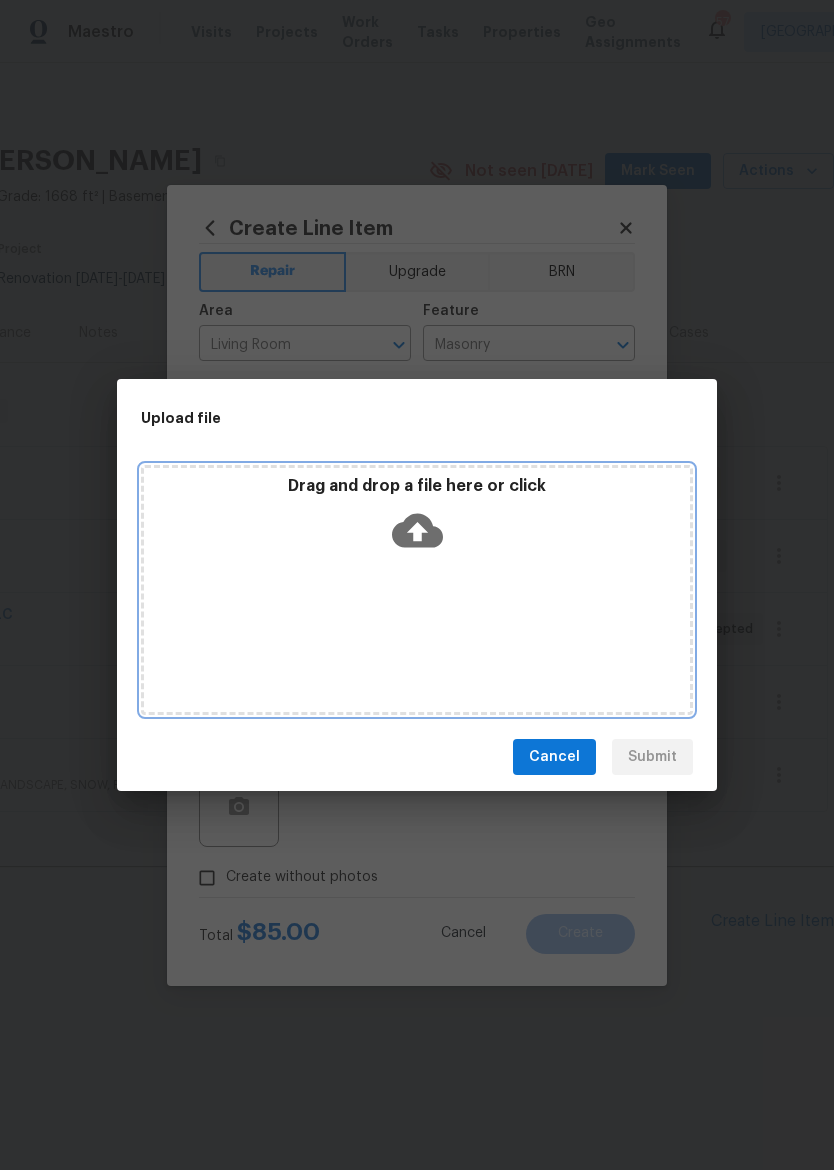 click 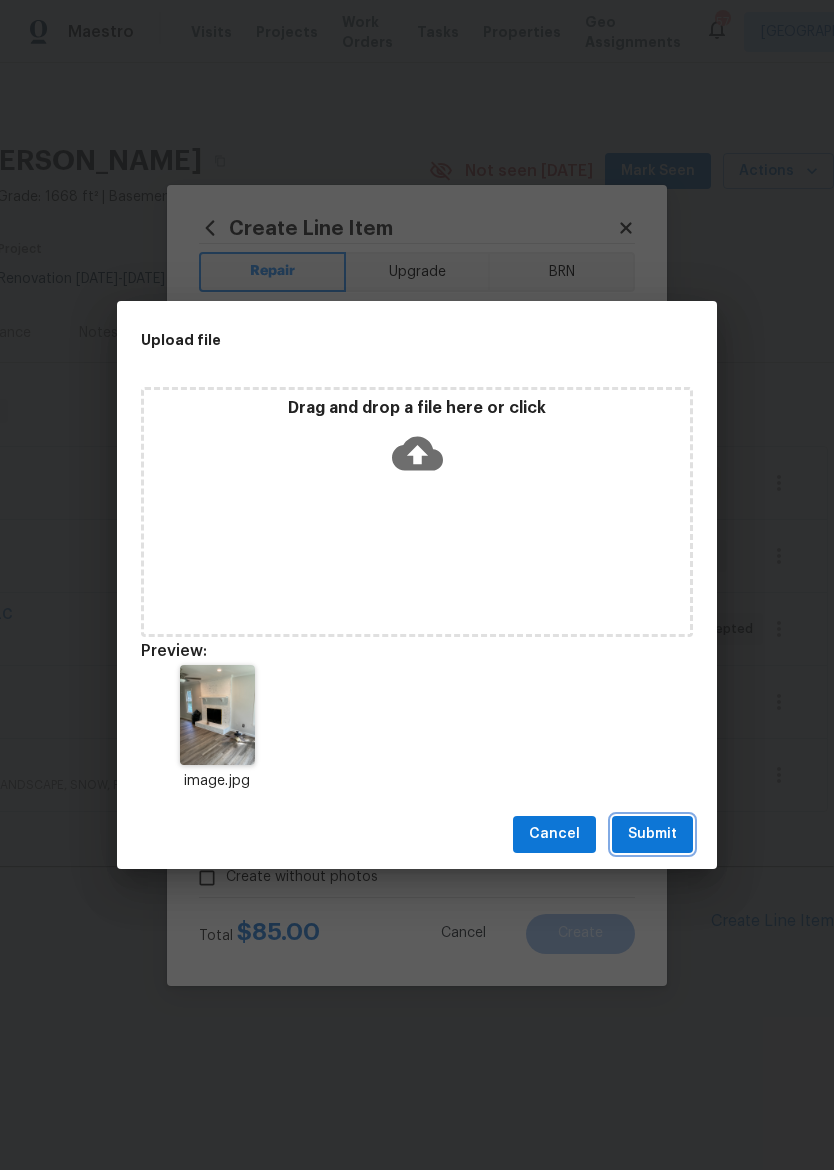 click on "Submit" at bounding box center (652, 834) 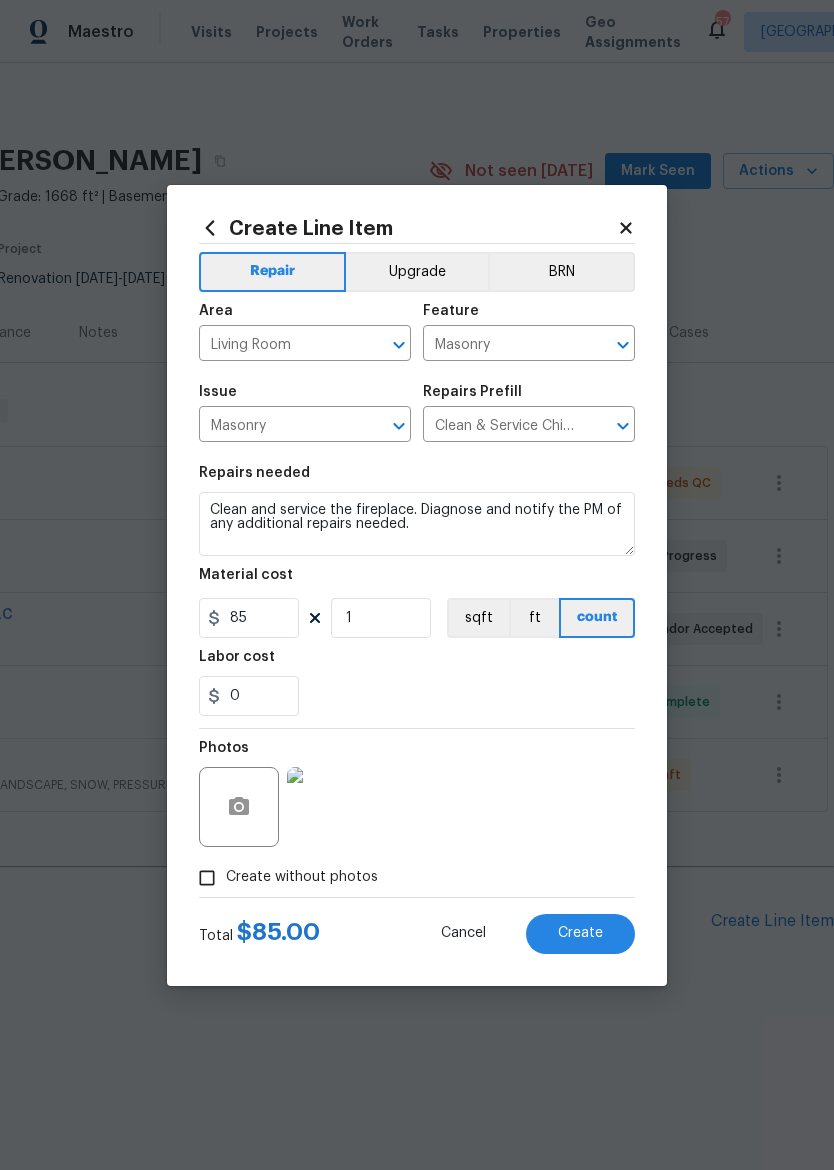 click on "Create" at bounding box center (580, 934) 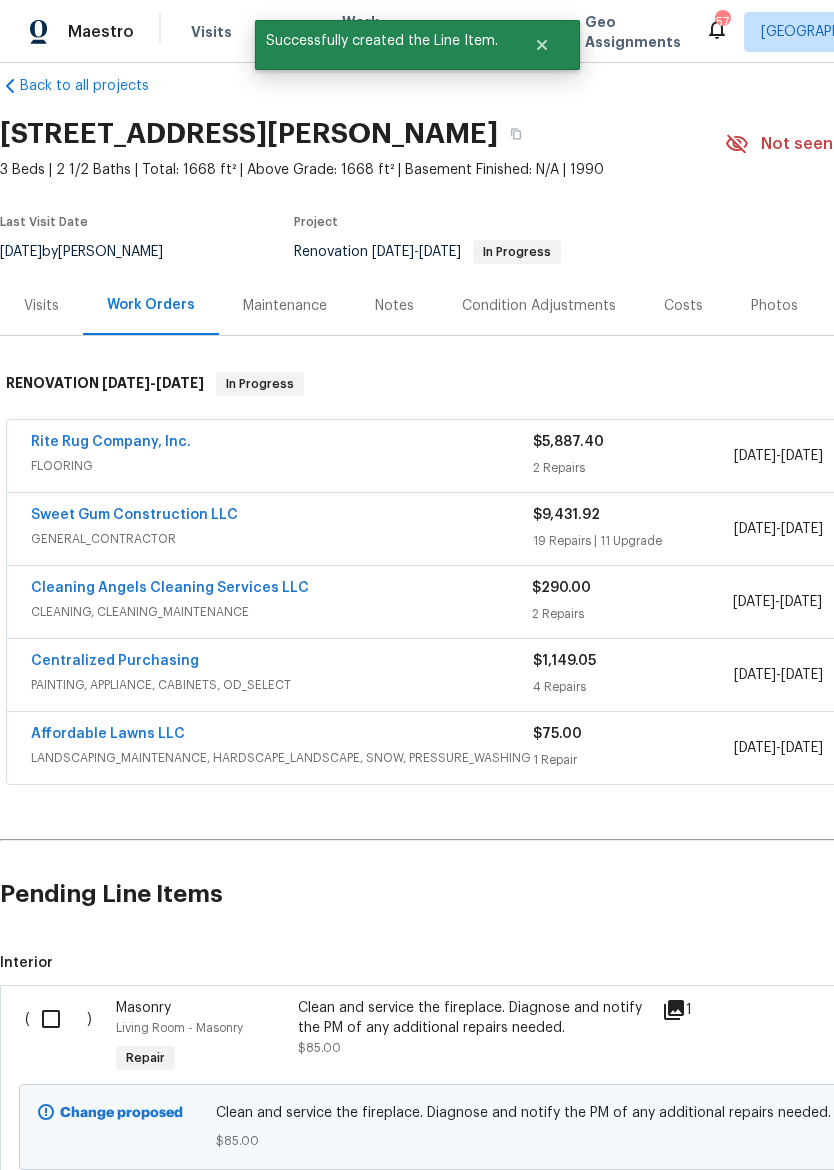 scroll, scrollTop: 26, scrollLeft: 0, axis: vertical 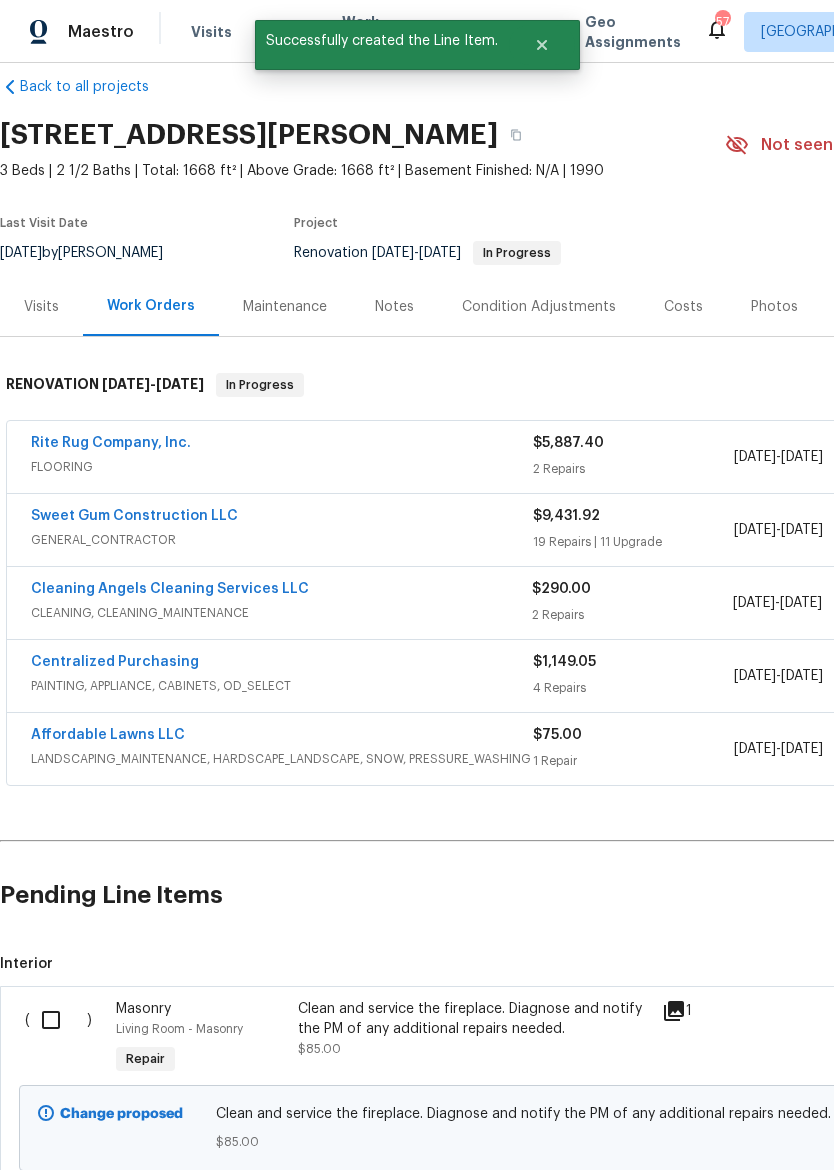 click at bounding box center [58, 1020] 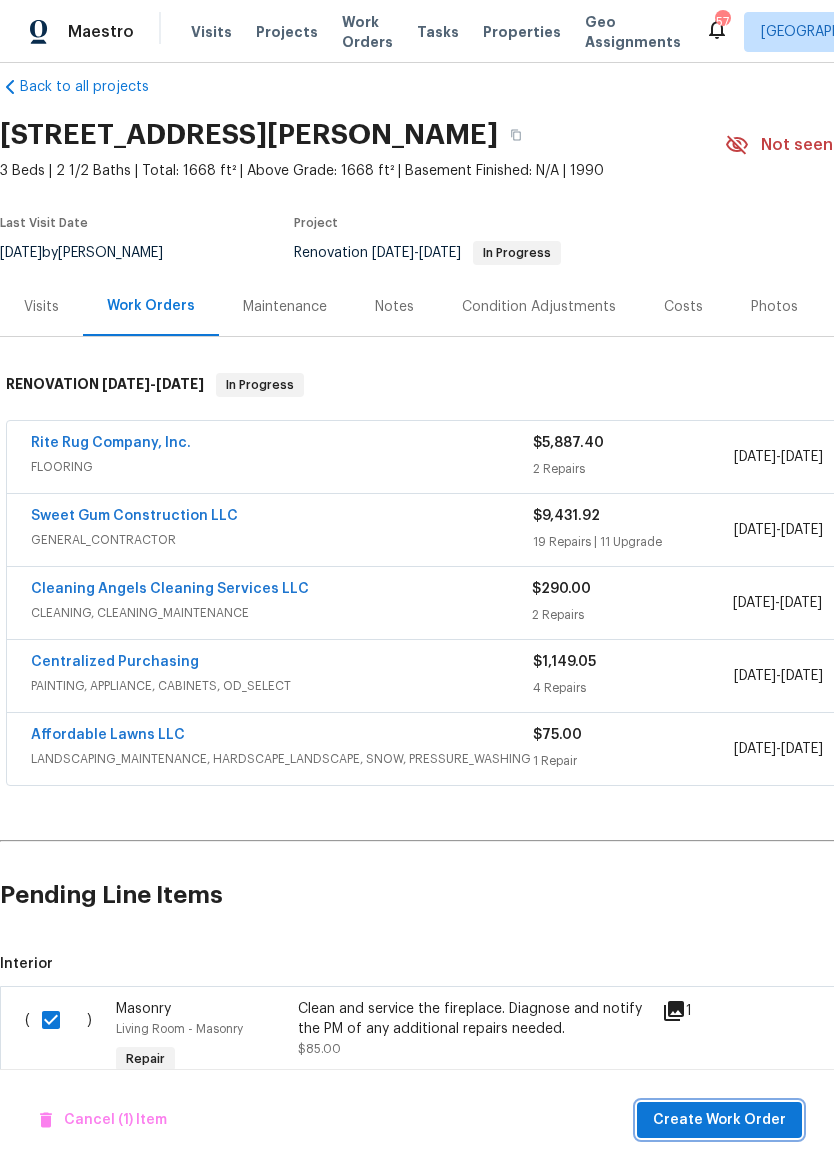 click on "Create Work Order" at bounding box center (719, 1120) 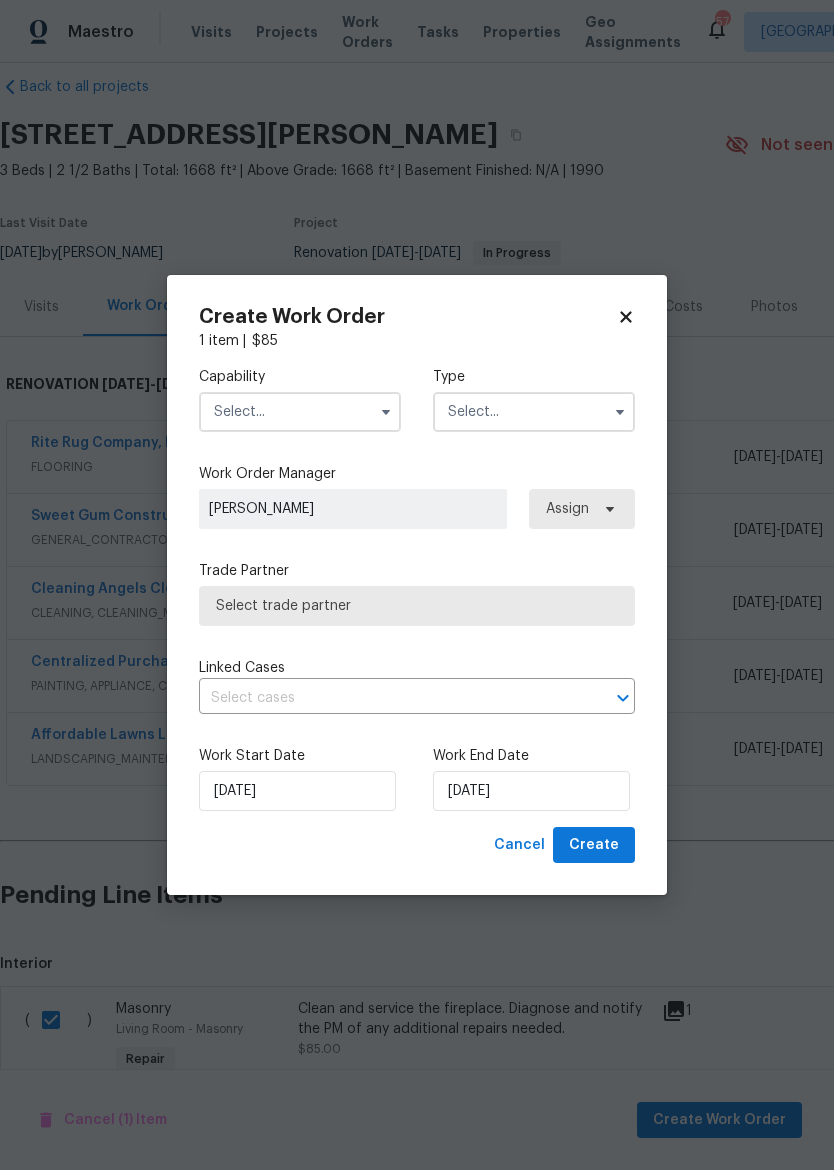 click at bounding box center (300, 412) 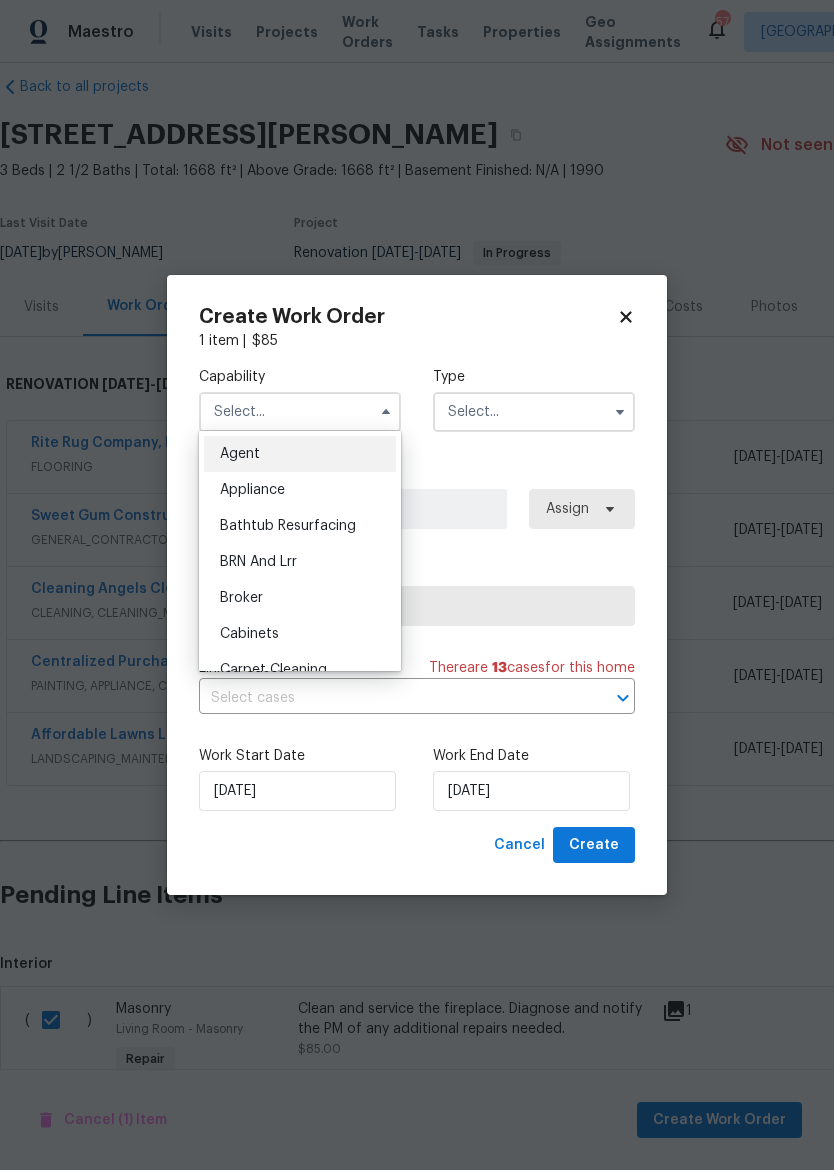 click at bounding box center [300, 412] 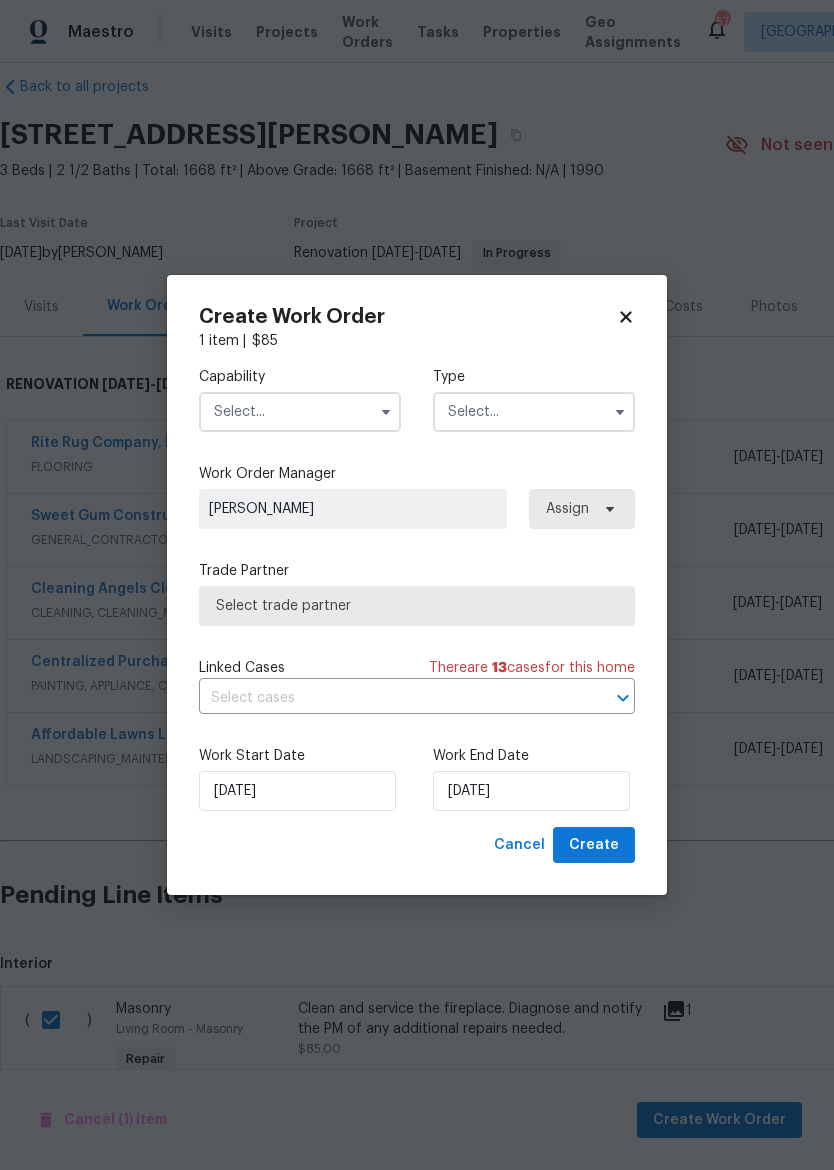 click at bounding box center [300, 412] 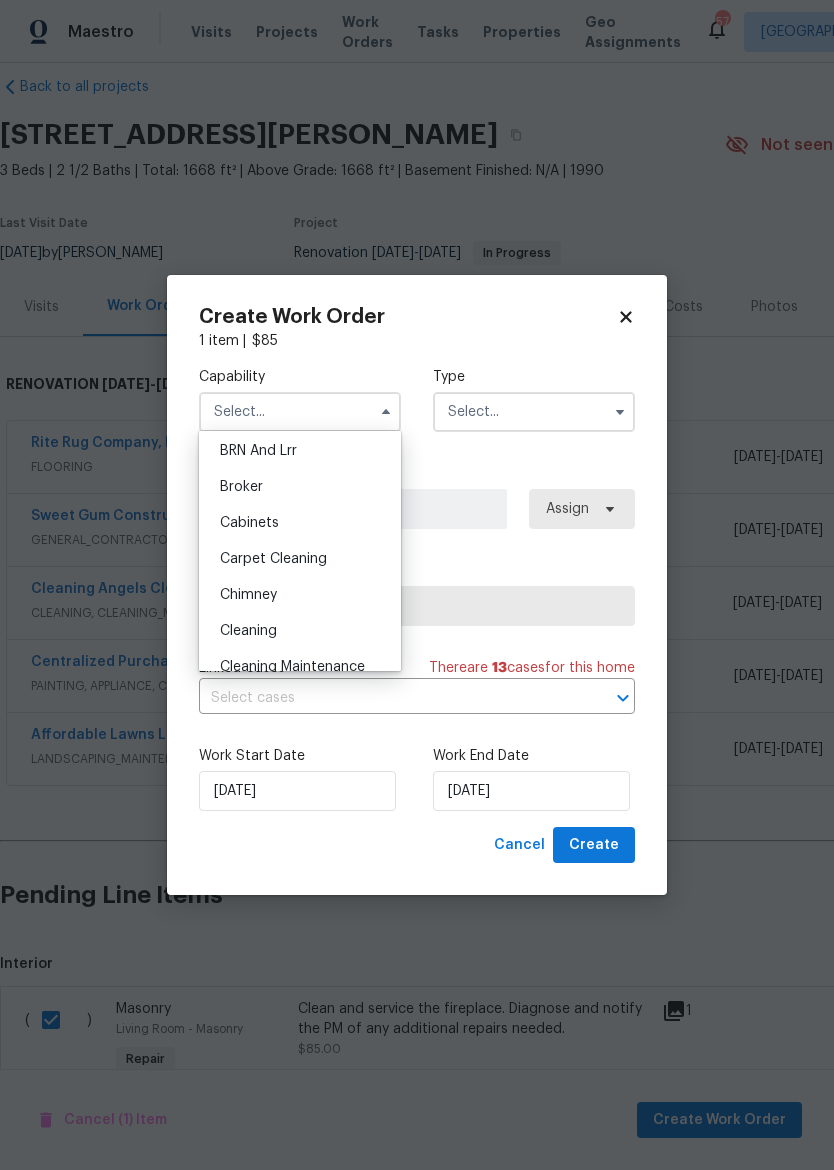 scroll, scrollTop: 117, scrollLeft: 0, axis: vertical 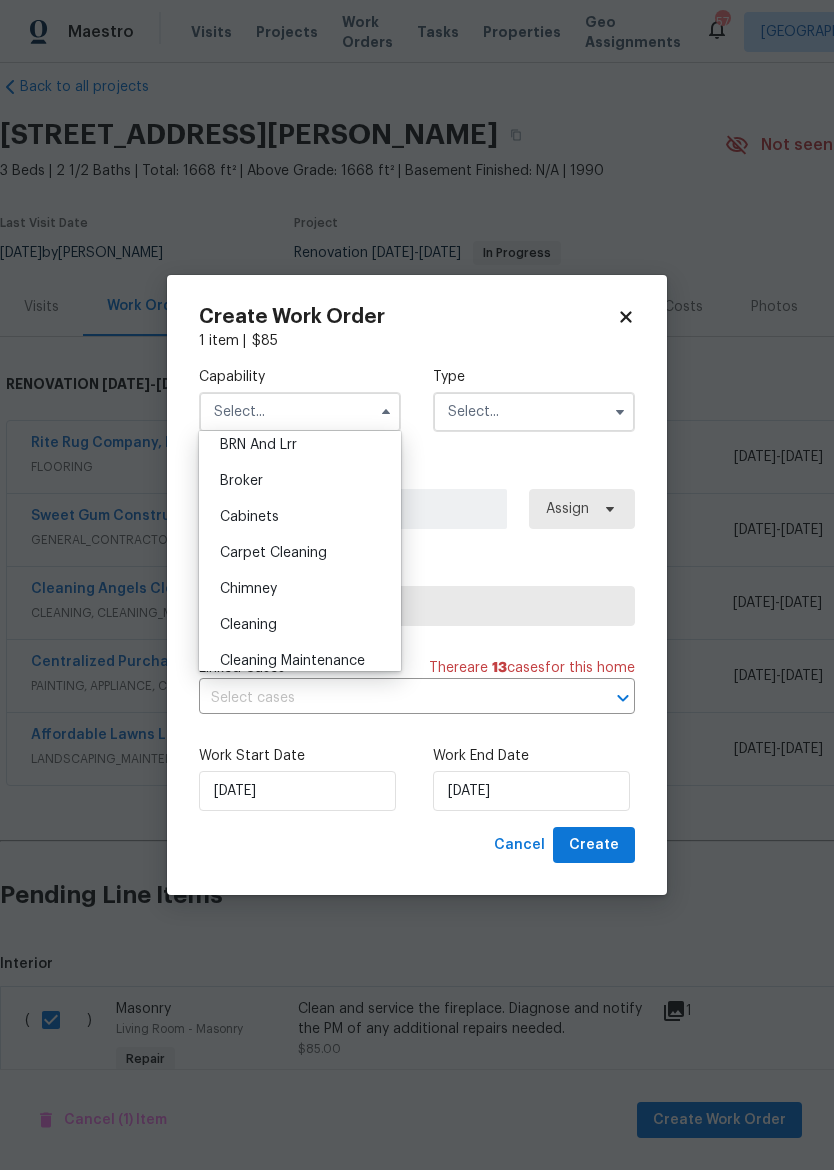 click on "Chimney" at bounding box center [300, 589] 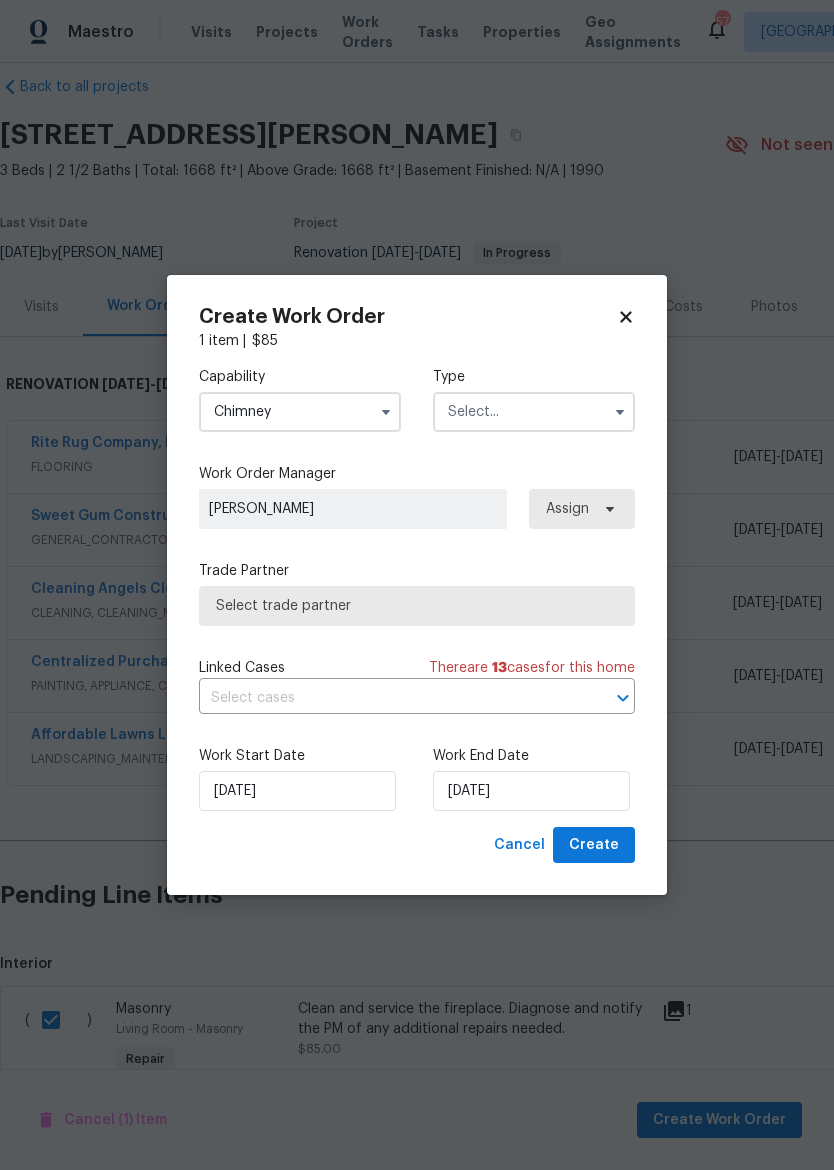 click at bounding box center [534, 412] 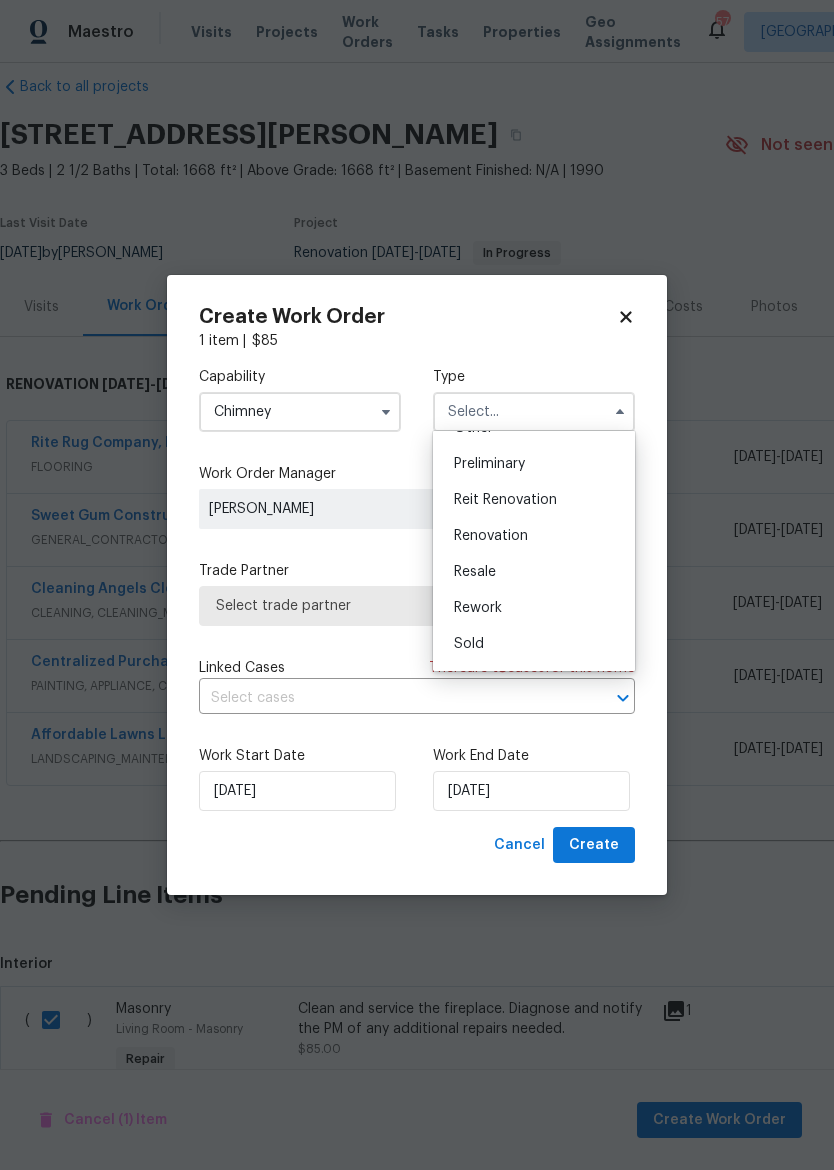 scroll, scrollTop: 450, scrollLeft: 0, axis: vertical 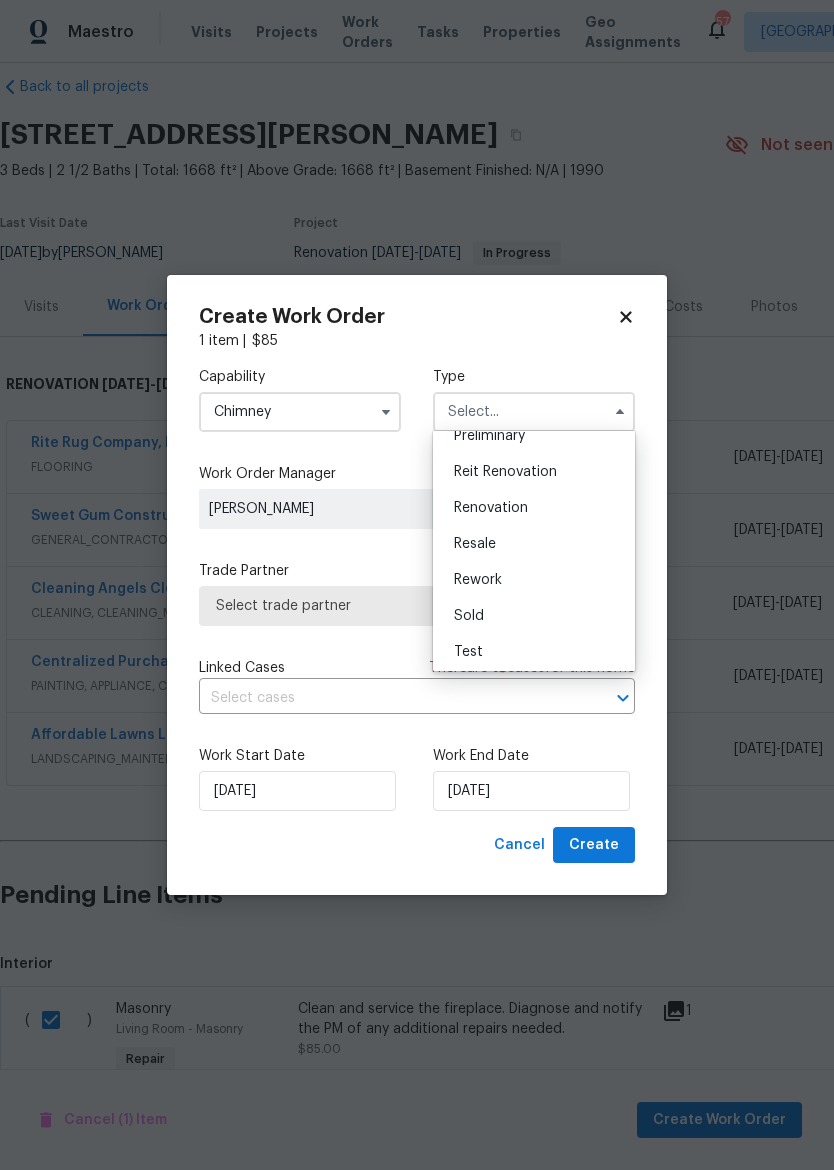 click on "Renovation" at bounding box center [534, 508] 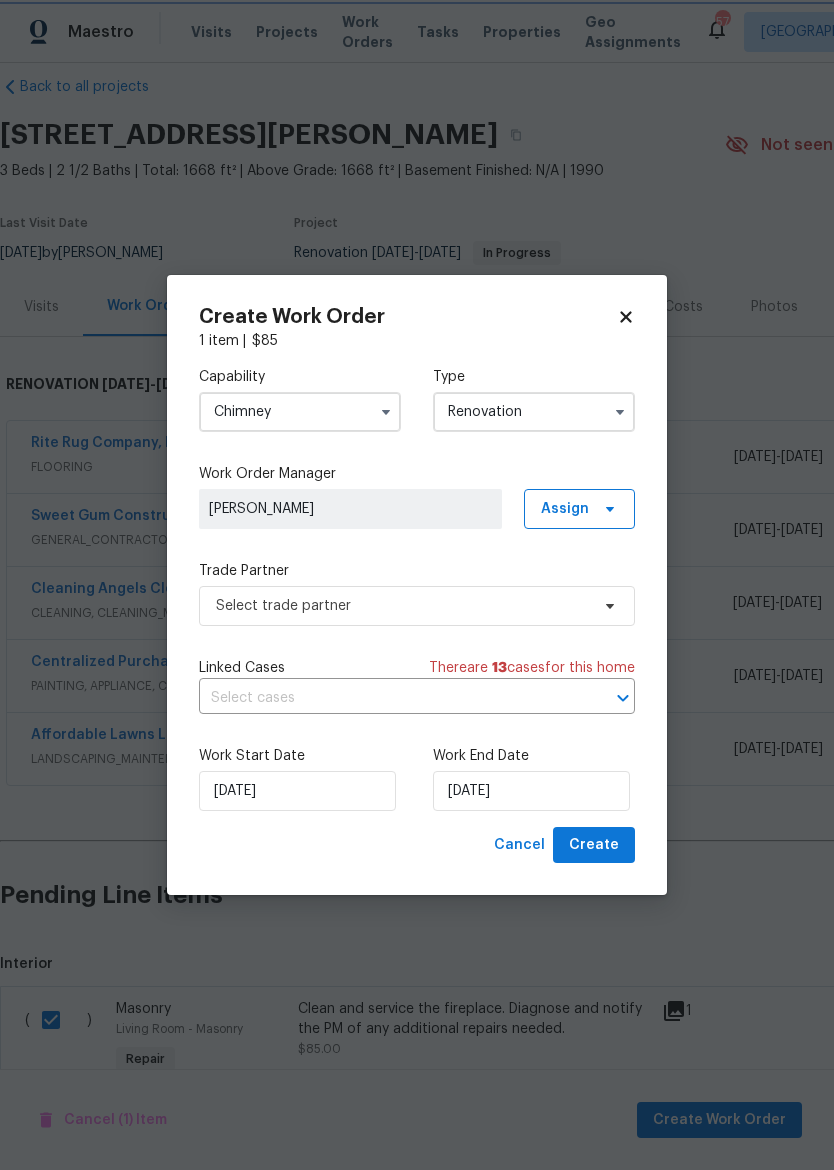 scroll, scrollTop: 0, scrollLeft: 0, axis: both 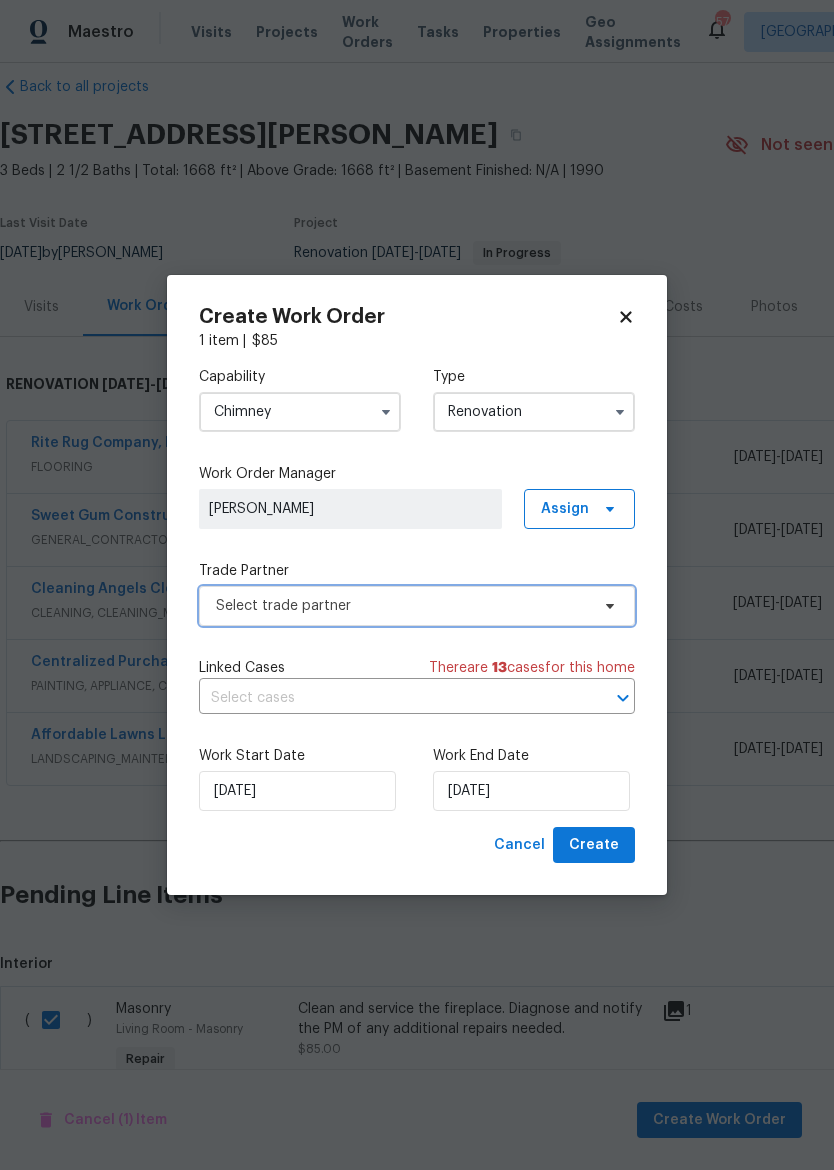 click on "Select trade partner" at bounding box center (402, 606) 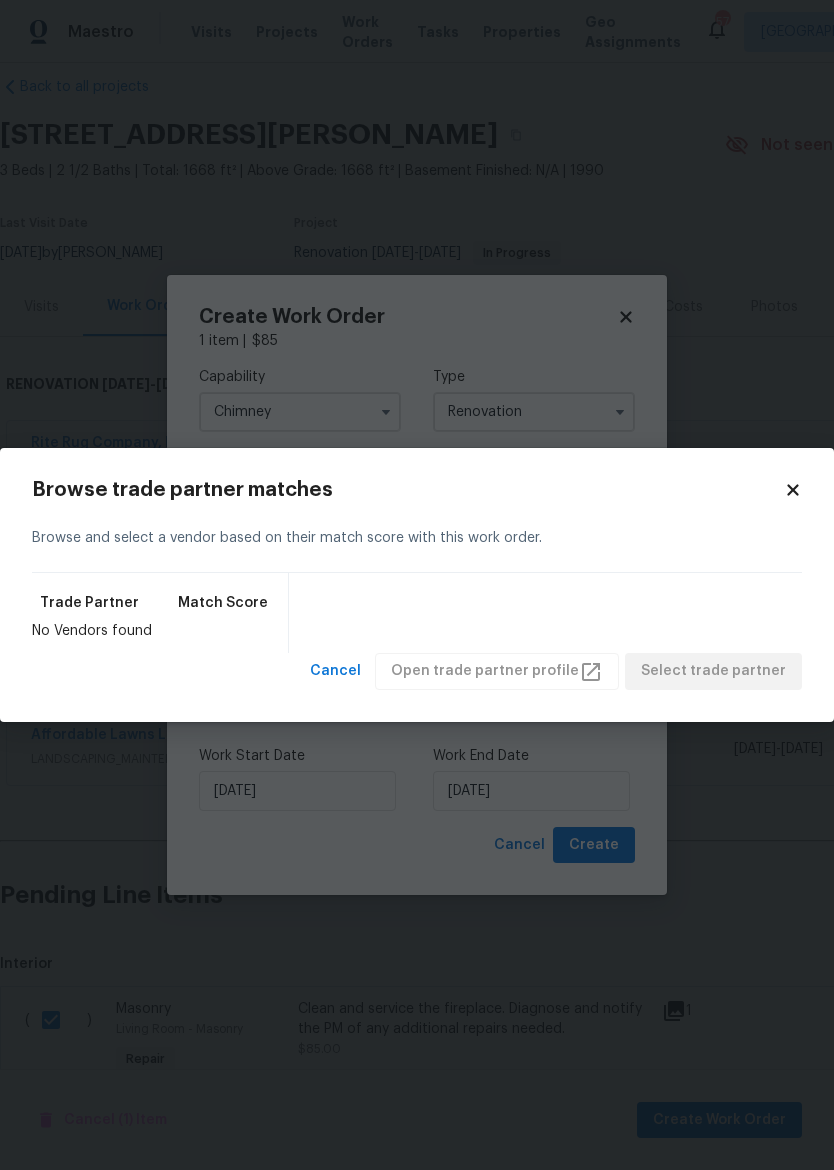 click on "Browse and select a vendor based on their match score with this work order." at bounding box center (417, 538) 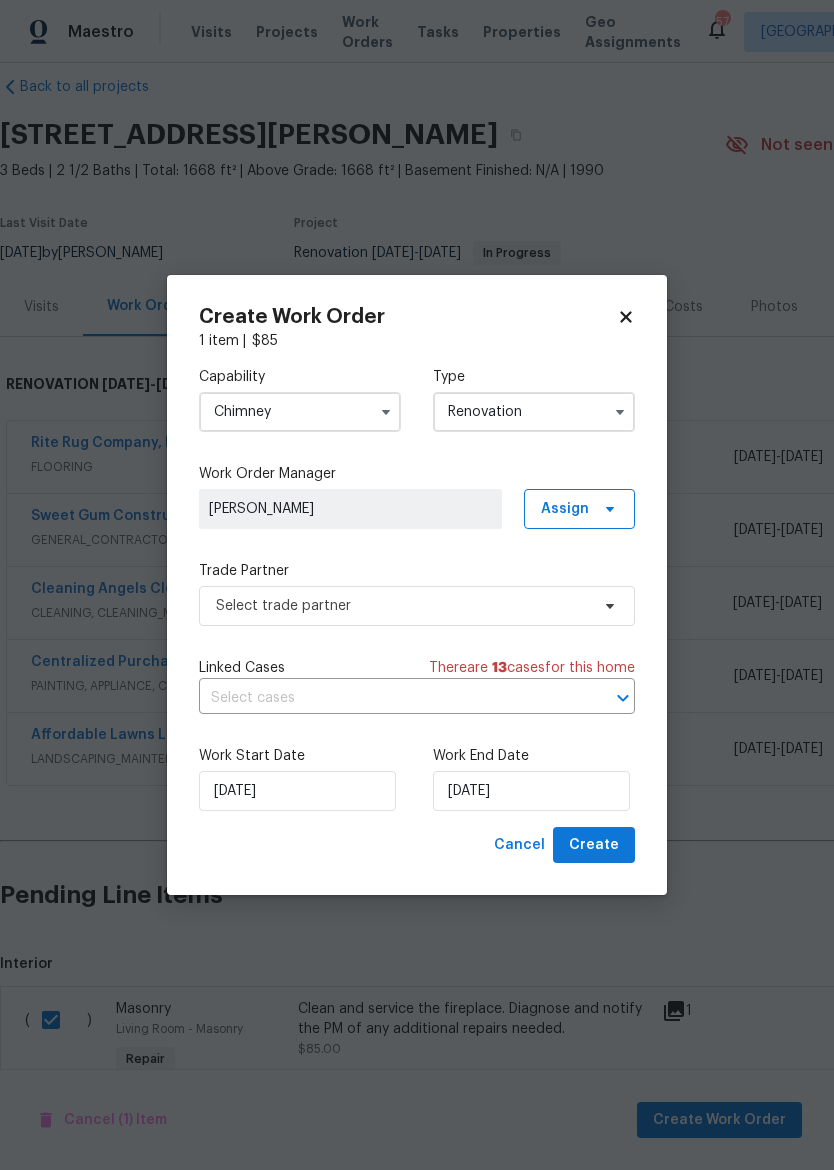 click on "Chimney" at bounding box center (300, 412) 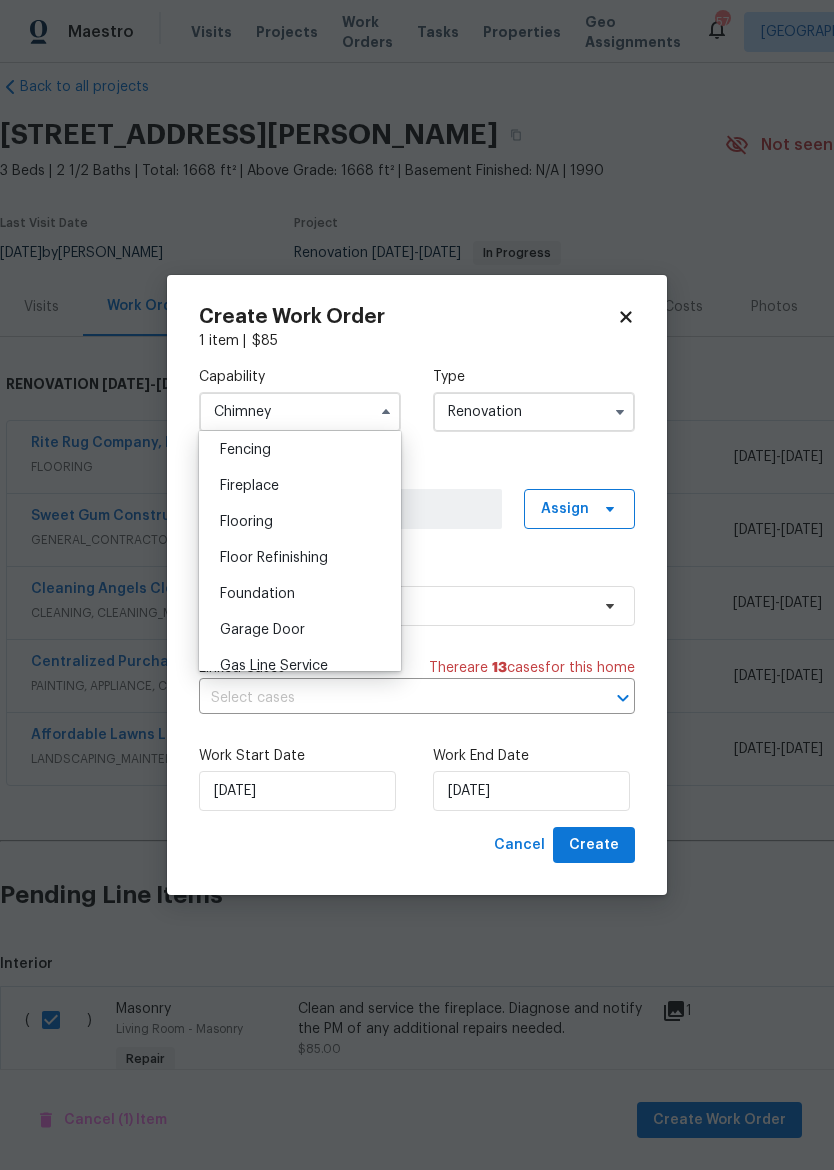 scroll, scrollTop: 706, scrollLeft: 0, axis: vertical 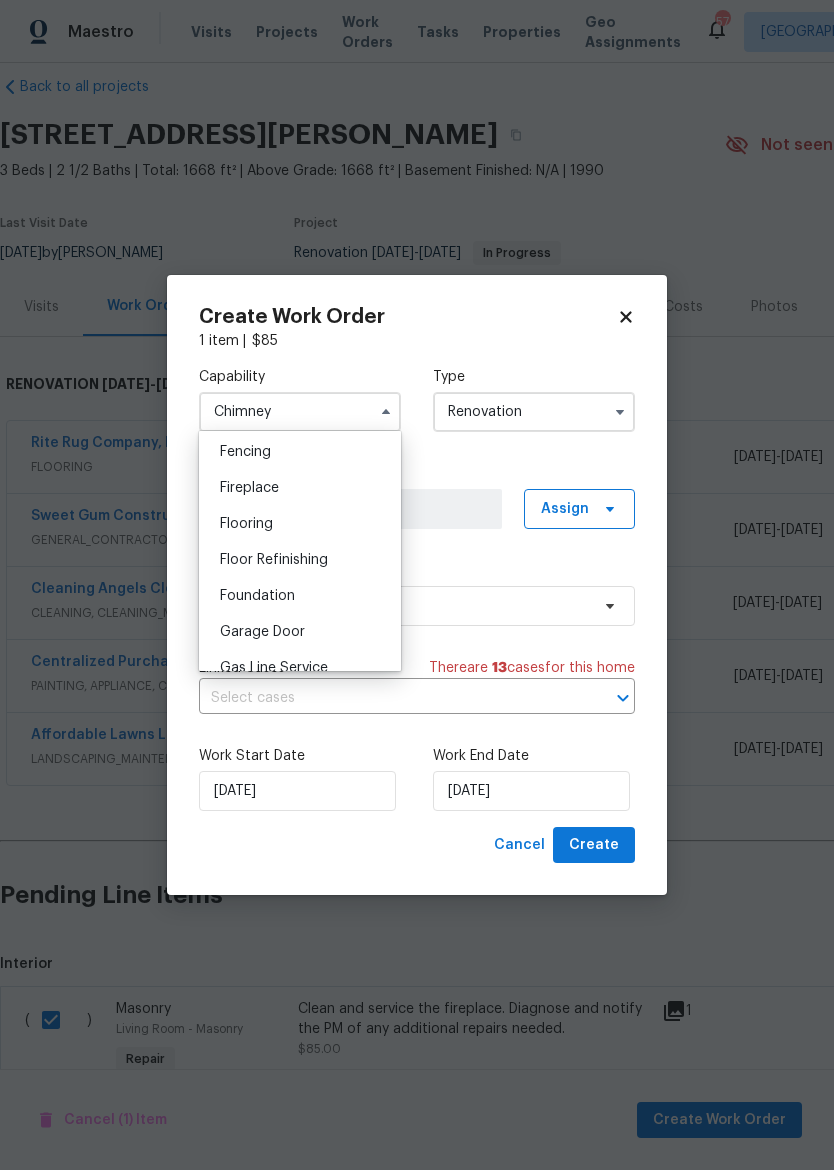 click on "Fireplace" at bounding box center [300, 488] 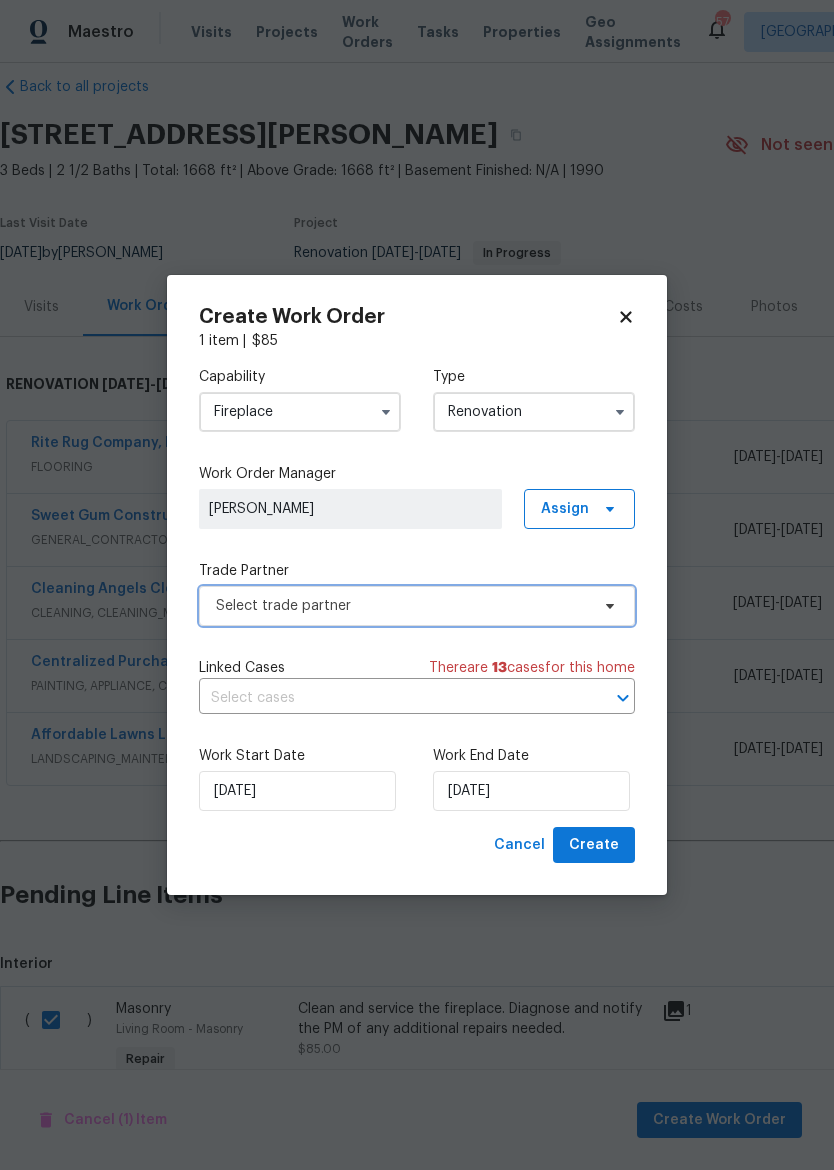 click at bounding box center (607, 606) 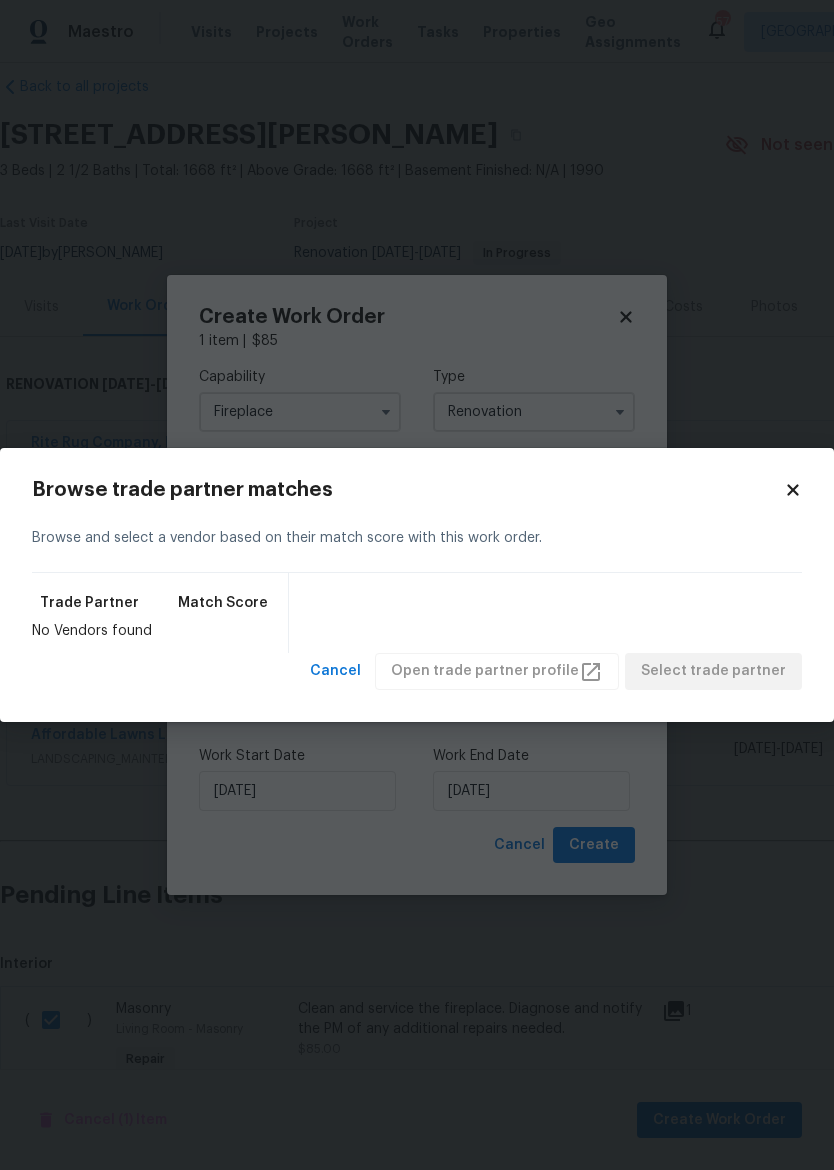 click 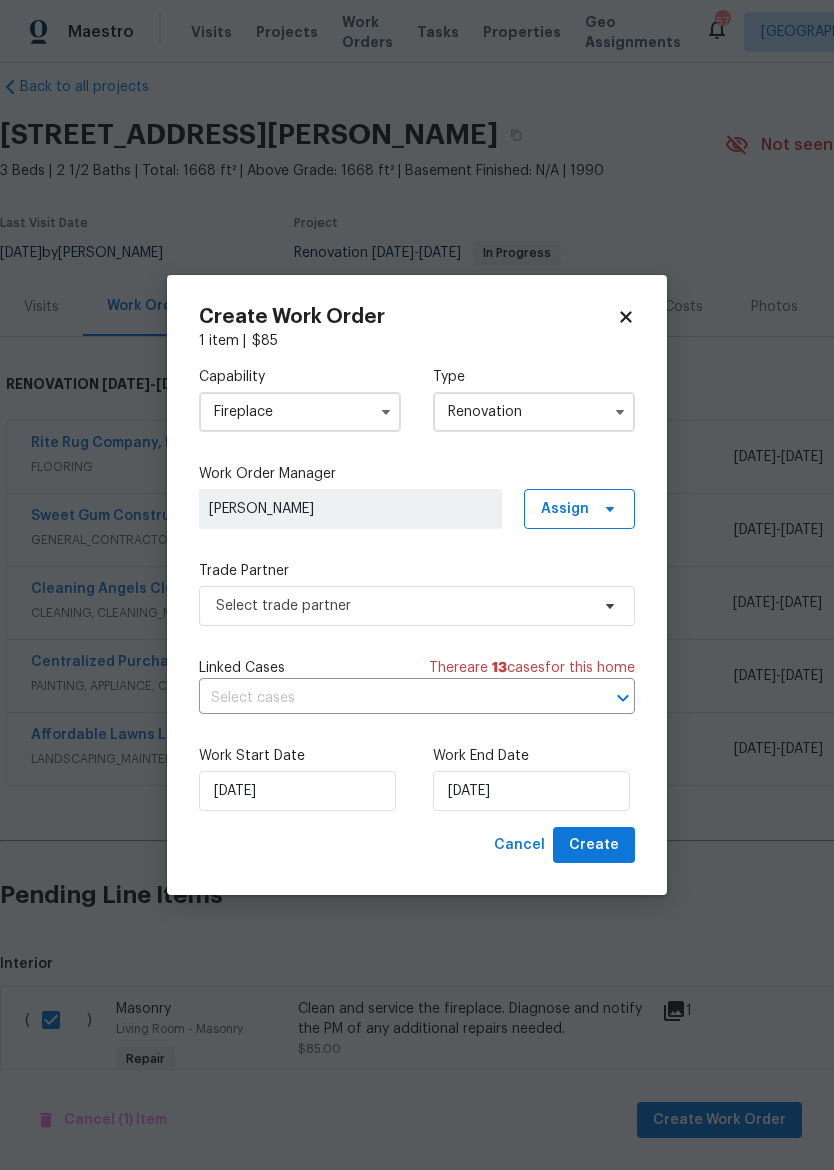 click on "Fireplace" at bounding box center [300, 412] 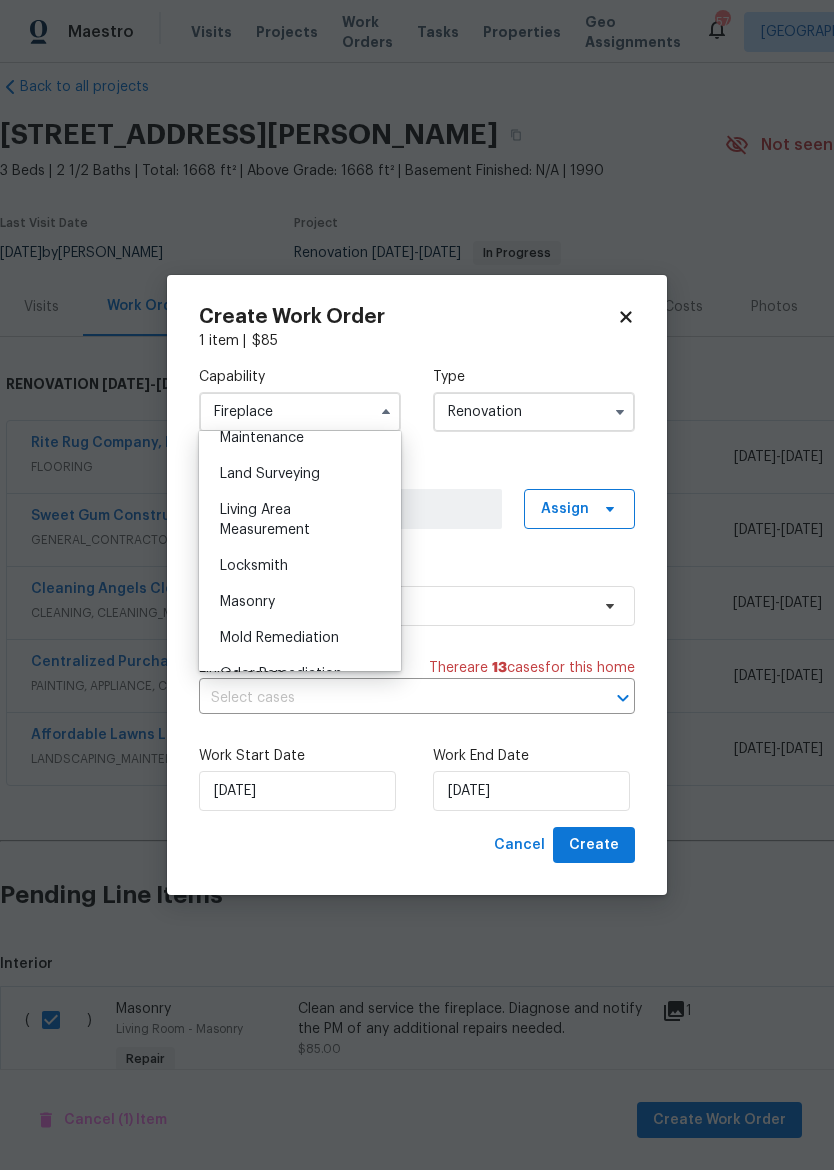 scroll, scrollTop: 1353, scrollLeft: 0, axis: vertical 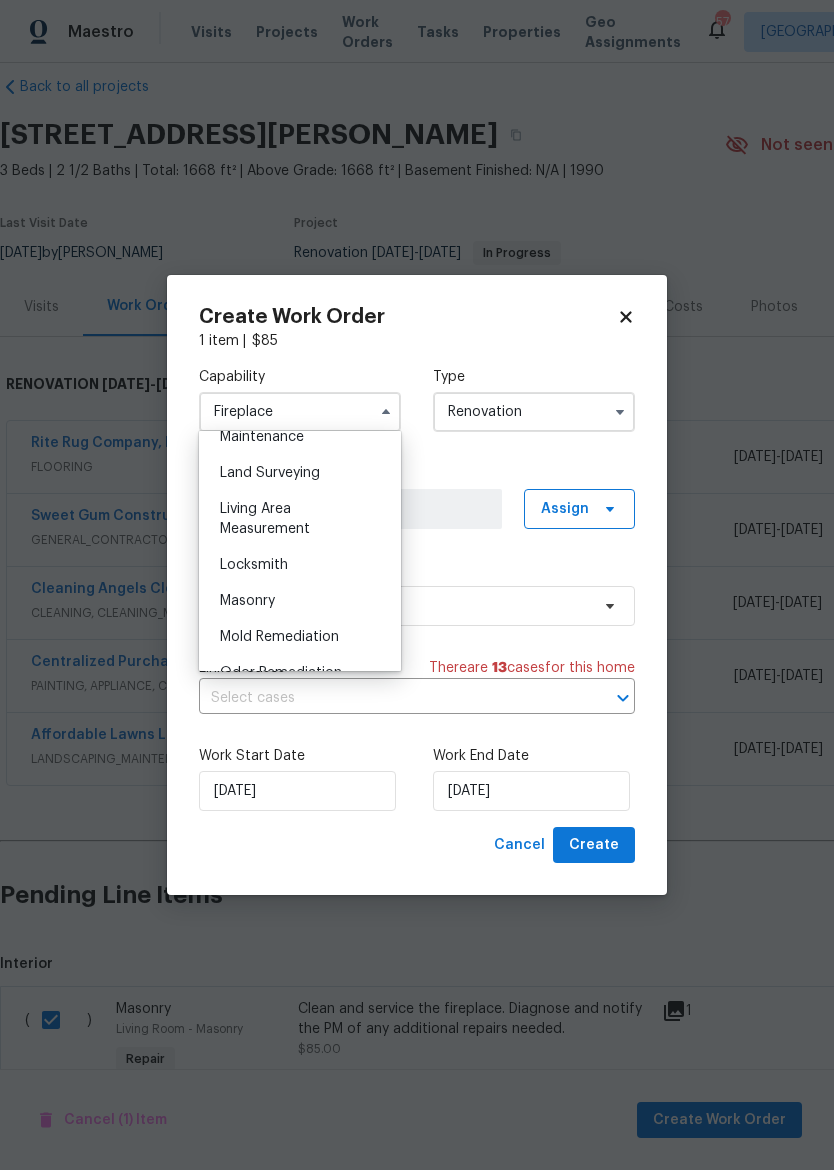 click on "Masonry" at bounding box center [300, 601] 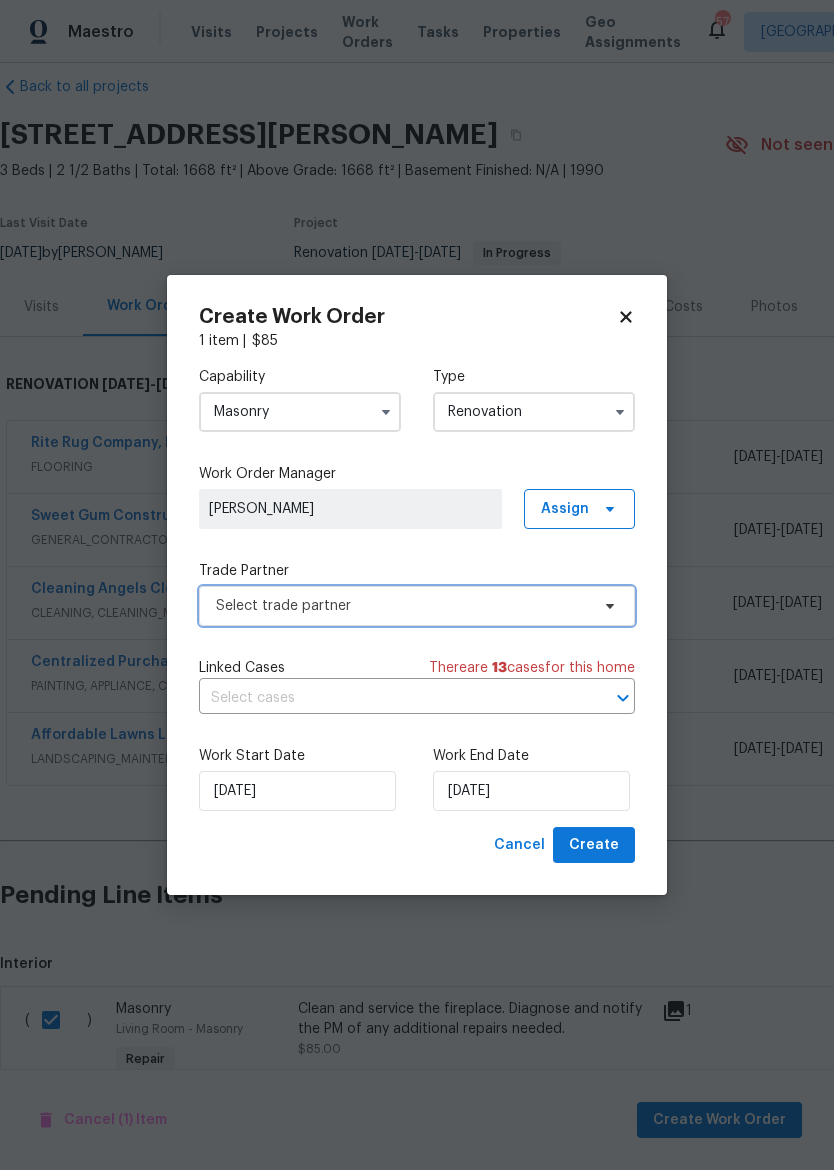 click on "Select trade partner" at bounding box center (402, 606) 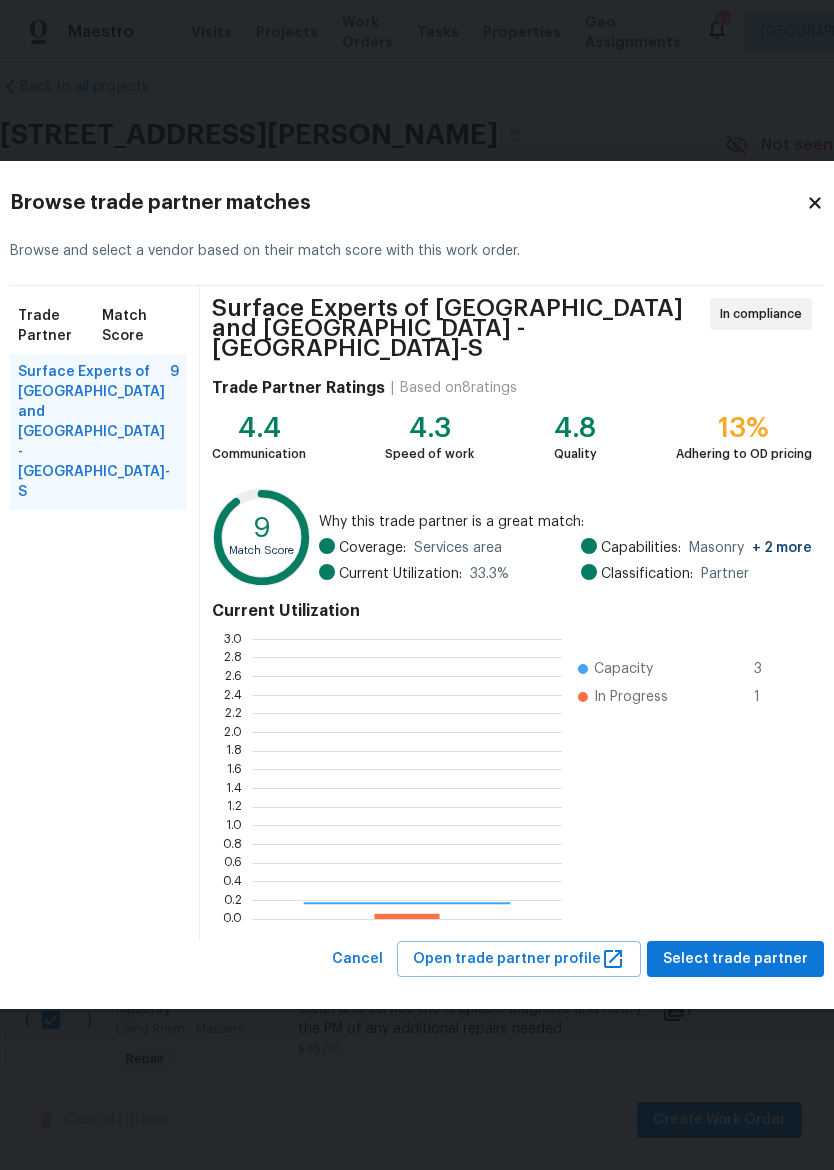 scroll, scrollTop: 2, scrollLeft: 2, axis: both 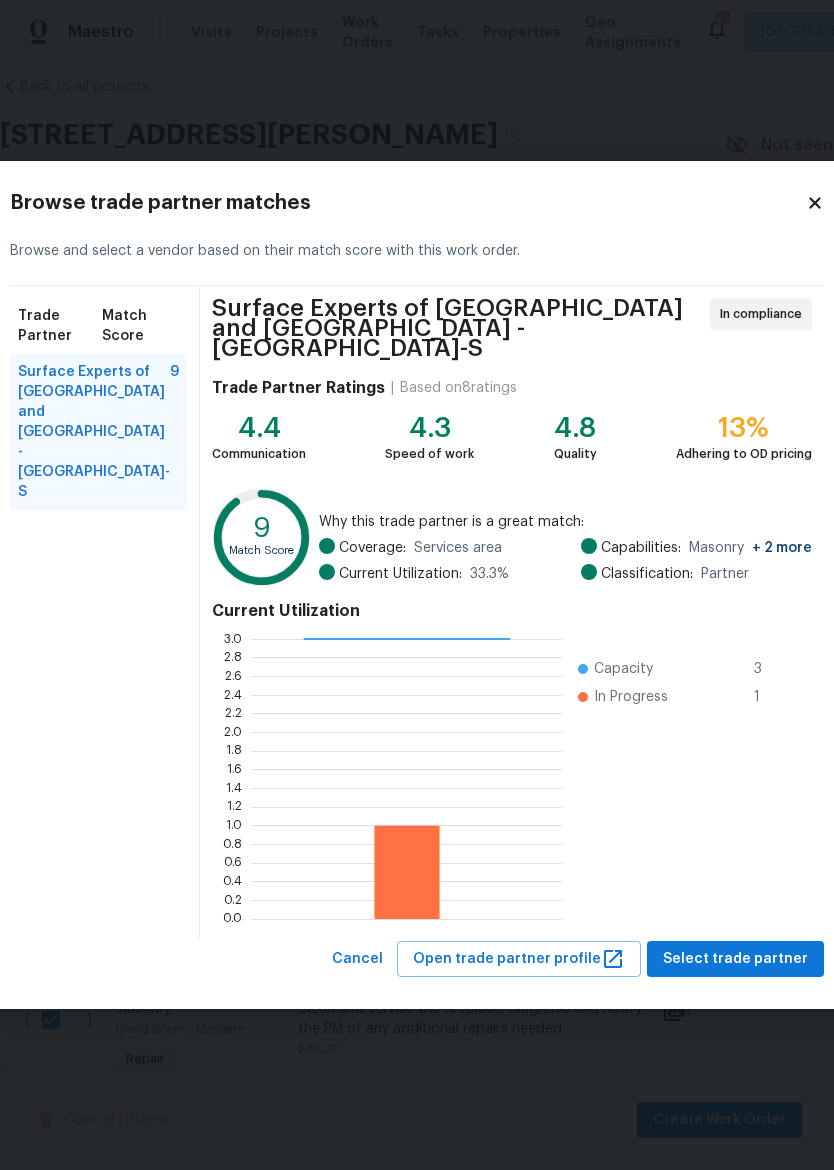 click 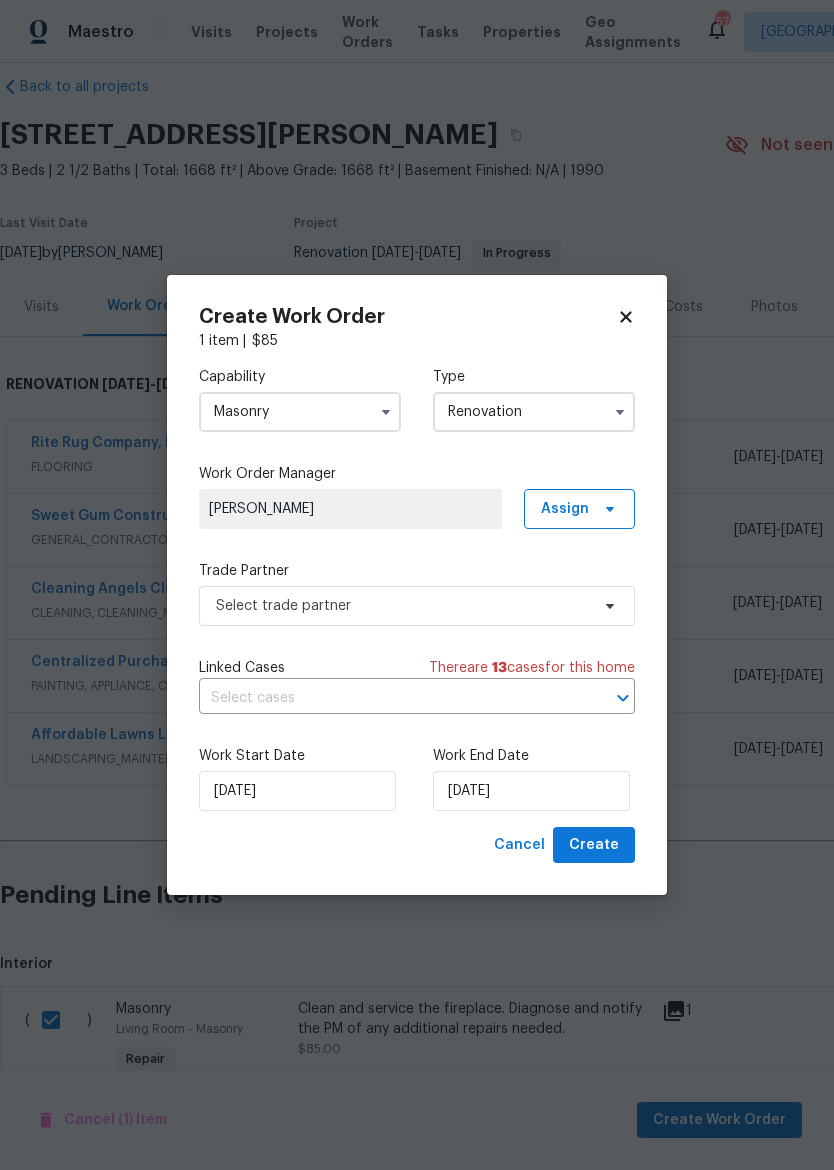 click 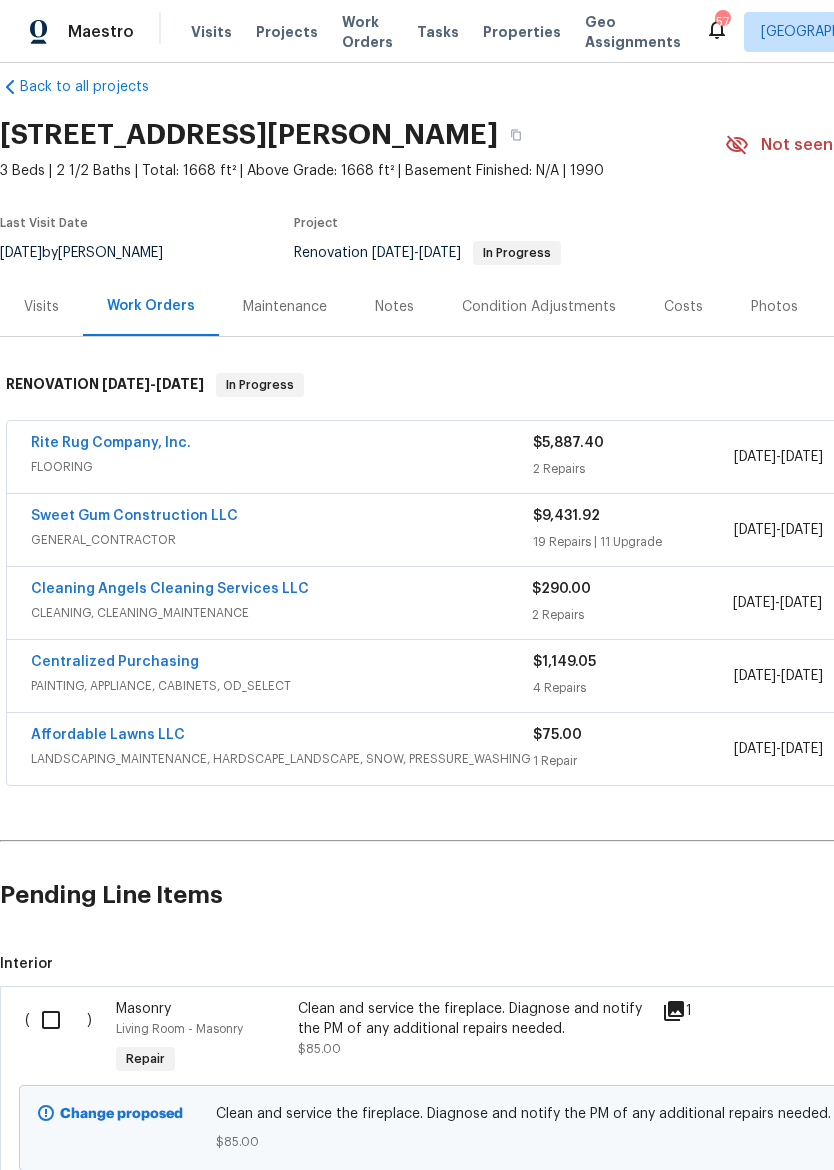 click on "Affordable Lawns LLC" at bounding box center [108, 735] 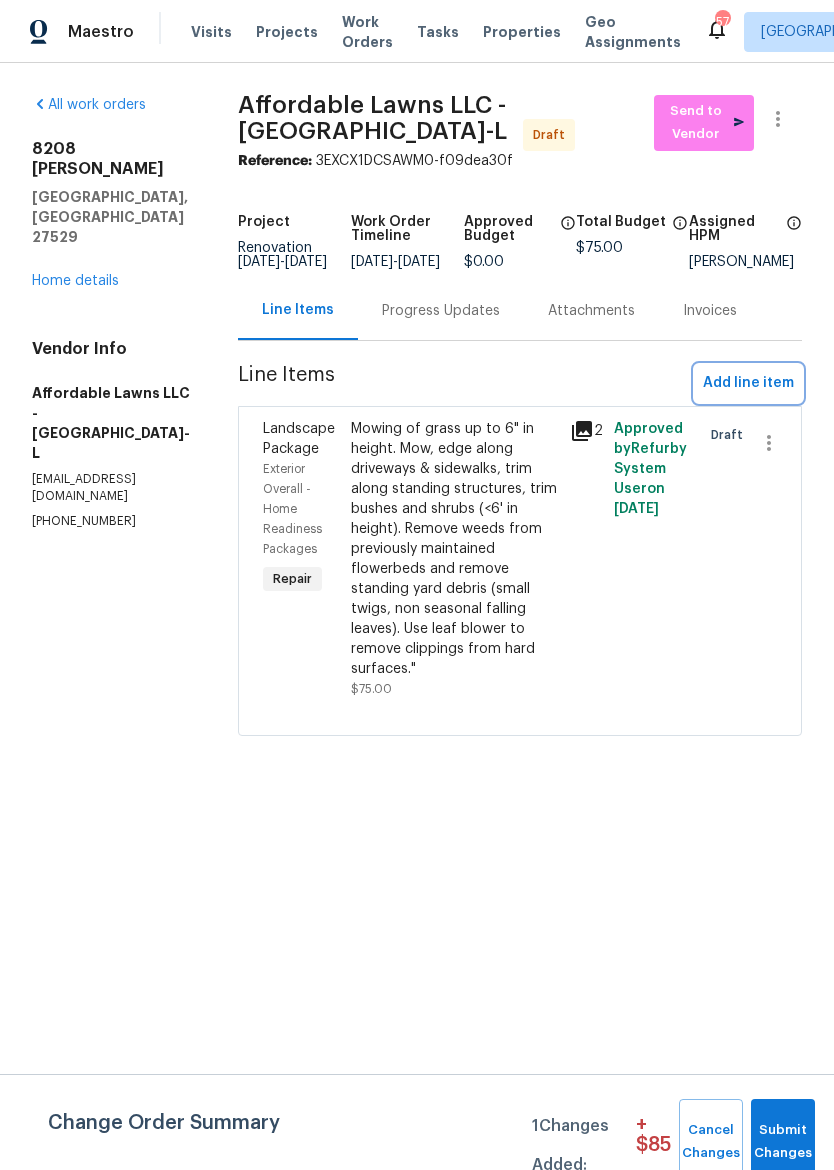 click on "Add line item" at bounding box center [748, 383] 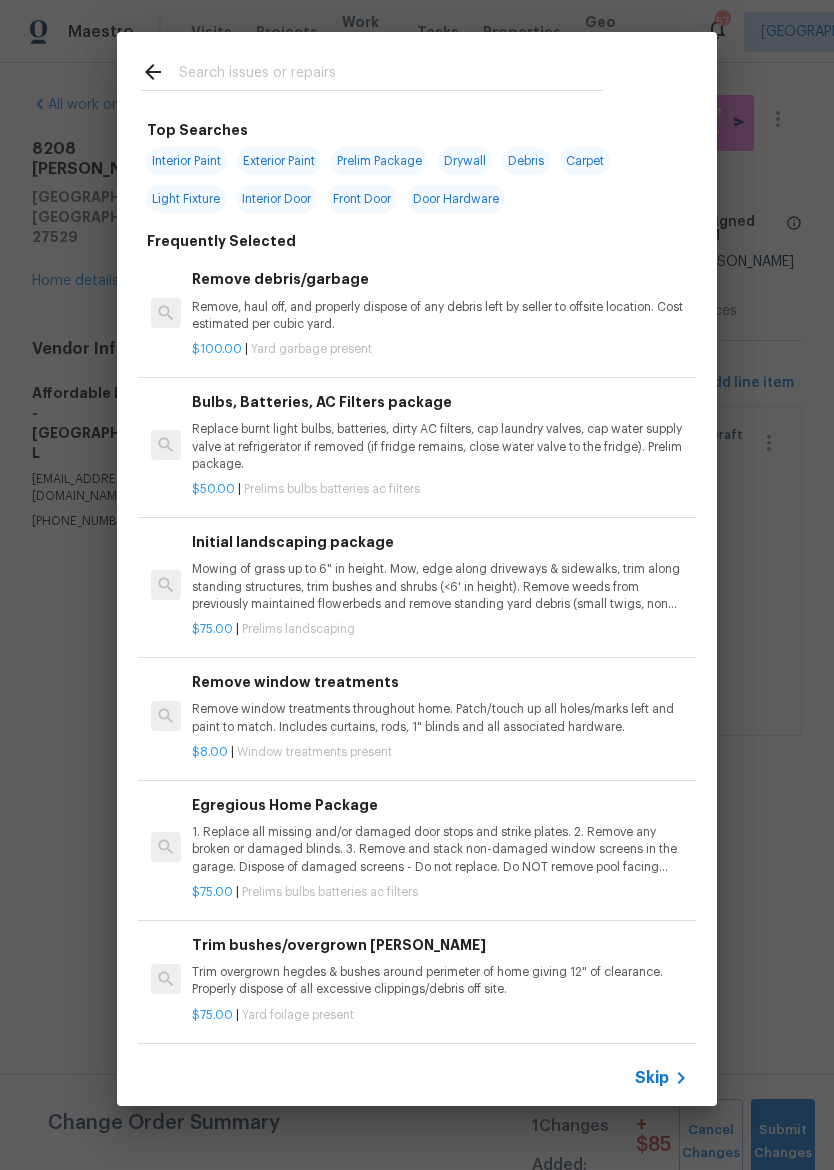 click at bounding box center [391, 75] 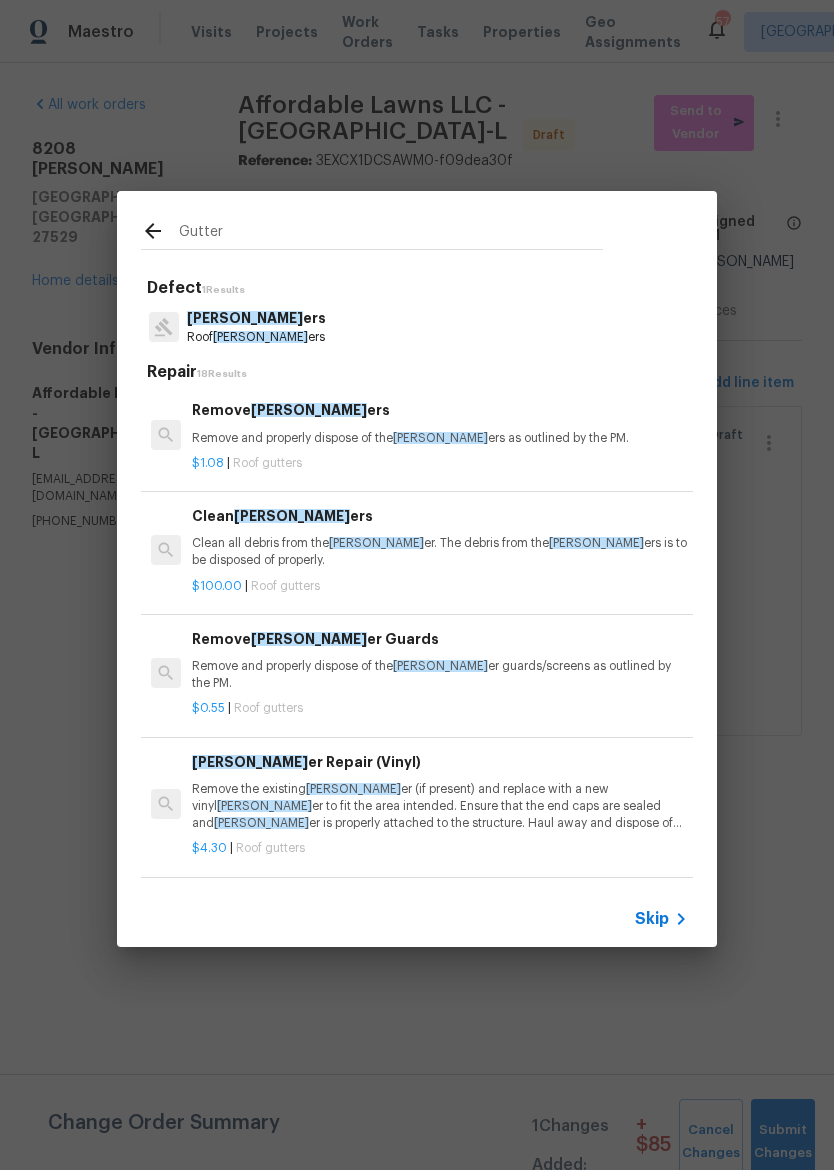 type on "Gutter" 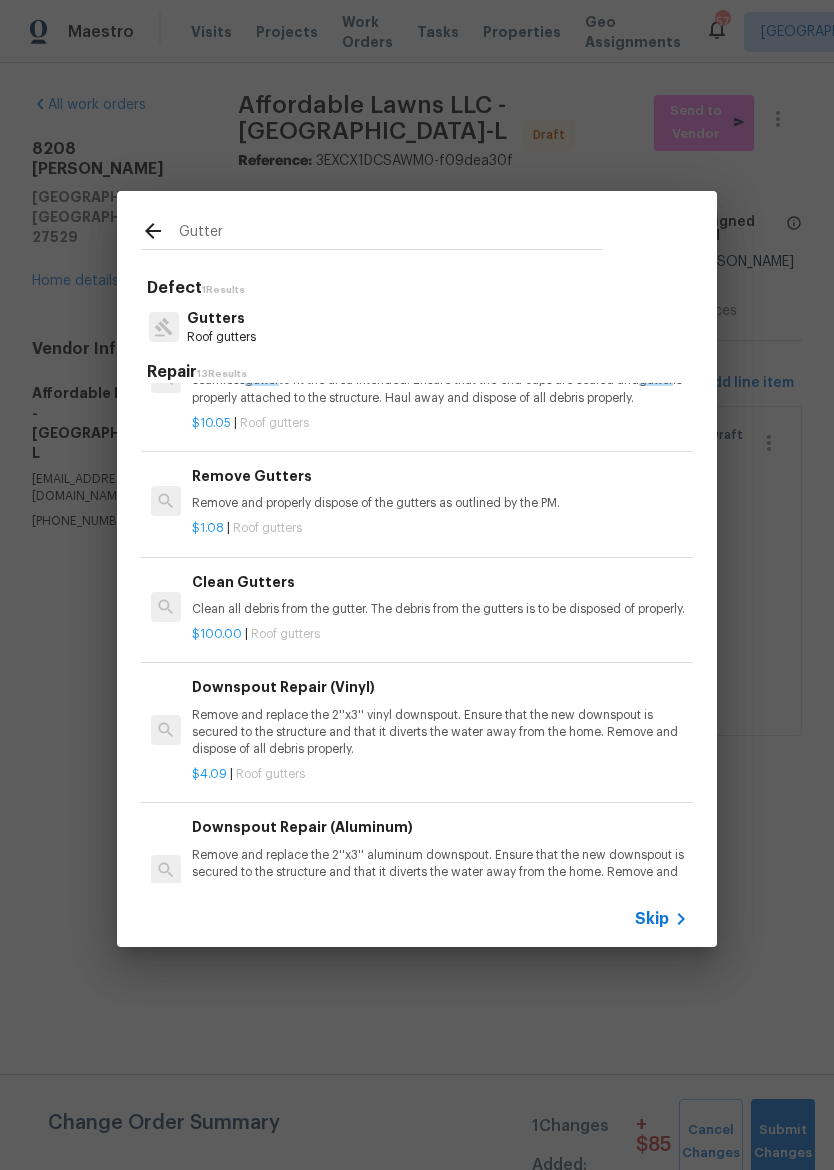 scroll, scrollTop: 321, scrollLeft: 0, axis: vertical 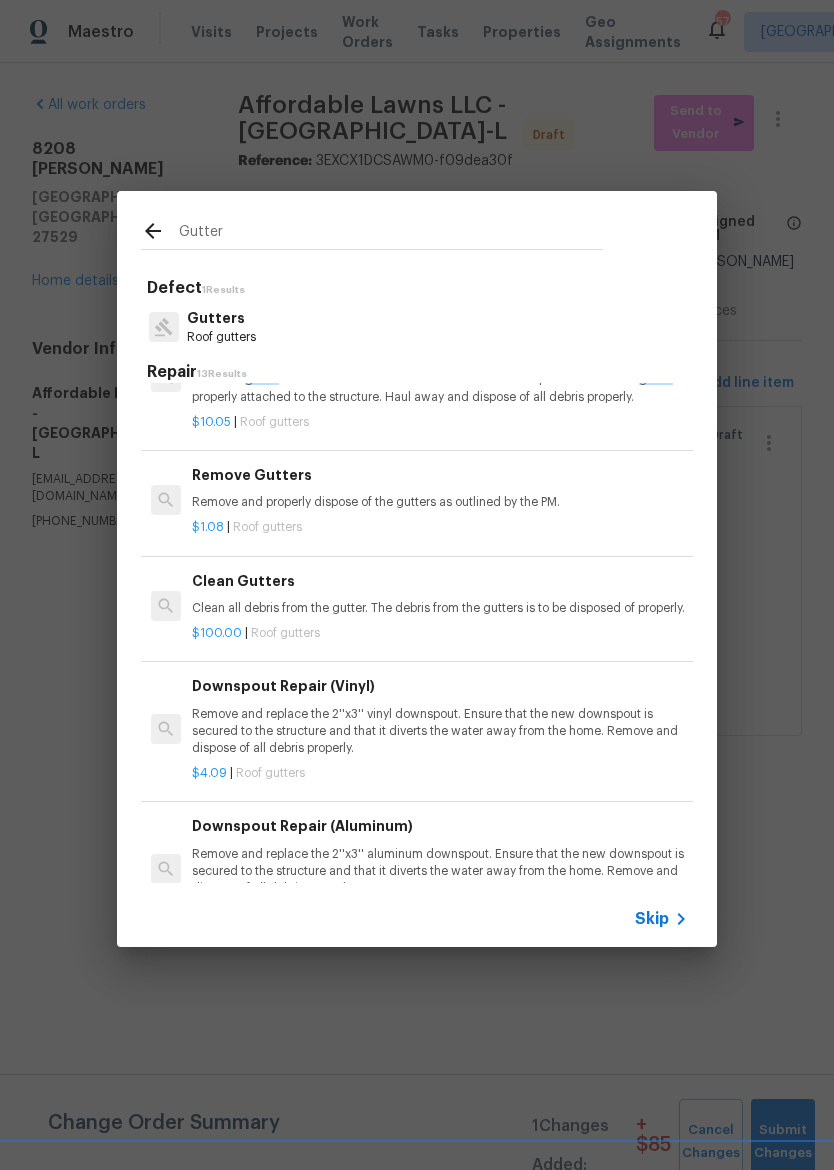 click on "Clean all debris from the gutter. The debris from the gutters is to be disposed of properly." at bounding box center [440, 608] 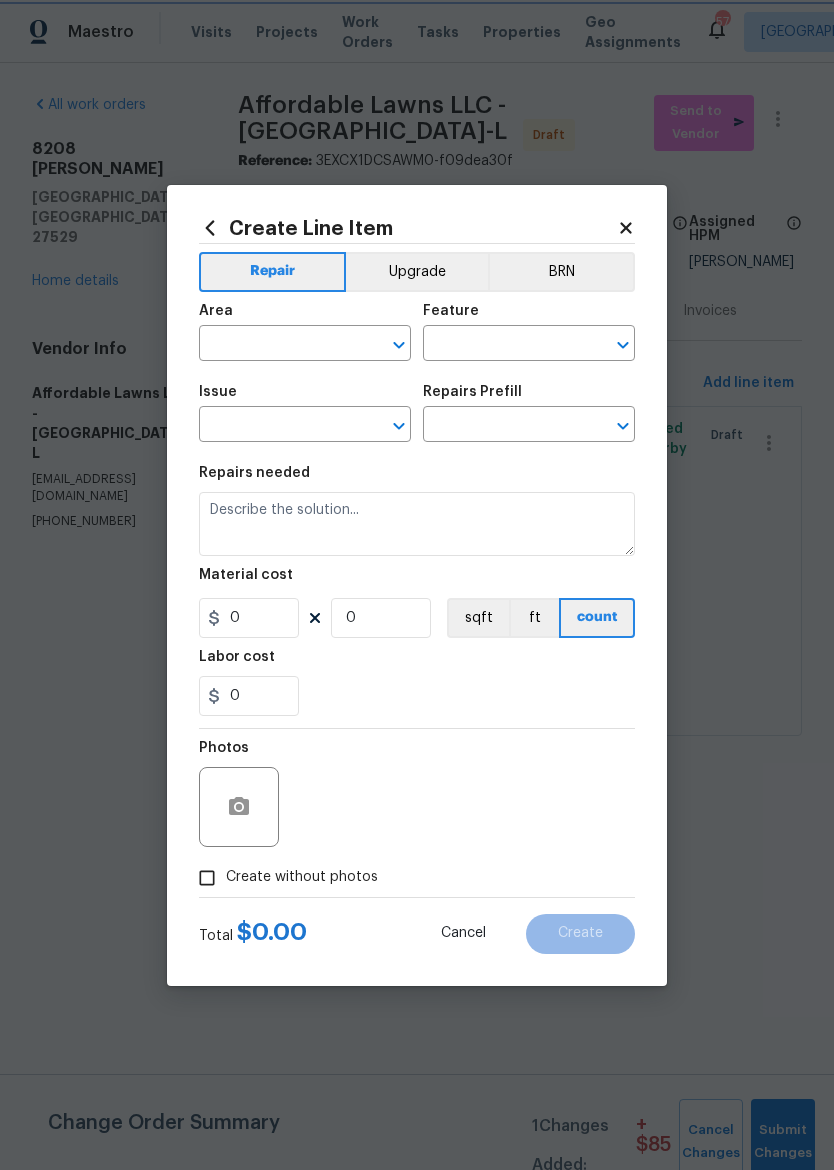 type on "[PERSON_NAME] and Trim" 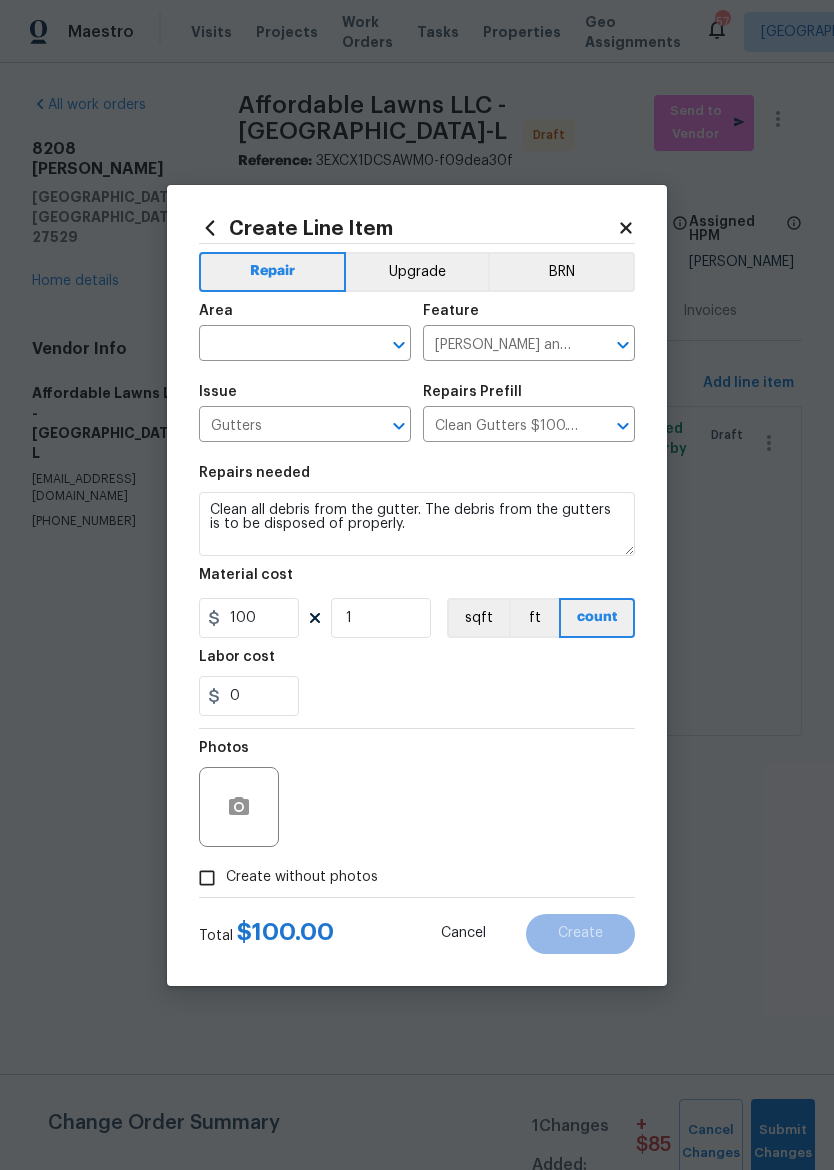 click at bounding box center [277, 345] 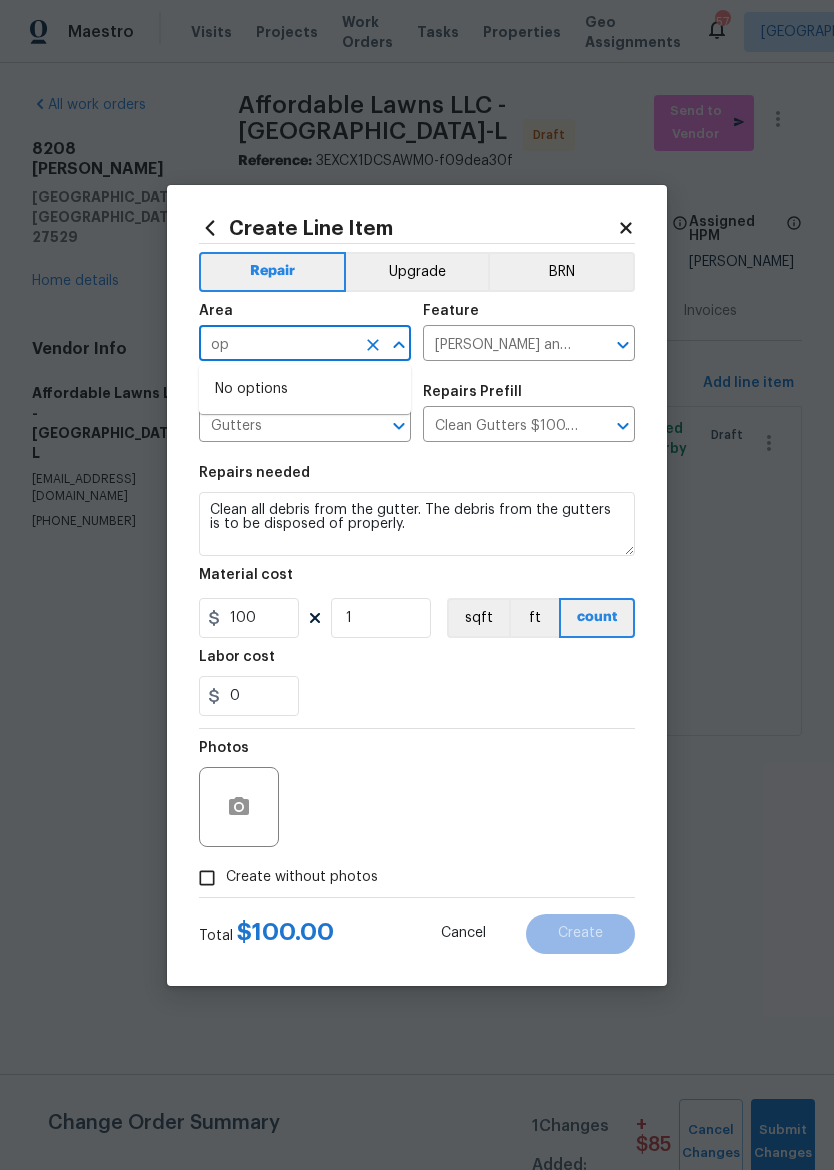 type on "o" 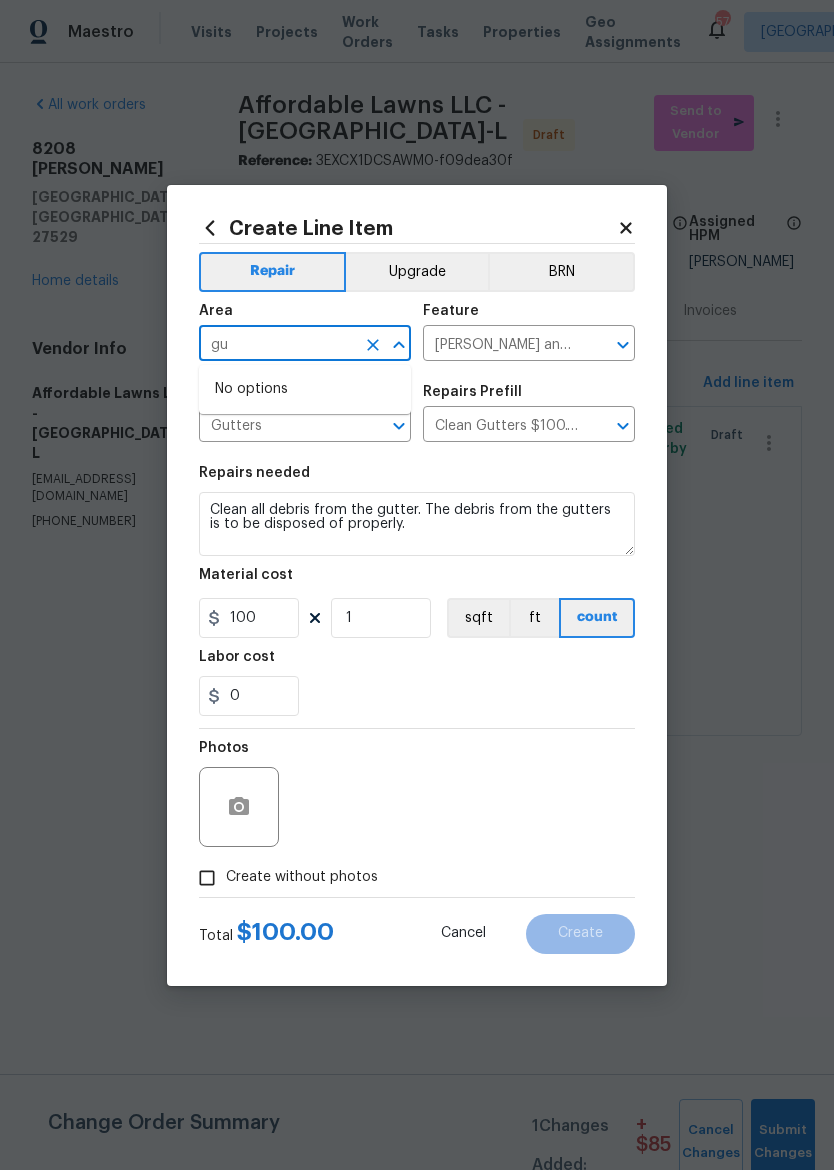 type on "g" 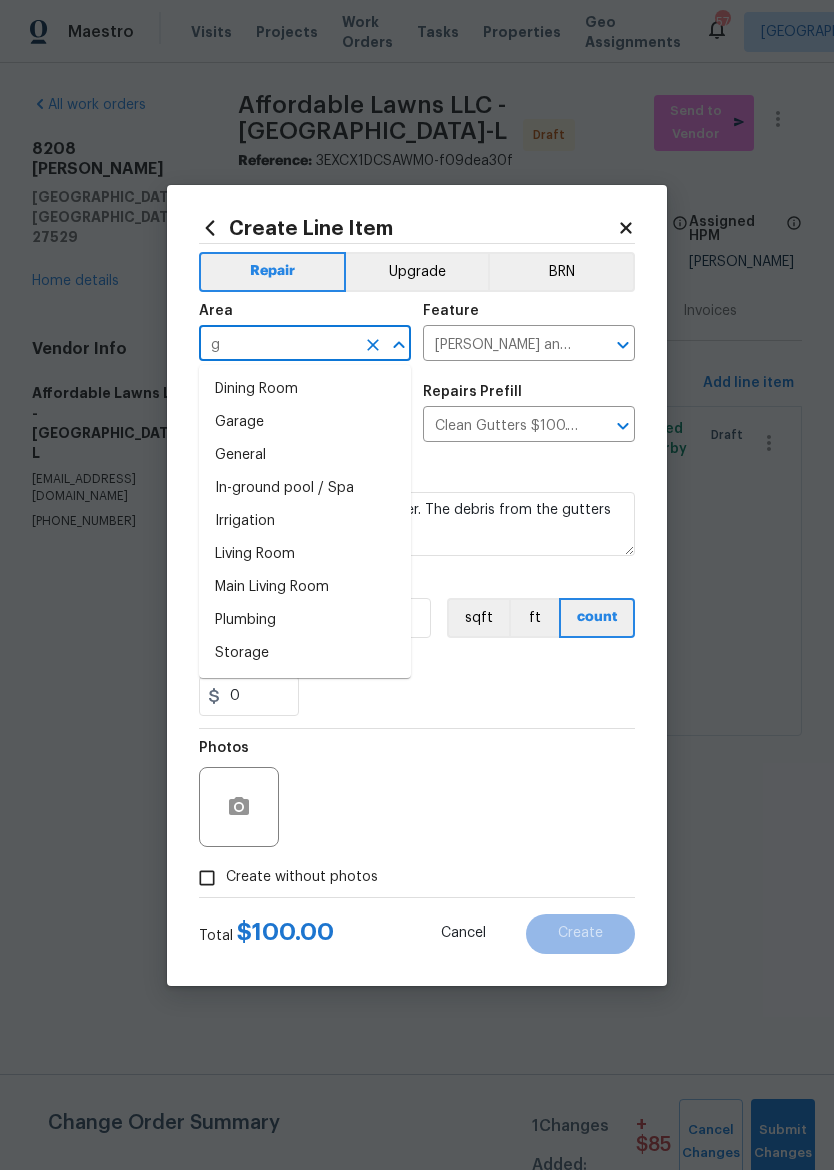 type 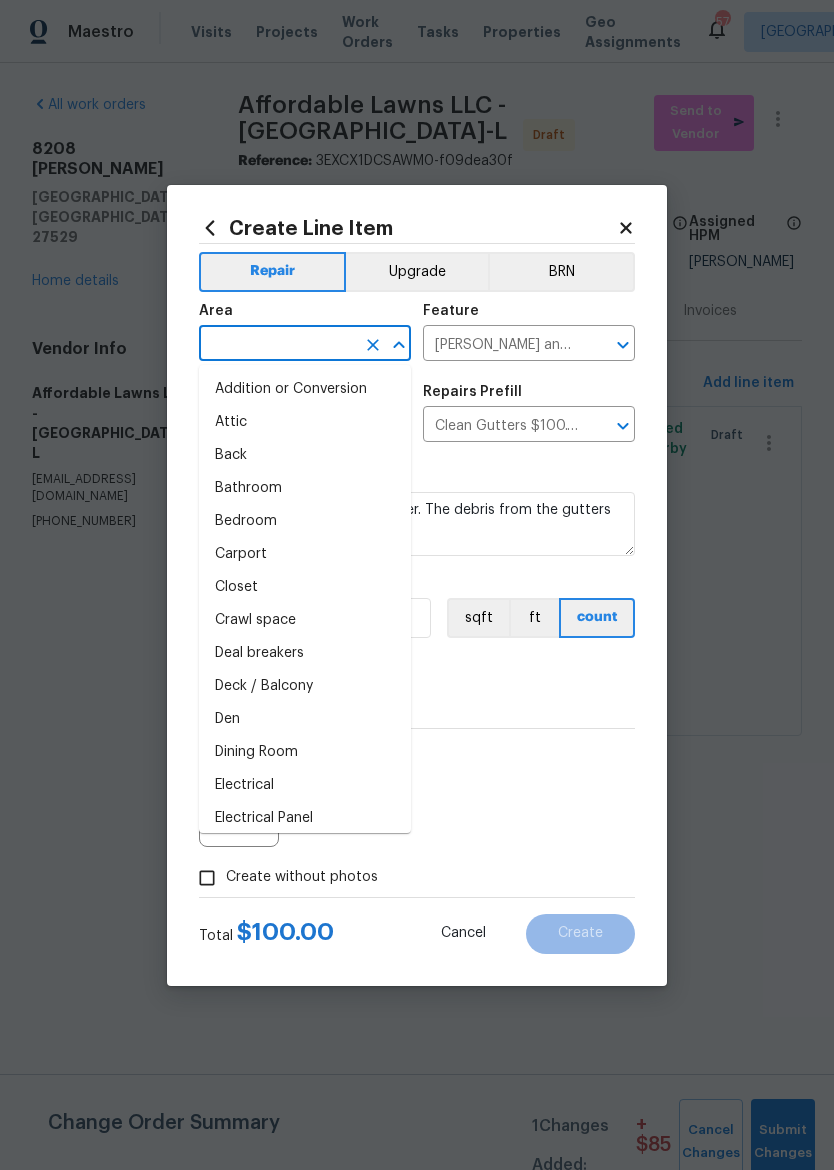 click 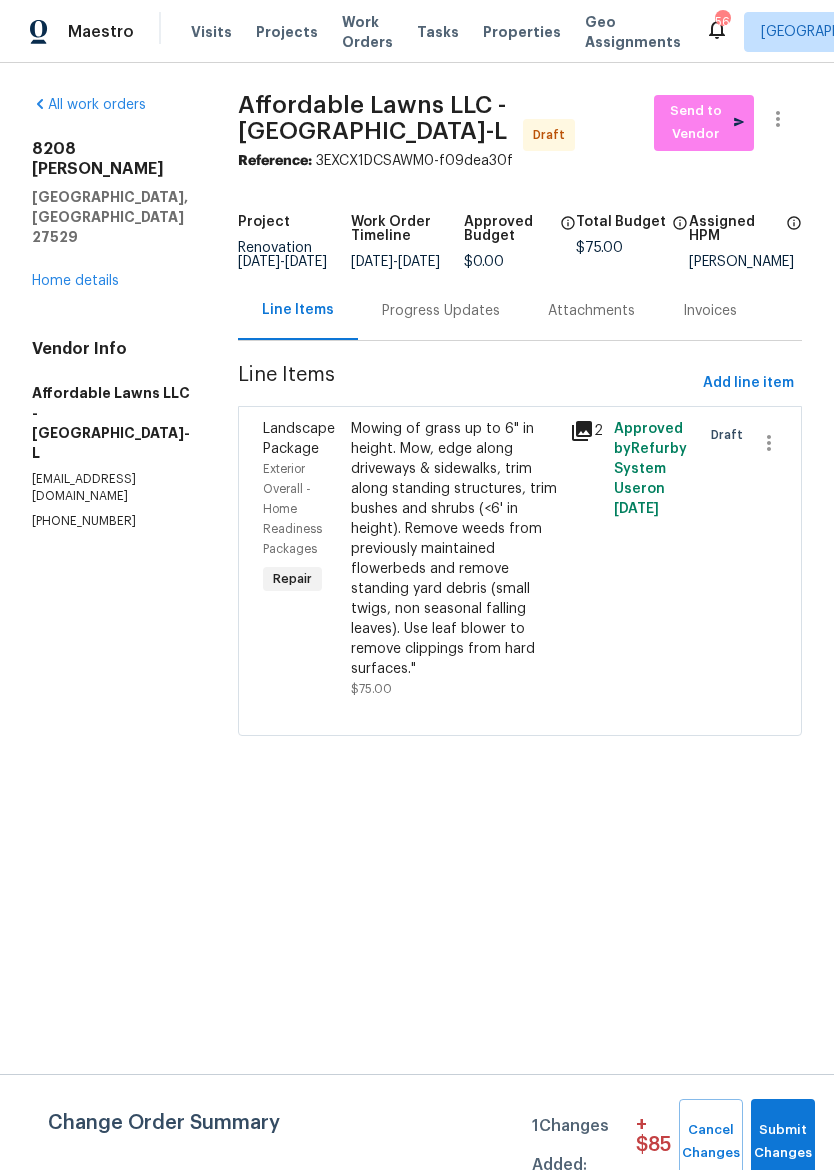 click on "[STREET_ADDRESS][PERSON_NAME] Home details" at bounding box center [111, 215] 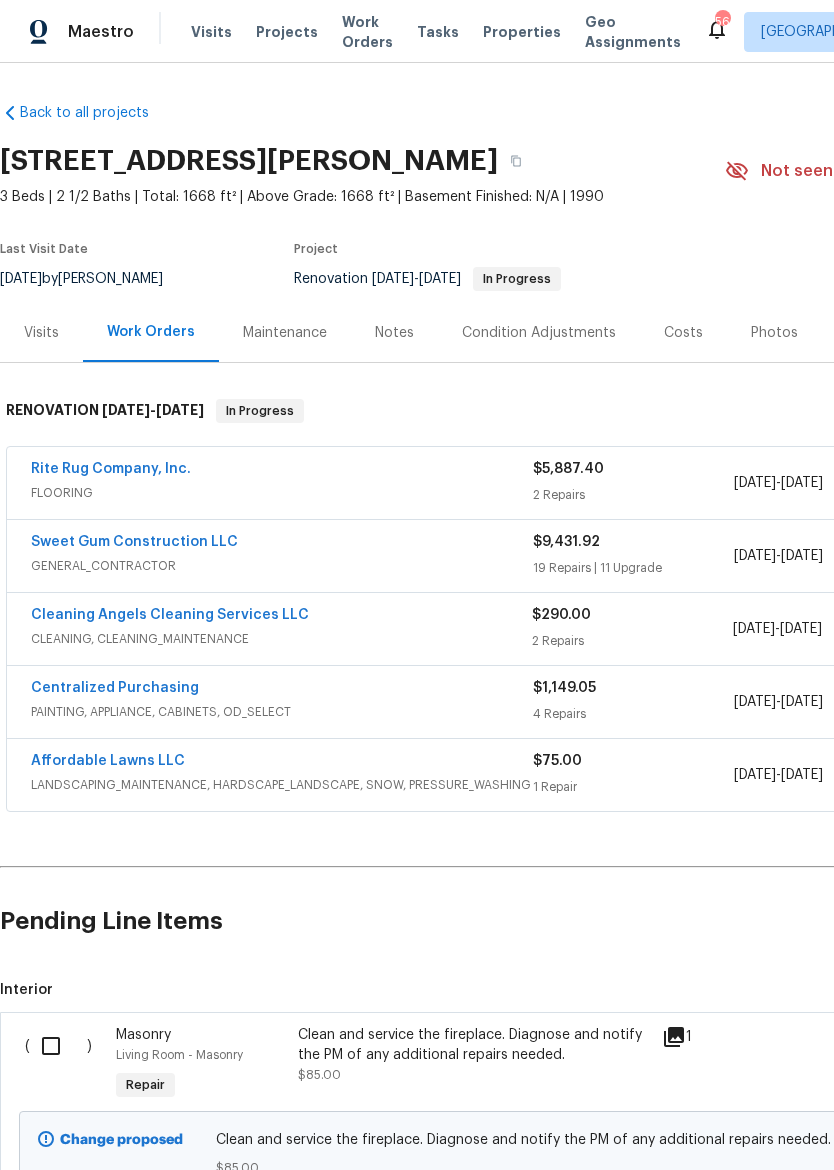 click on "Notes" at bounding box center (394, 333) 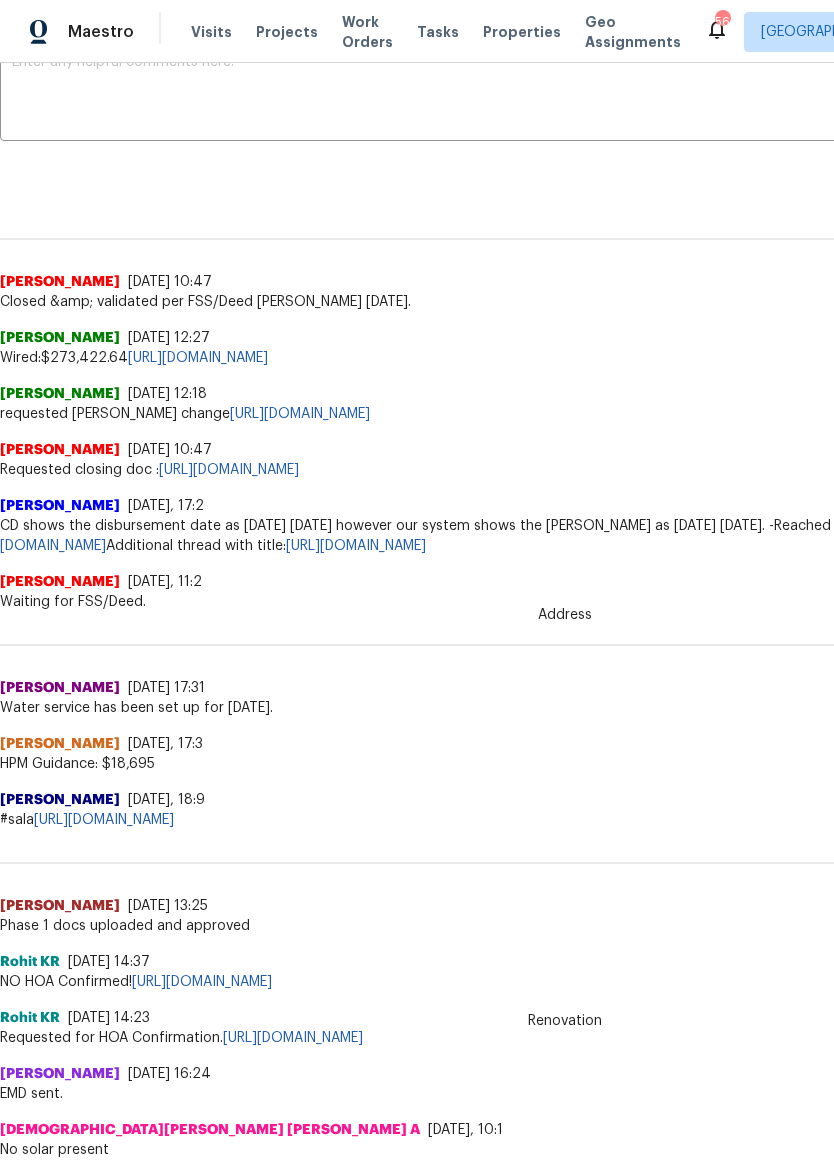 scroll, scrollTop: 375, scrollLeft: 0, axis: vertical 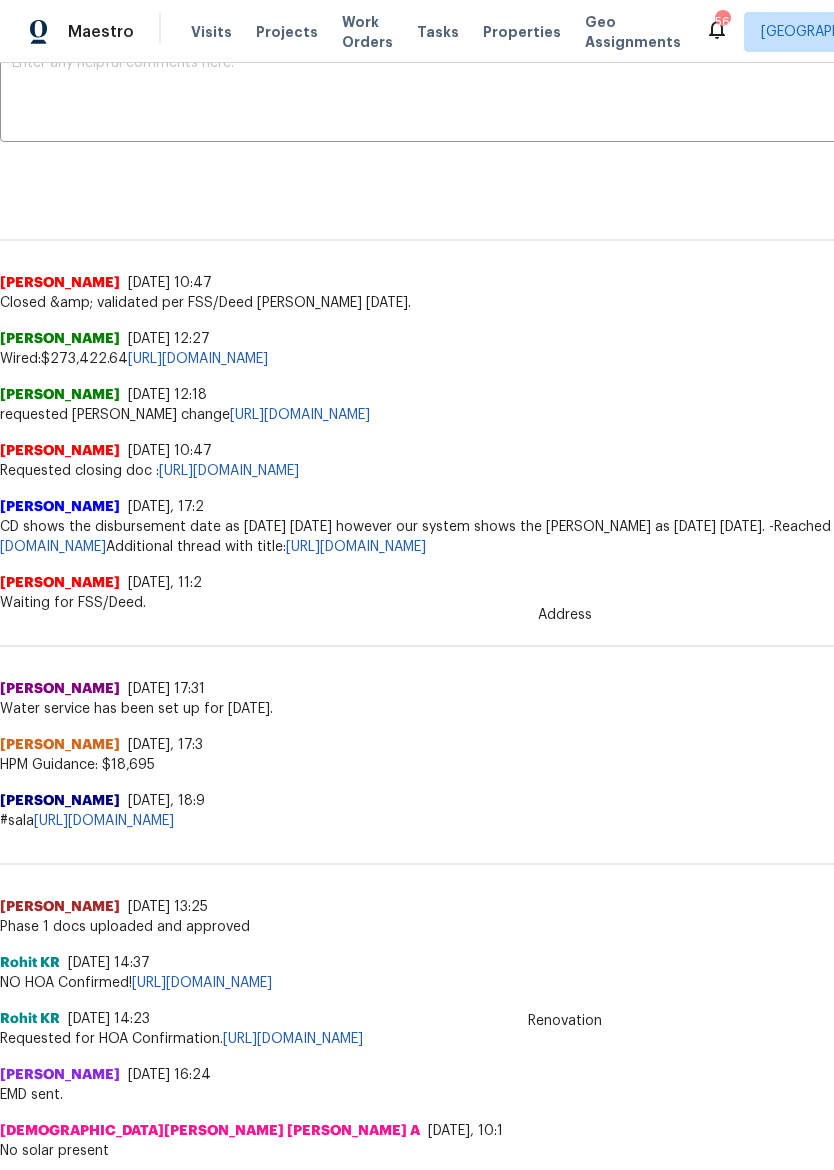 click on "[URL][DOMAIN_NAME]" at bounding box center [104, 821] 